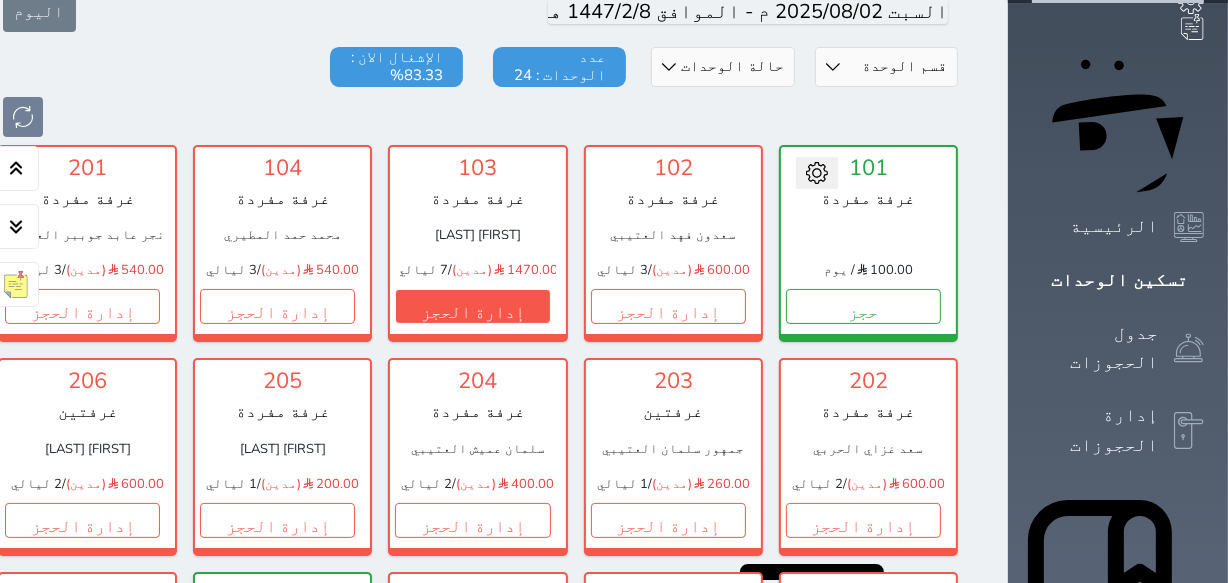 scroll, scrollTop: 169, scrollLeft: 0, axis: vertical 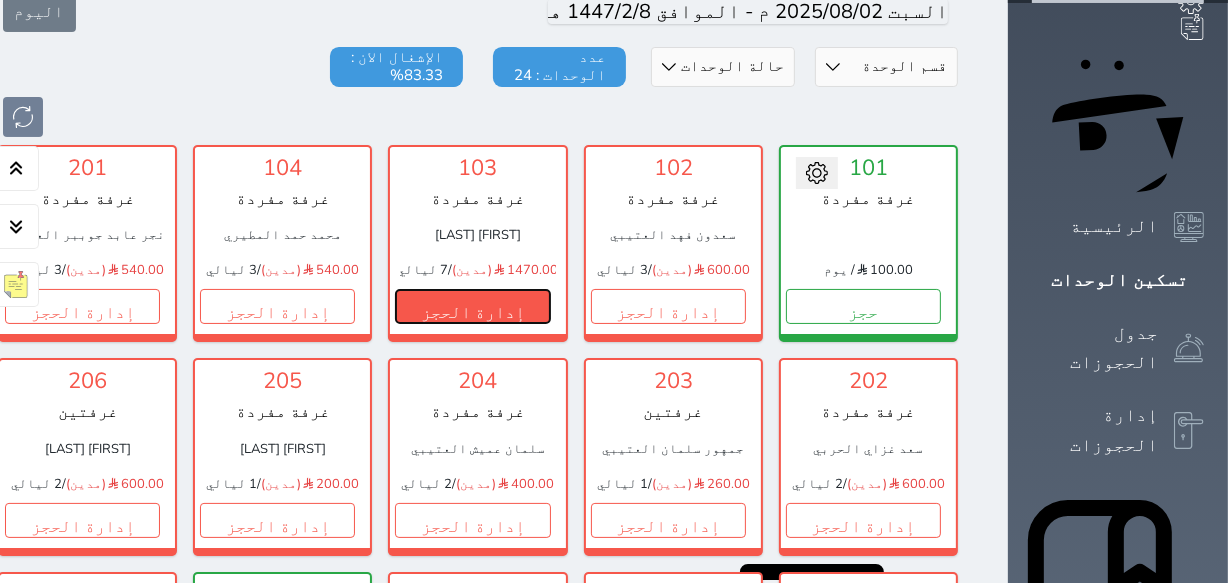 click on "إدارة الحجز" at bounding box center [472, 306] 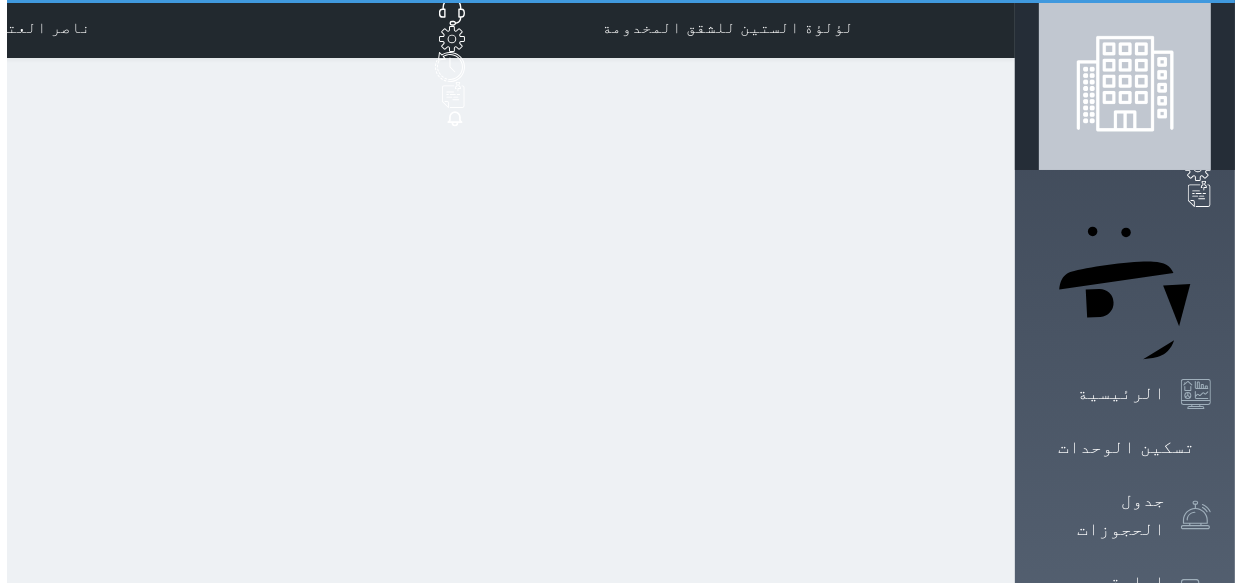 scroll, scrollTop: 0, scrollLeft: 0, axis: both 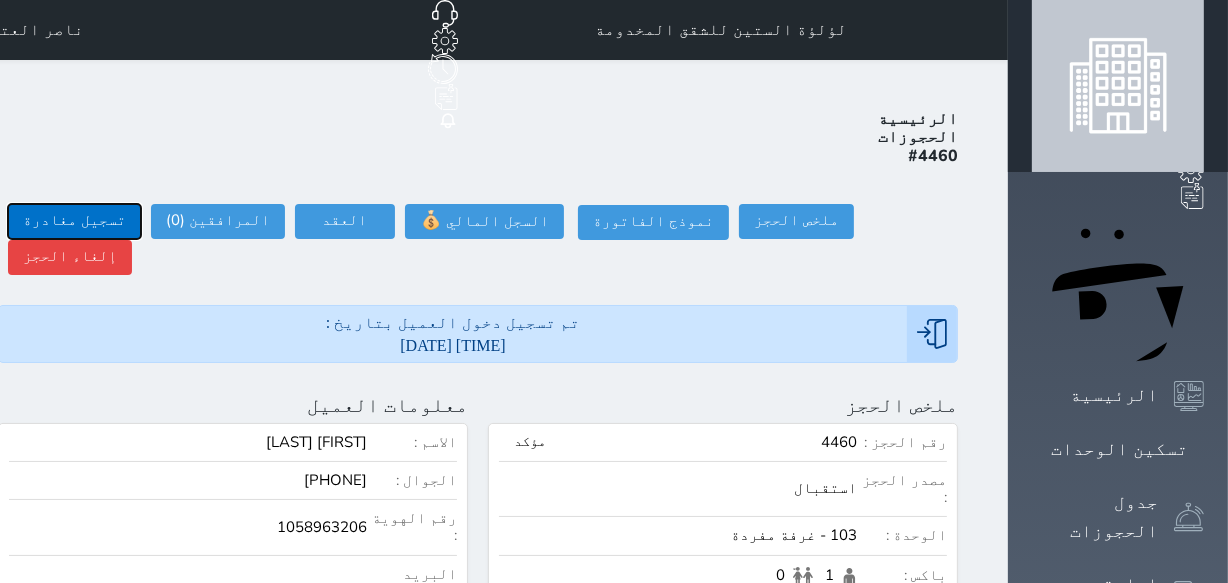 click on "تسجيل مغادرة" at bounding box center (74, 221) 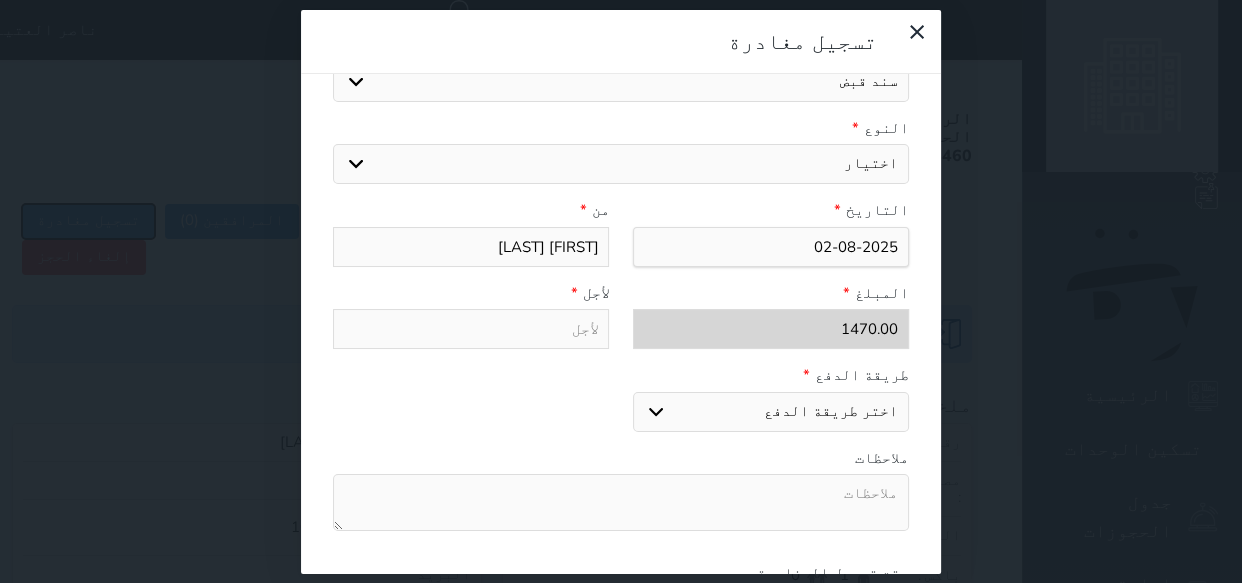 scroll, scrollTop: 308, scrollLeft: 0, axis: vertical 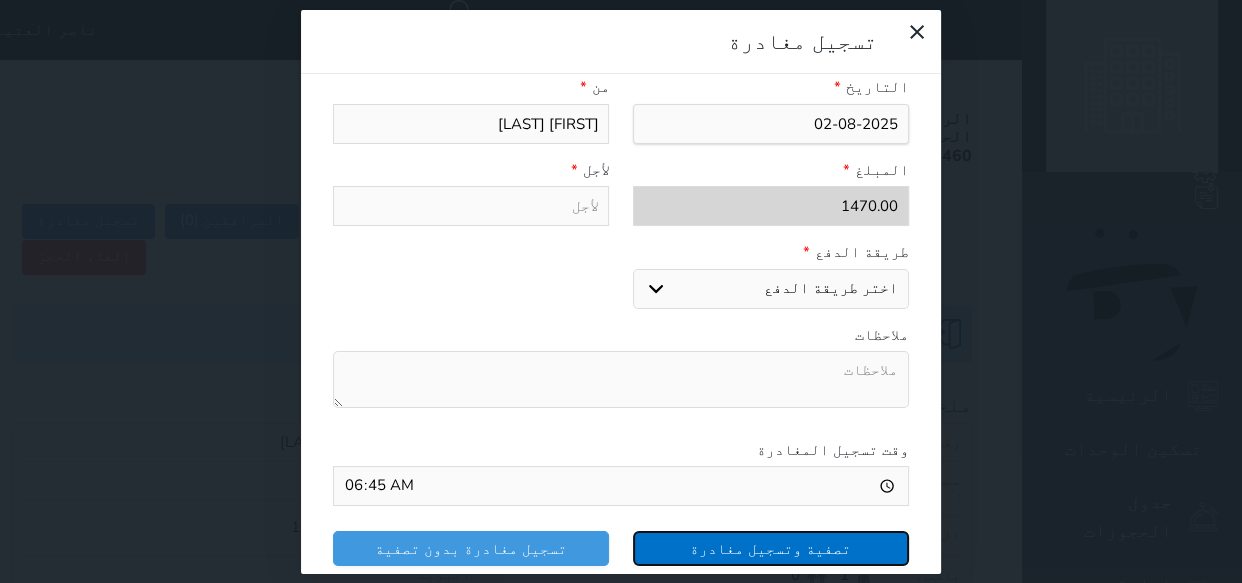 click on "تصفية وتسجيل مغادرة" at bounding box center [771, 548] 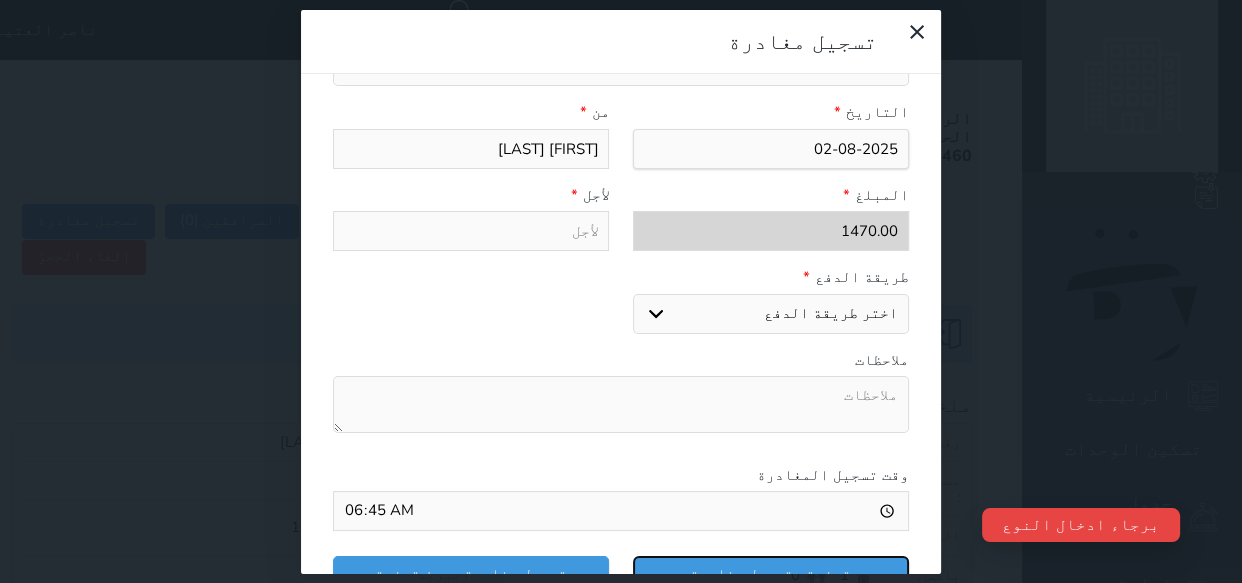 scroll, scrollTop: 308, scrollLeft: 0, axis: vertical 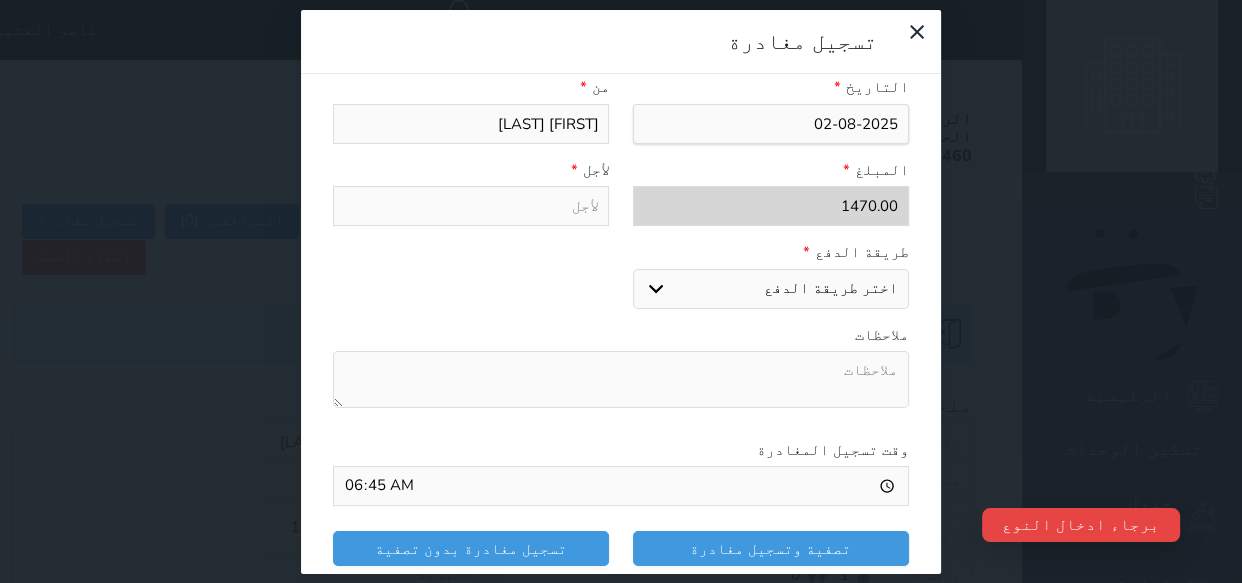 click on "اختر طريقة الدفع   دفع نقدى   تحويل بنكى   مدى   بطاقة ائتمان" at bounding box center (771, 289) 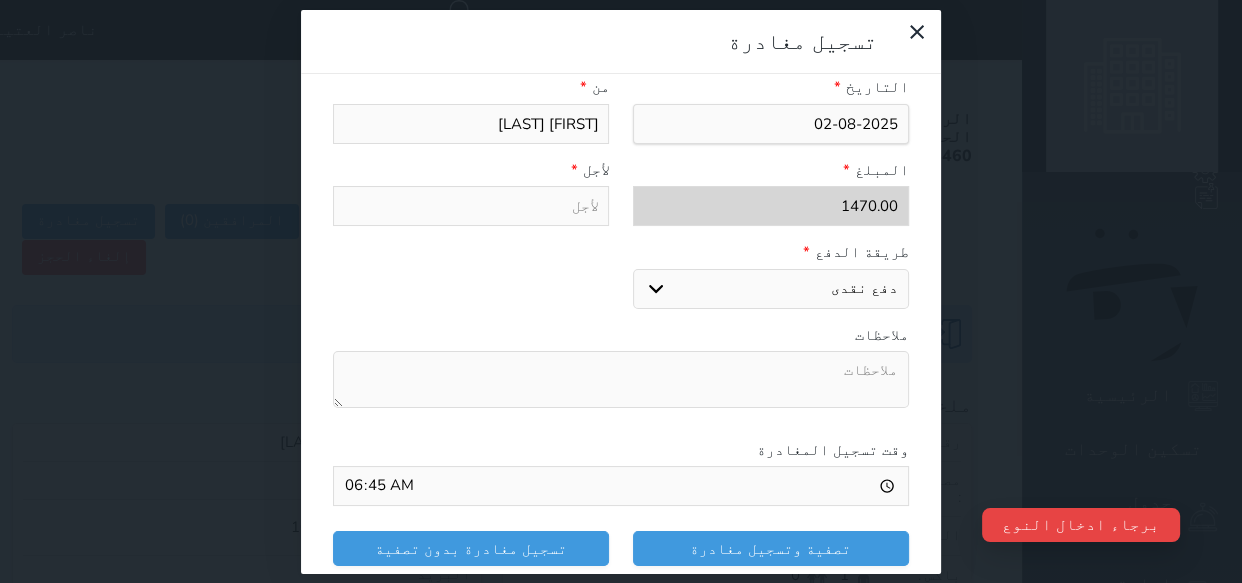 click on "اختر طريقة الدفع   دفع نقدى   تحويل بنكى   مدى   بطاقة ائتمان" at bounding box center (771, 289) 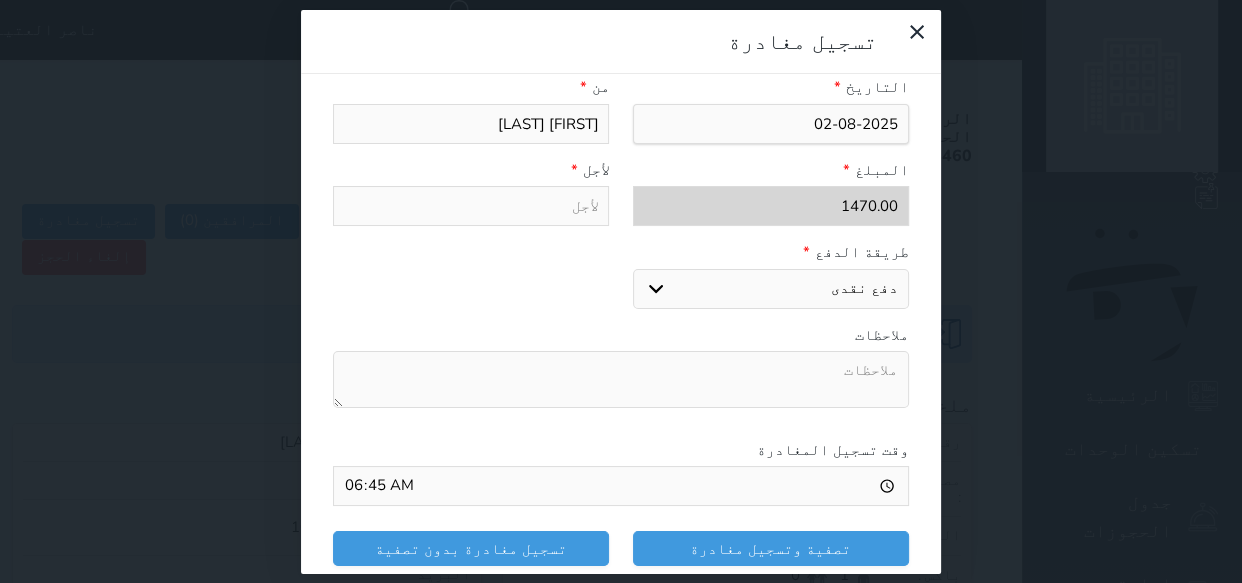 click on "اختر طريقة الدفع   دفع نقدى   تحويل بنكى   مدى   بطاقة ائتمان" at bounding box center (771, 289) 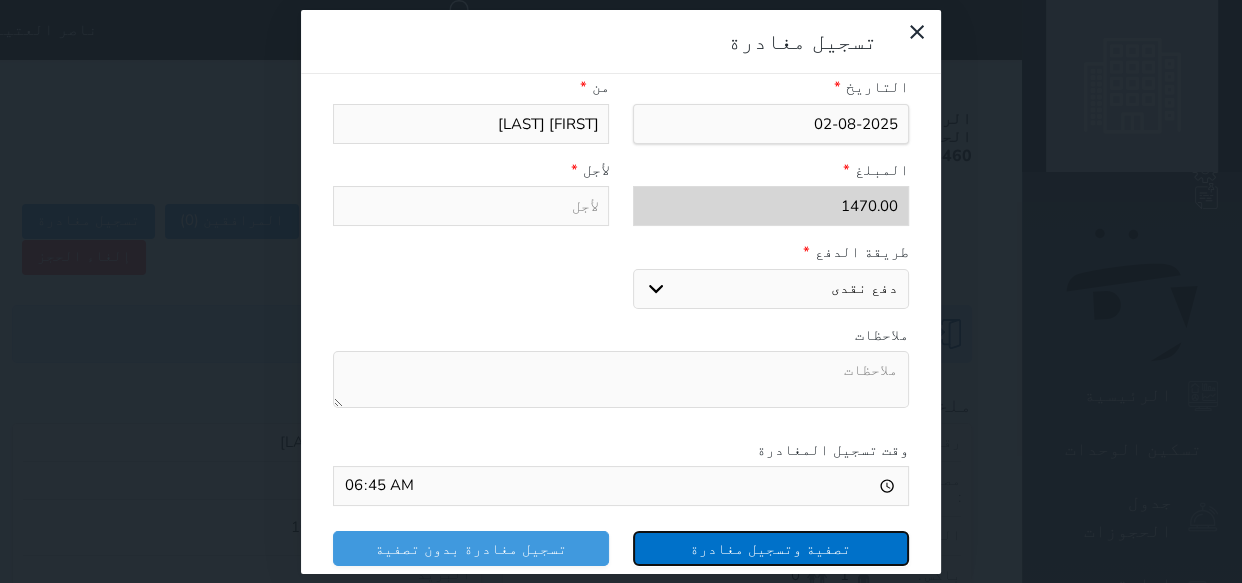 click on "تصفية وتسجيل مغادرة" at bounding box center [771, 548] 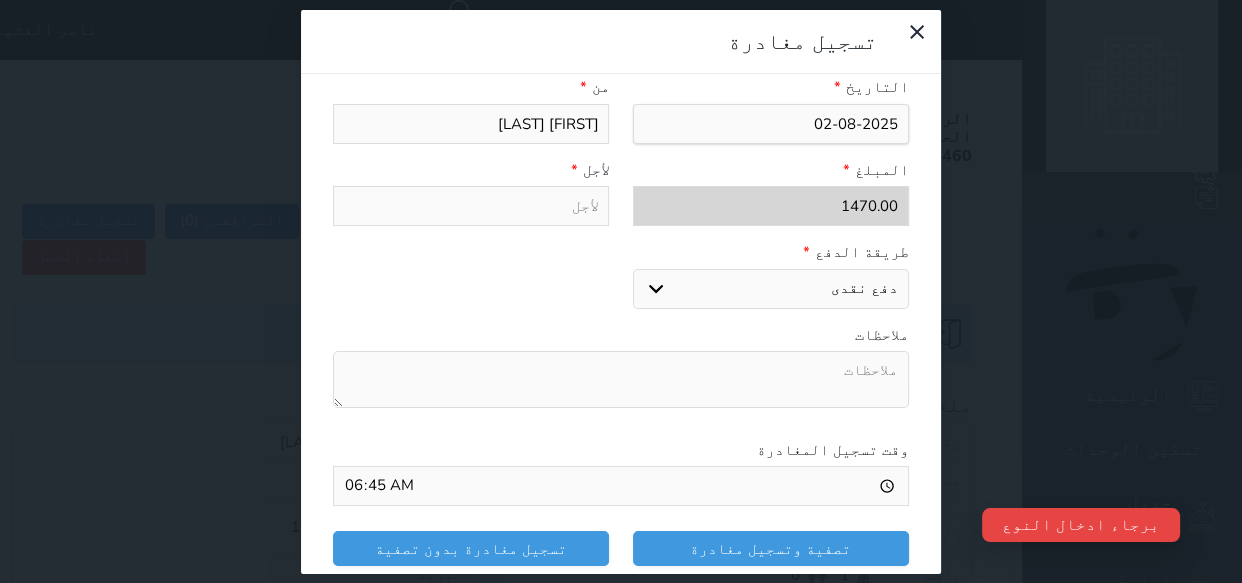 click on "اختر طريقة الدفع   دفع نقدى   تحويل بنكى   مدى   بطاقة ائتمان" at bounding box center [771, 289] 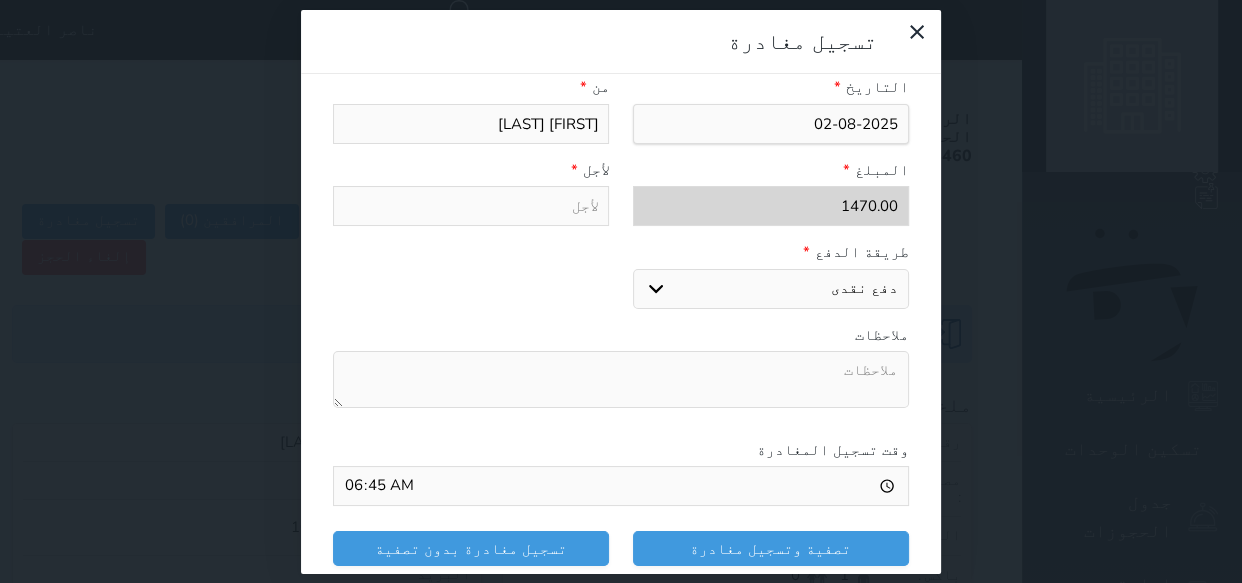 click on "اختر طريقة الدفع   دفع نقدى   تحويل بنكى   مدى   بطاقة ائتمان" at bounding box center (771, 289) 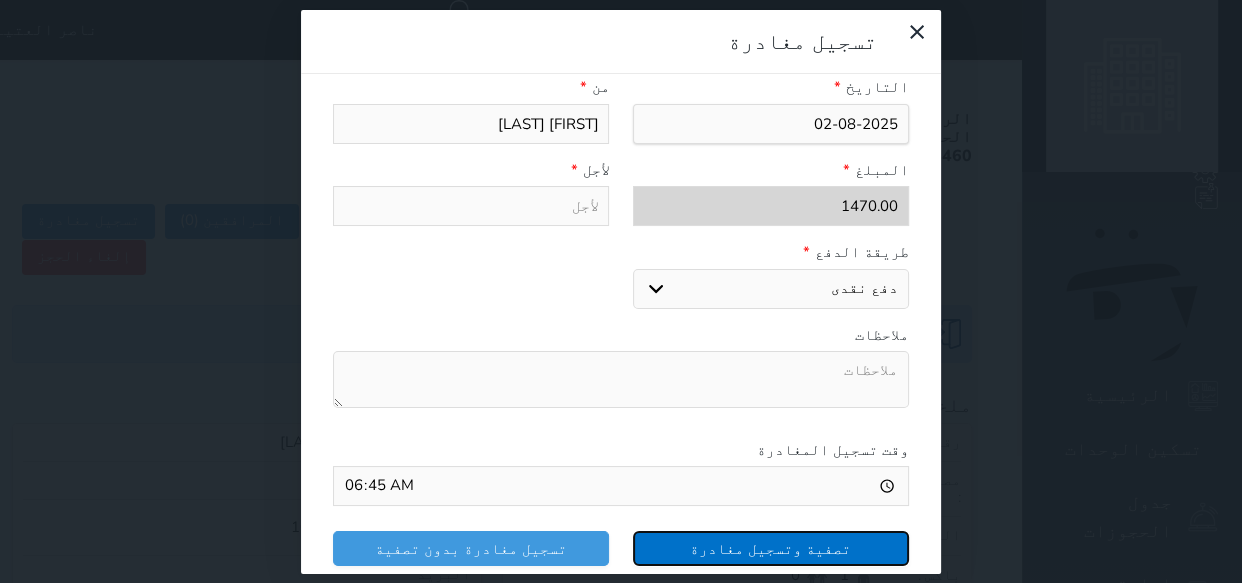 click on "تصفية وتسجيل مغادرة" at bounding box center [771, 548] 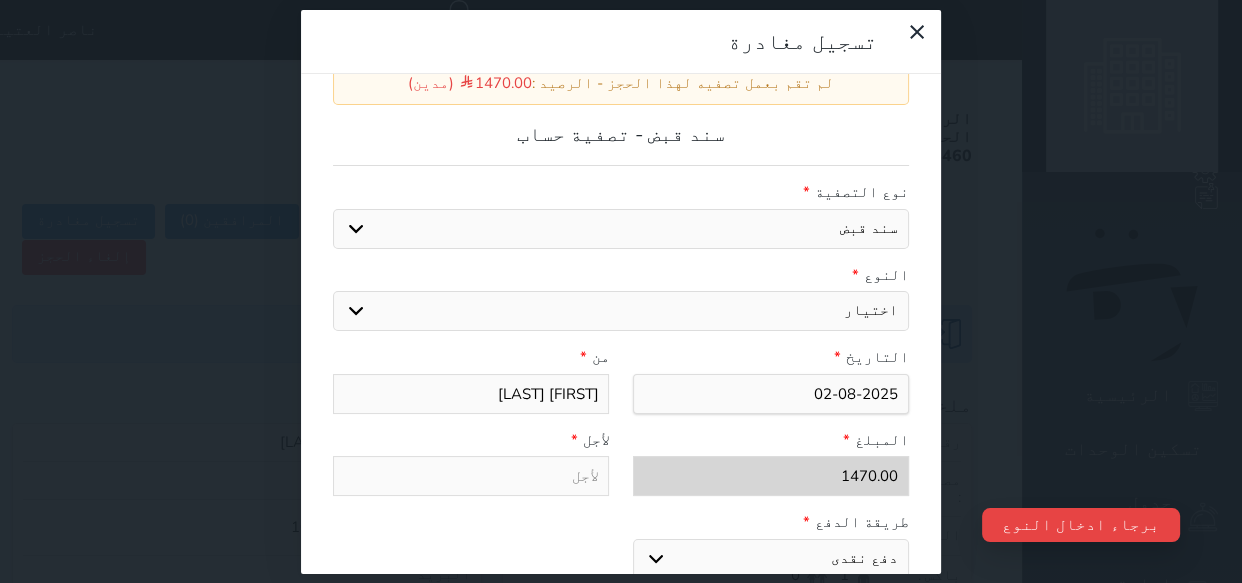 scroll, scrollTop: 35, scrollLeft: 0, axis: vertical 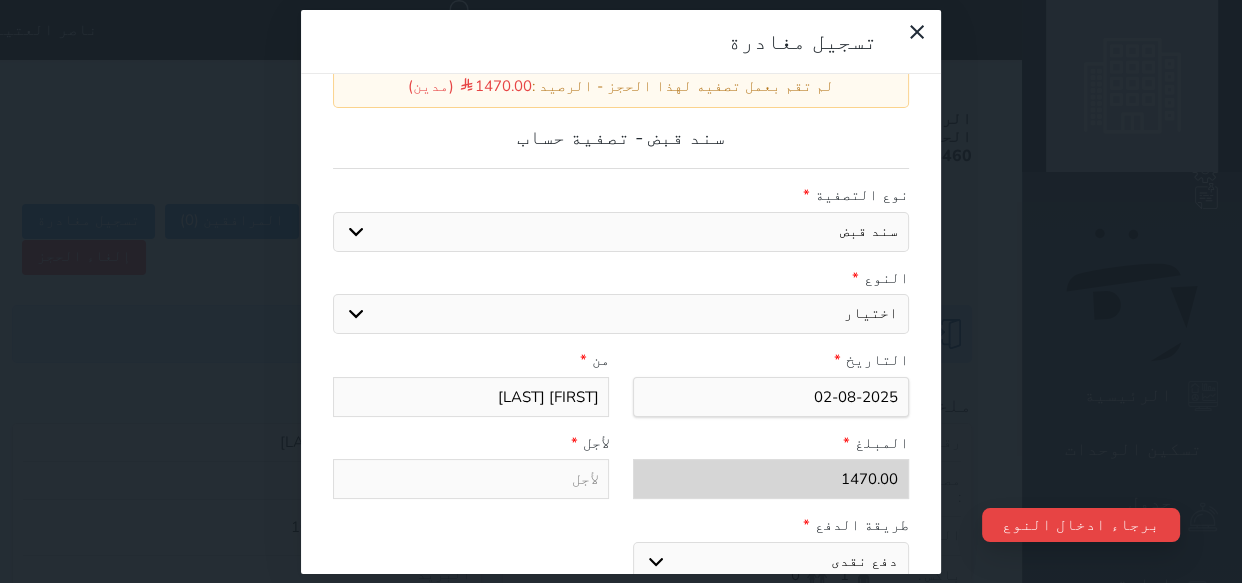 click on "اختيار   مقبوضات عامة
قيمة إيجار
فواتير
عربون
لا ينطبق
آخر
مغسلة
واي فاي - الإنترنت
مواقف السيارات
طعام
الأغذية والمشروبات
مشروبات
المشروبات الباردة
المشروبات الساخنة
الإفطار
غداء
عشاء
مخبز و كعك
حمام سباحة
الصالة الرياضية
سبا و خدمات الجمال
اختيار وإسقاط (خدمات النقل)
ميني بار
كابل - تلفزيون
سرير إضافي
تصفيف الشعر
التسوق" at bounding box center (621, 314) 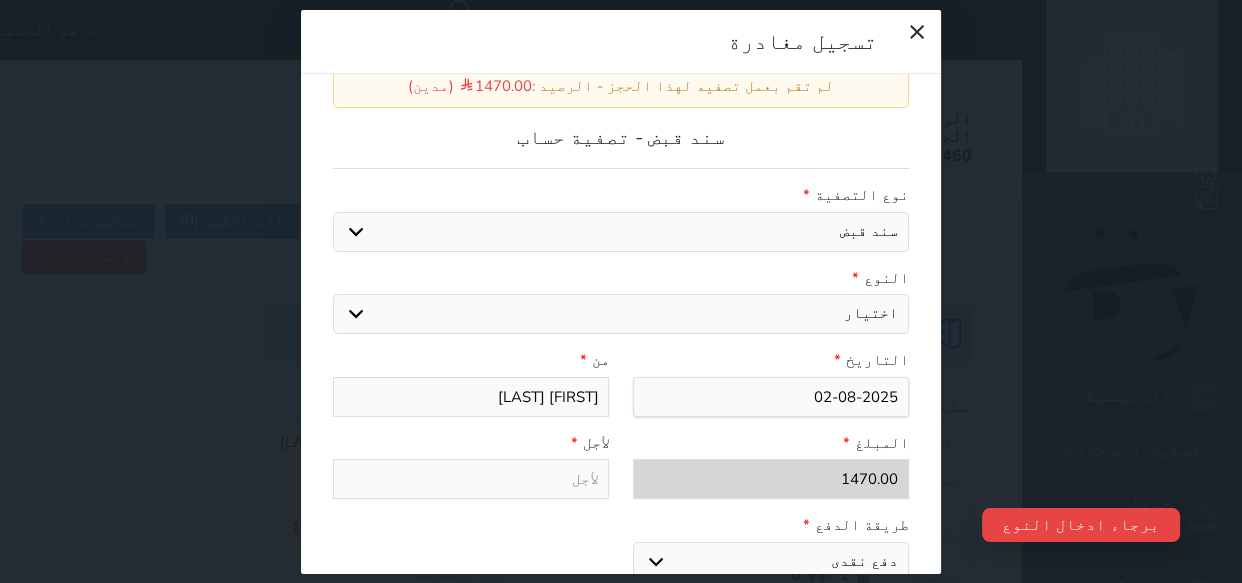 select on "17813" 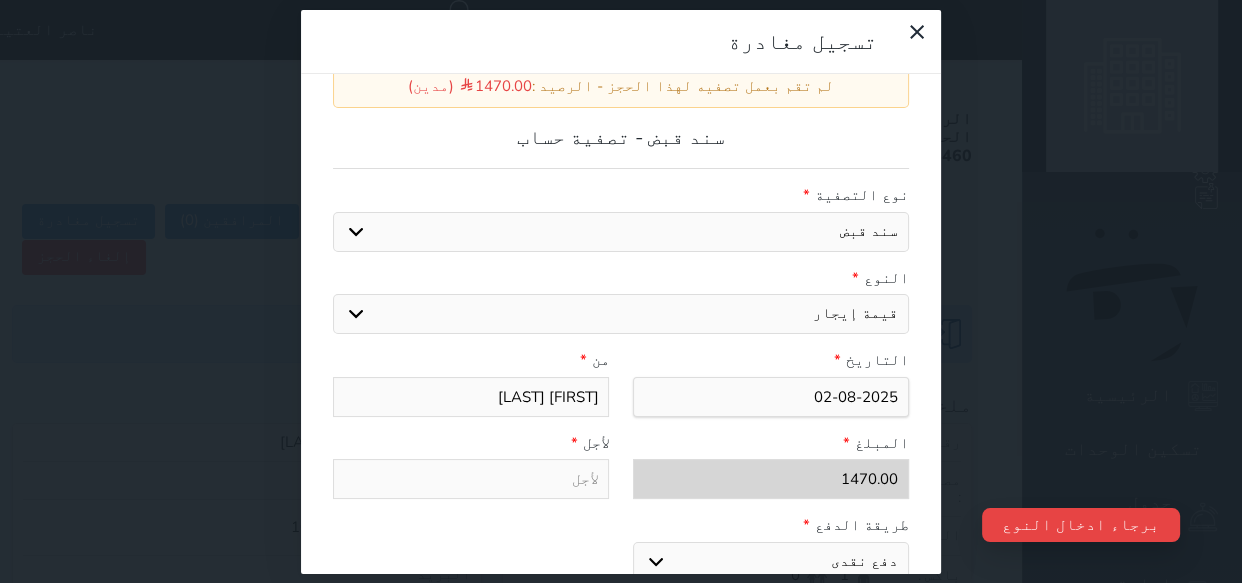 click on "اختيار   مقبوضات عامة
قيمة إيجار
فواتير
عربون
لا ينطبق
آخر
مغسلة
واي فاي - الإنترنت
مواقف السيارات
طعام
الأغذية والمشروبات
مشروبات
المشروبات الباردة
المشروبات الساخنة
الإفطار
غداء
عشاء
مخبز و كعك
حمام سباحة
الصالة الرياضية
سبا و خدمات الجمال
اختيار وإسقاط (خدمات النقل)
ميني بار
كابل - تلفزيون
سرير إضافي
تصفيف الشعر
التسوق" at bounding box center (621, 314) 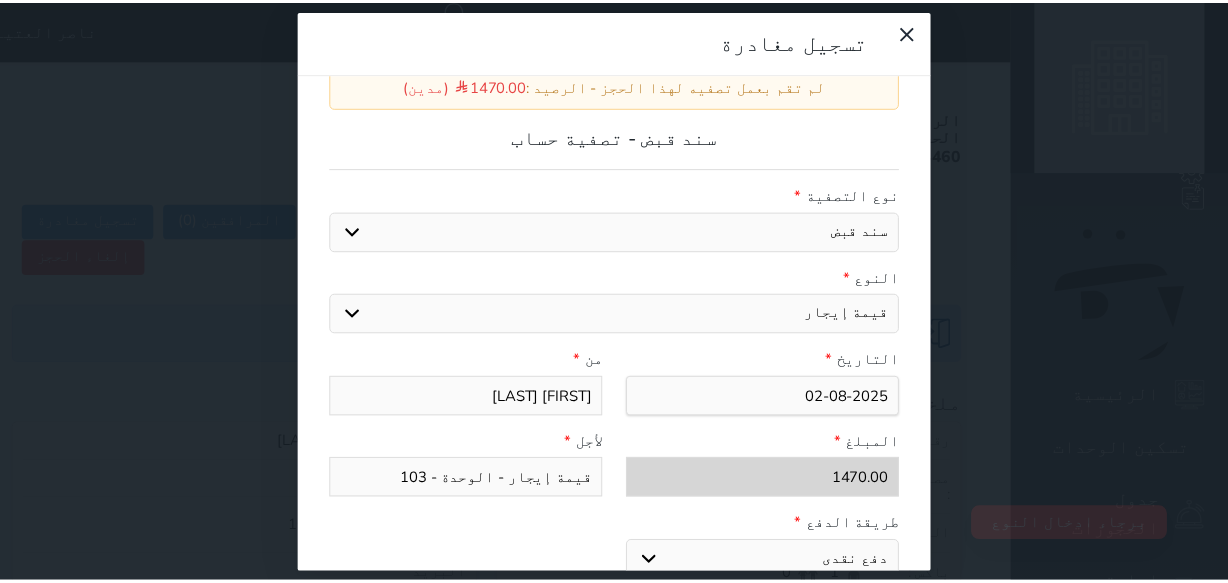 scroll, scrollTop: 308, scrollLeft: 0, axis: vertical 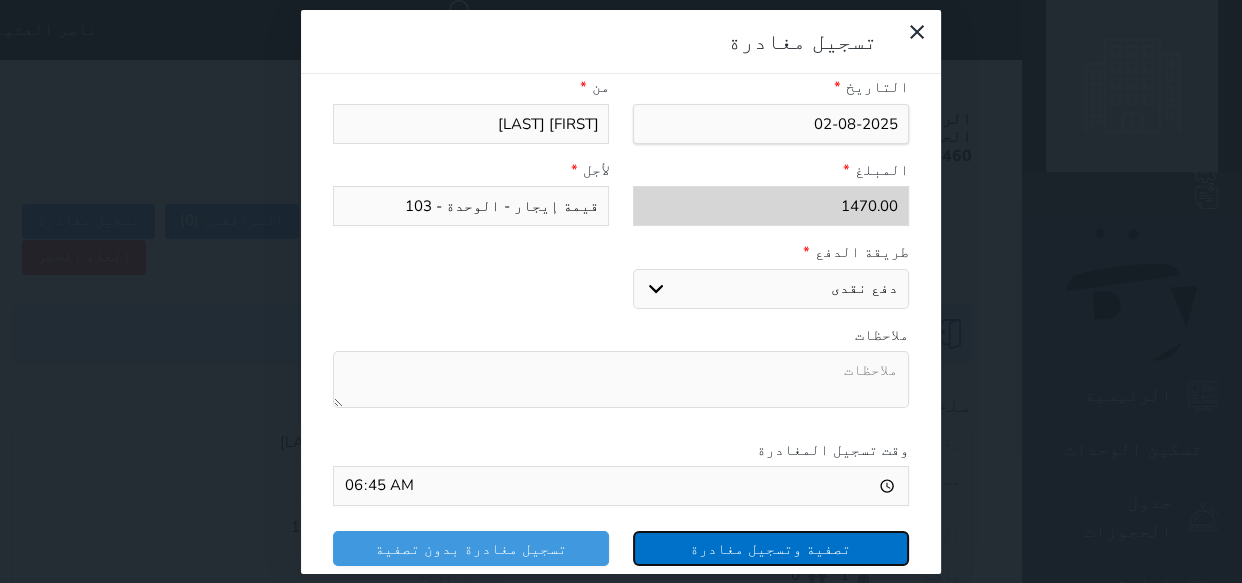 click on "تصفية وتسجيل مغادرة" at bounding box center [771, 548] 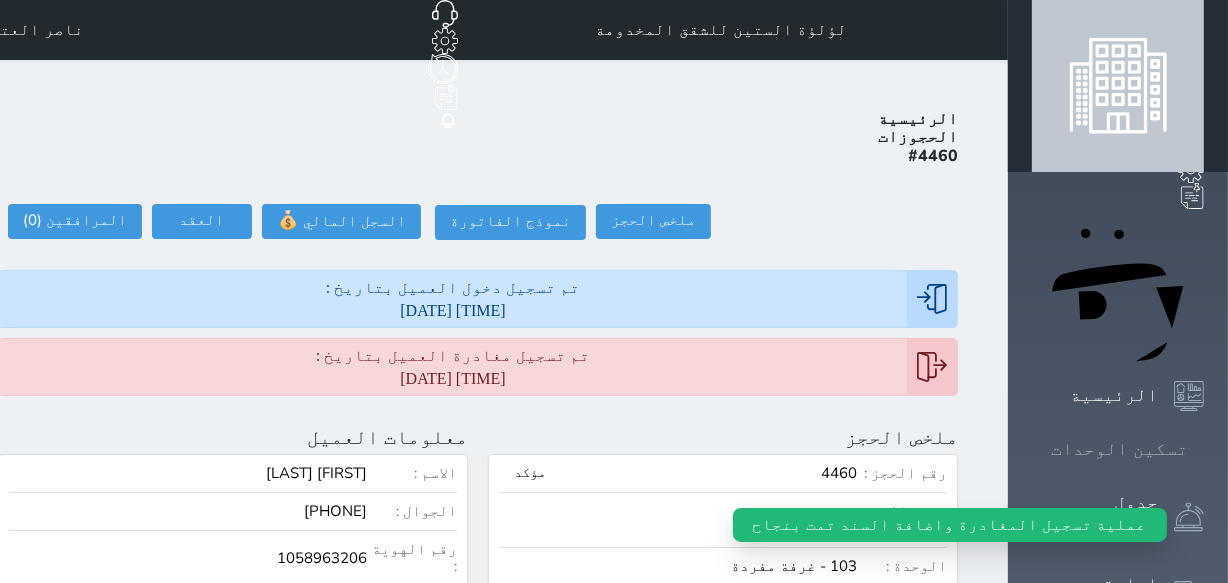 click 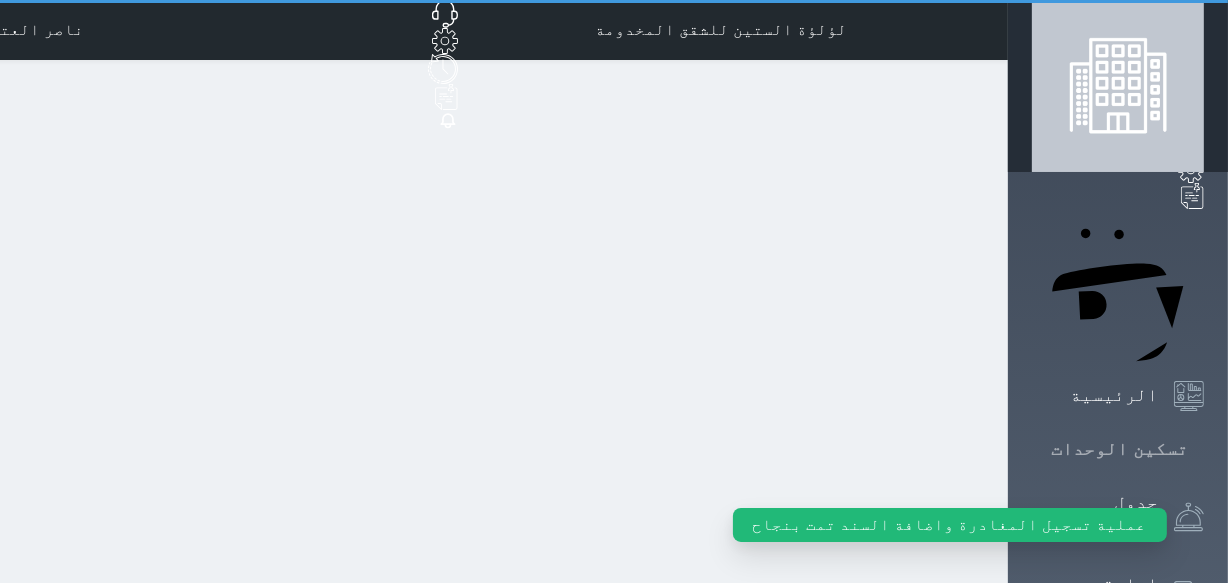 click 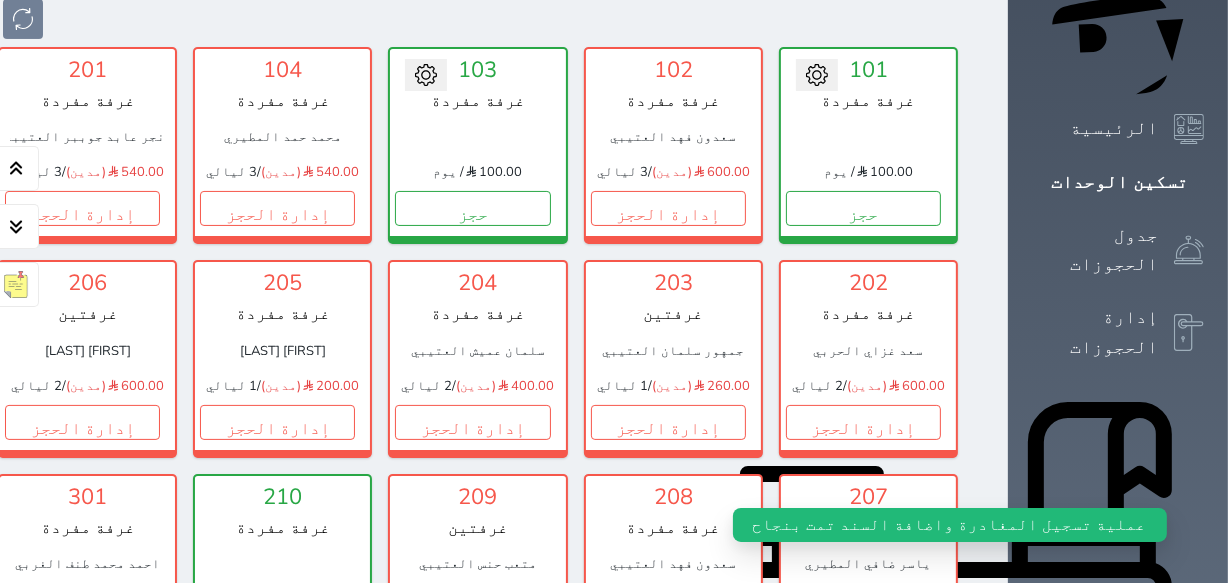 scroll, scrollTop: 260, scrollLeft: 0, axis: vertical 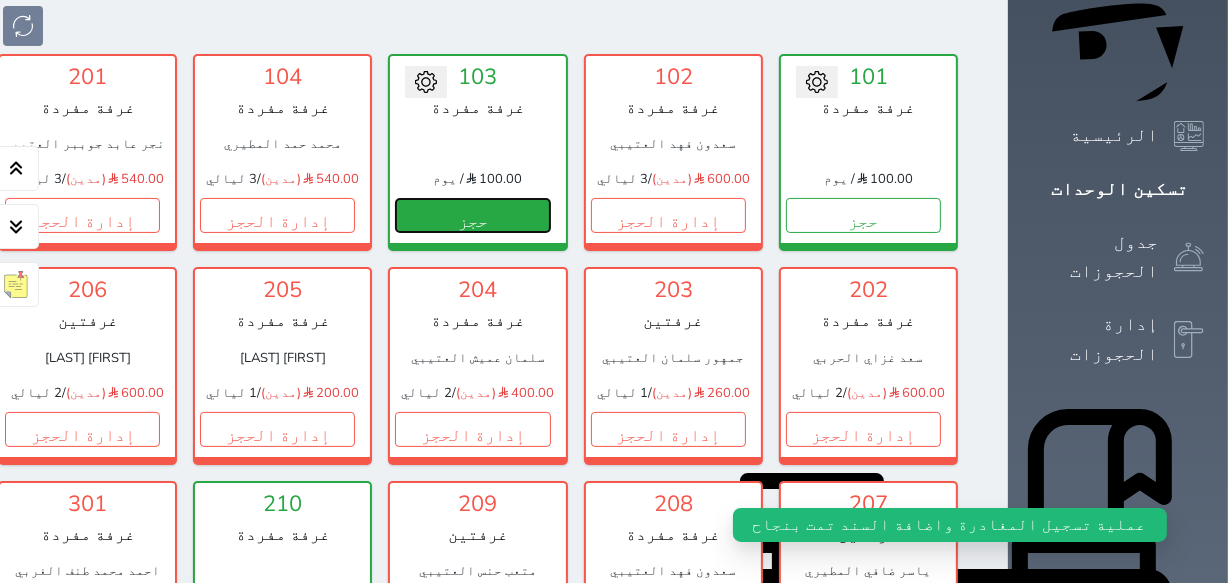 click on "حجز" at bounding box center [472, 215] 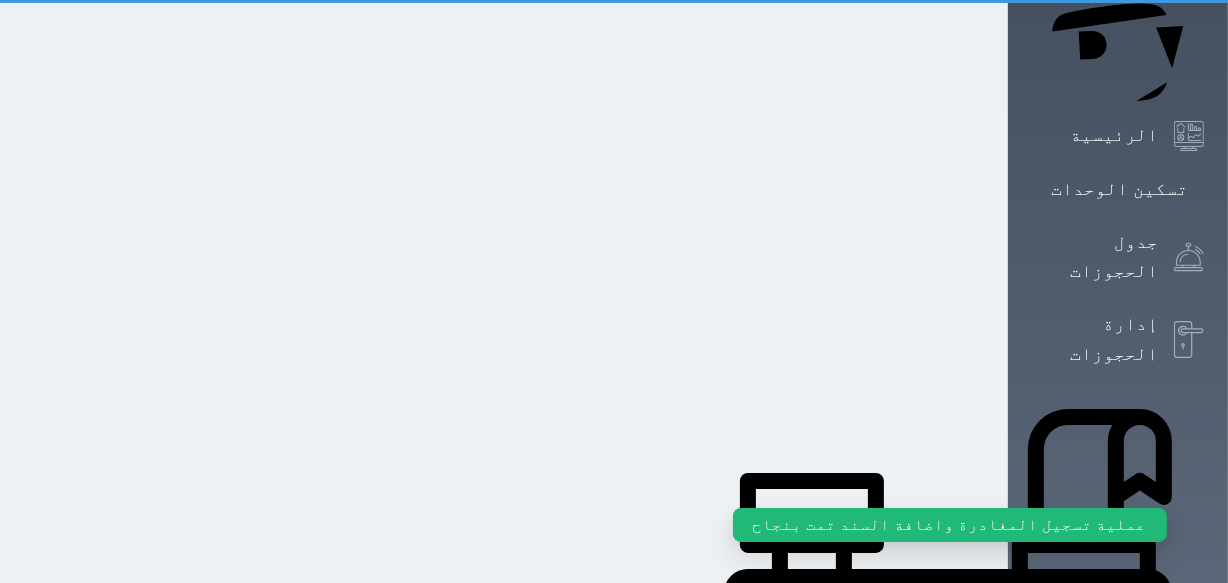 scroll, scrollTop: 0, scrollLeft: 0, axis: both 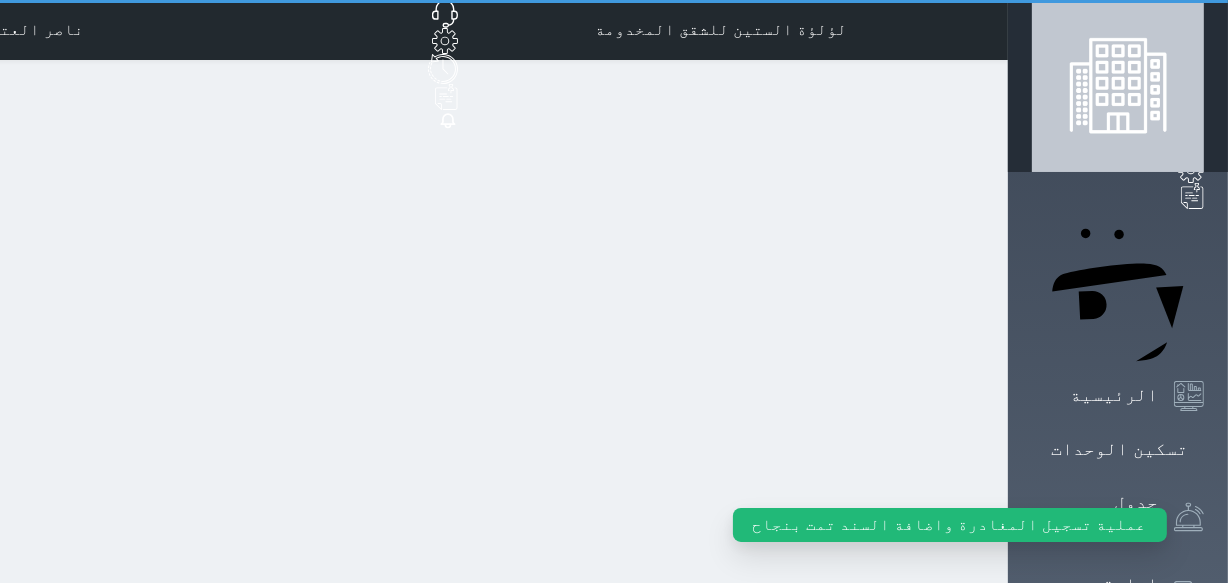select on "1" 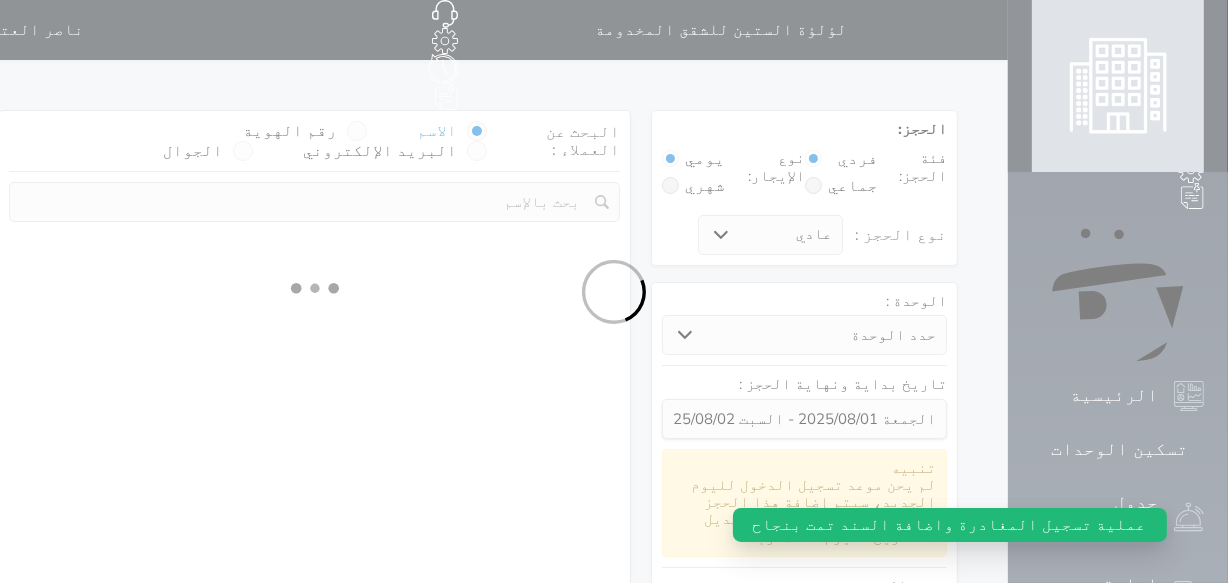 select 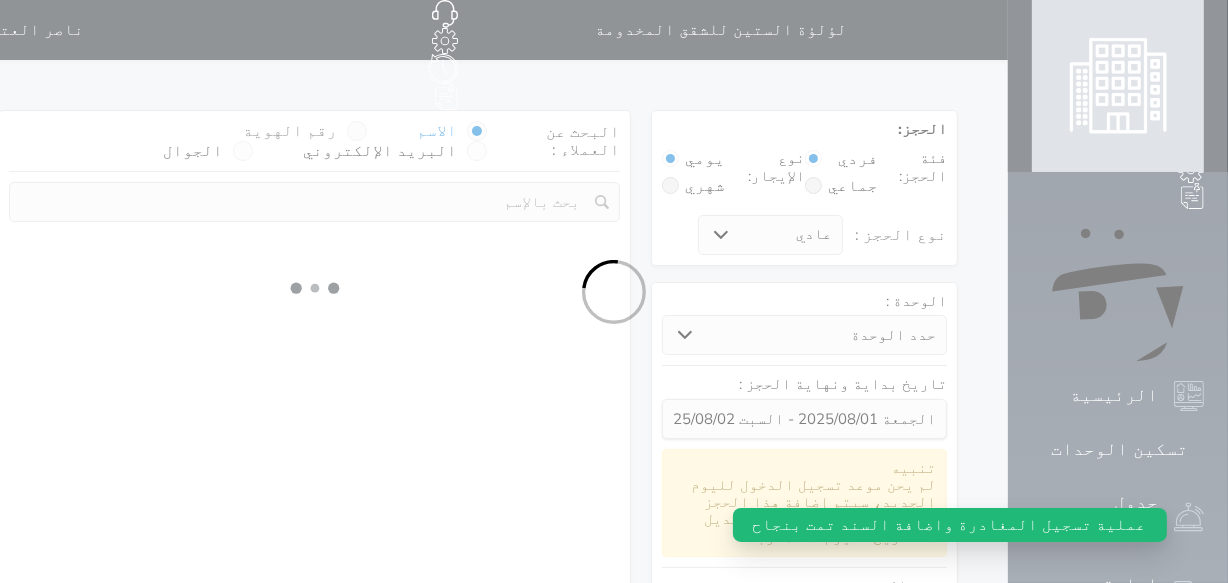 select on "1" 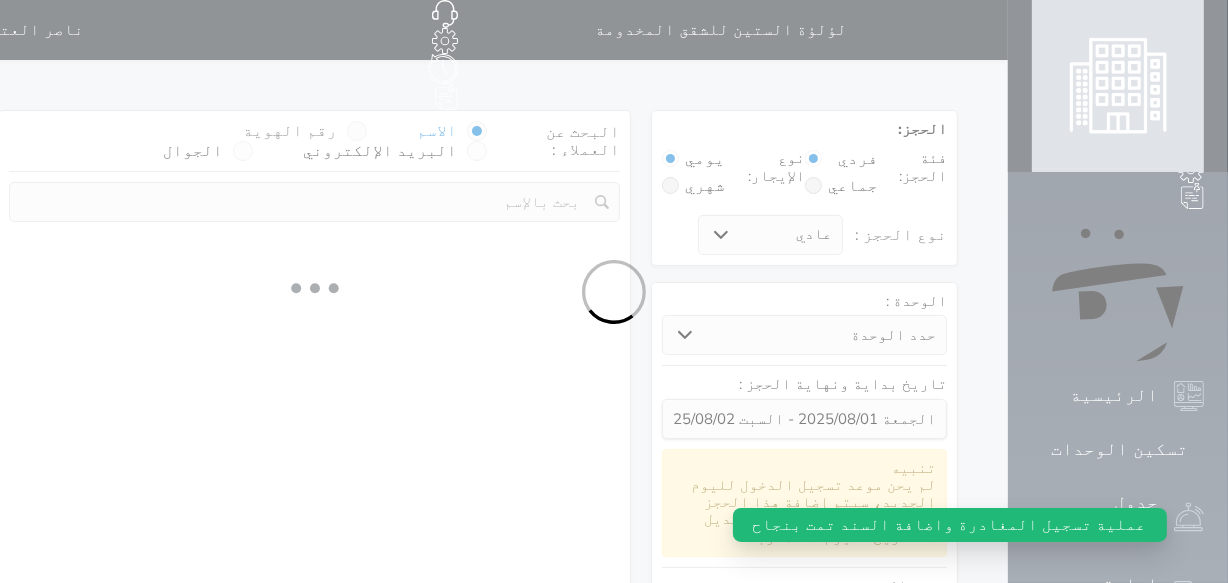 select on "113" 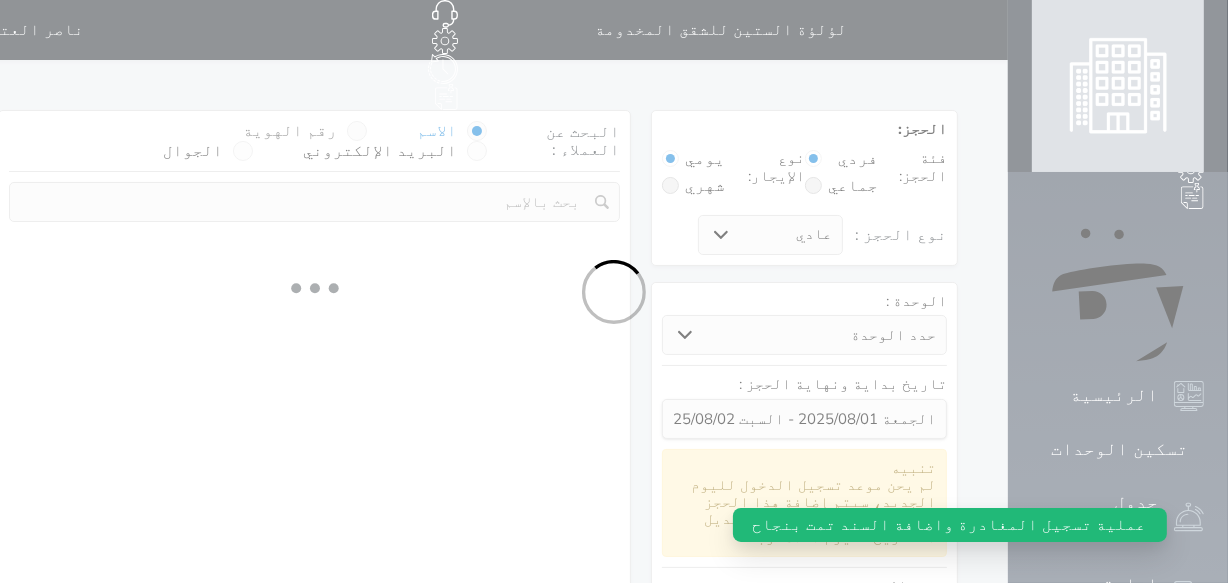 select on "1" 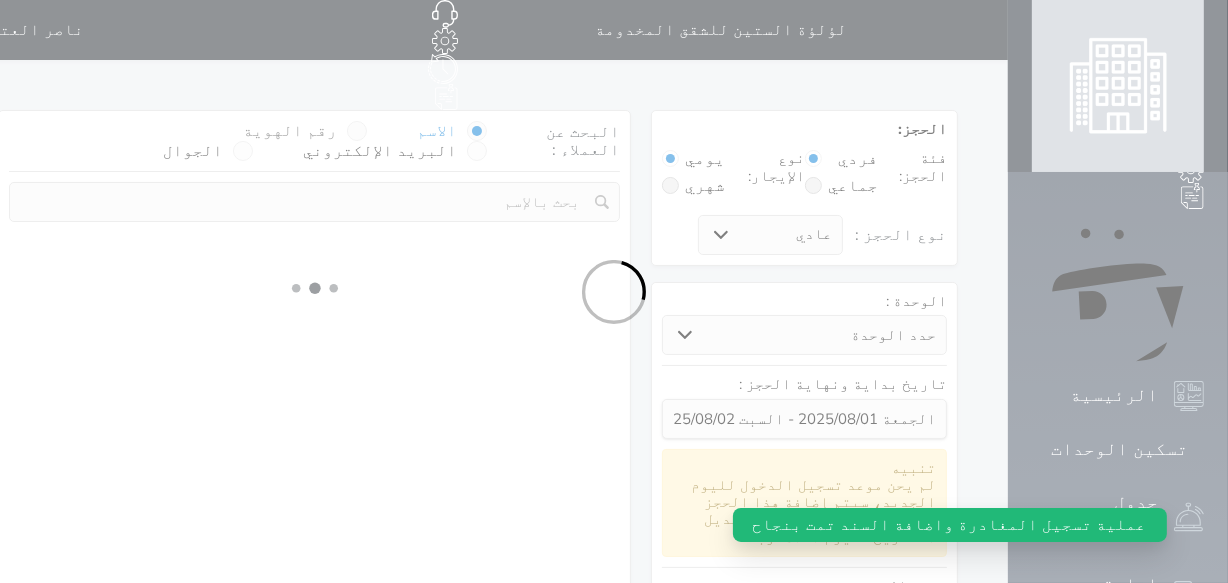 select 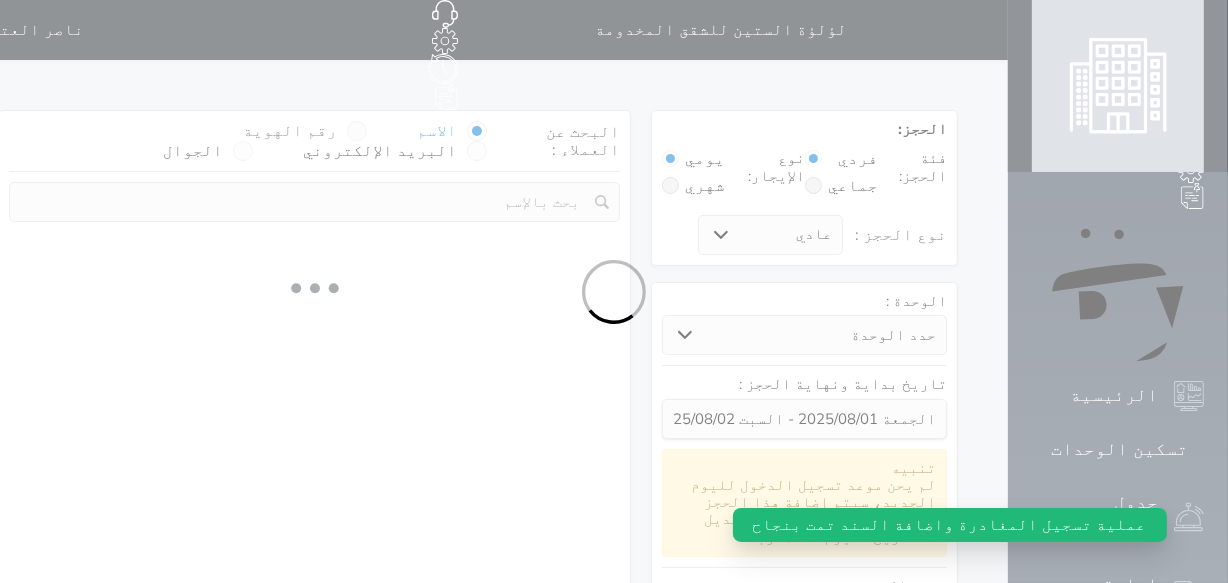 select on "7" 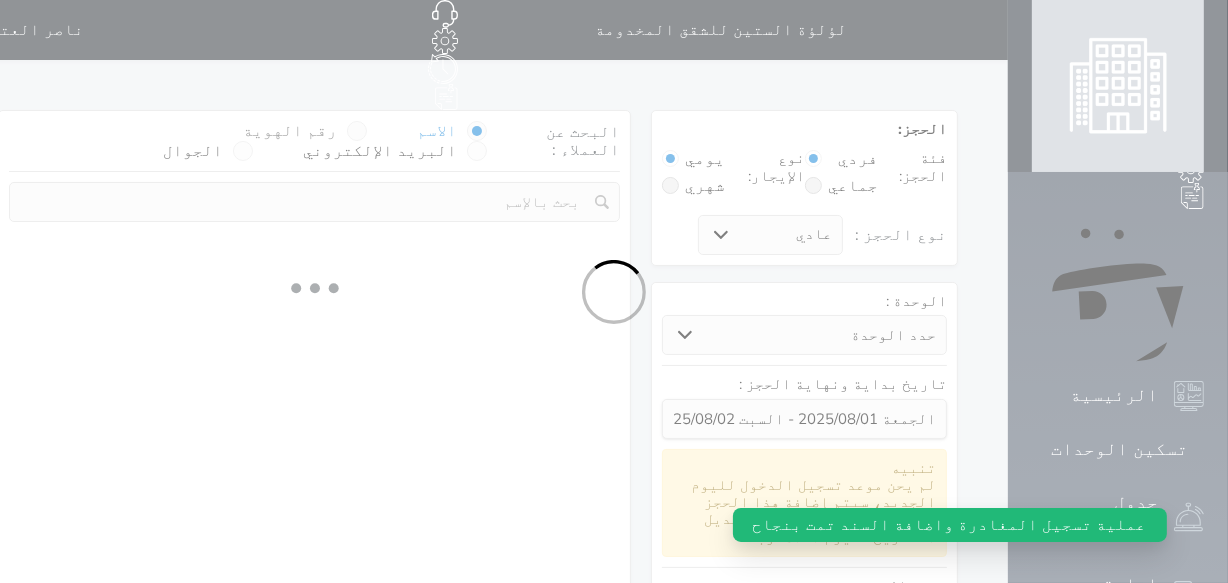 select 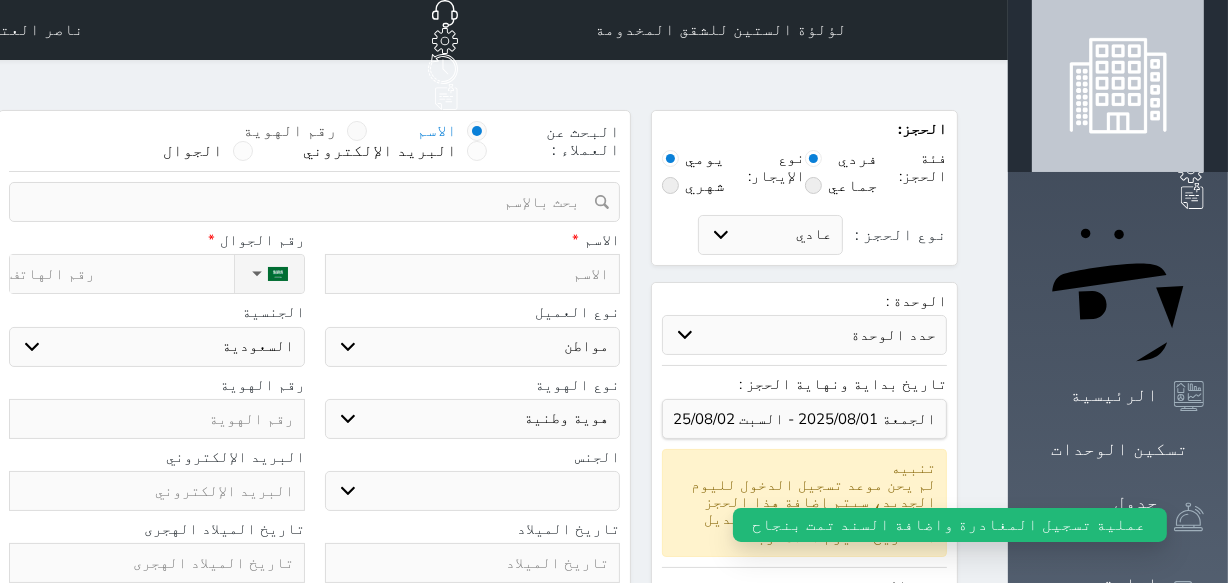 click at bounding box center (357, 131) 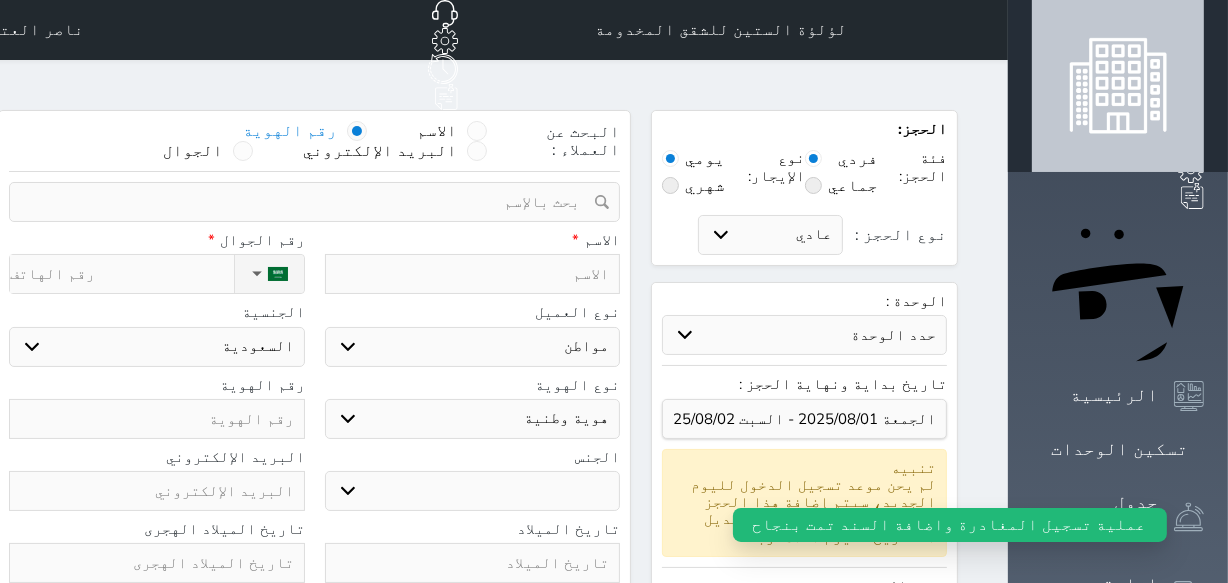 select 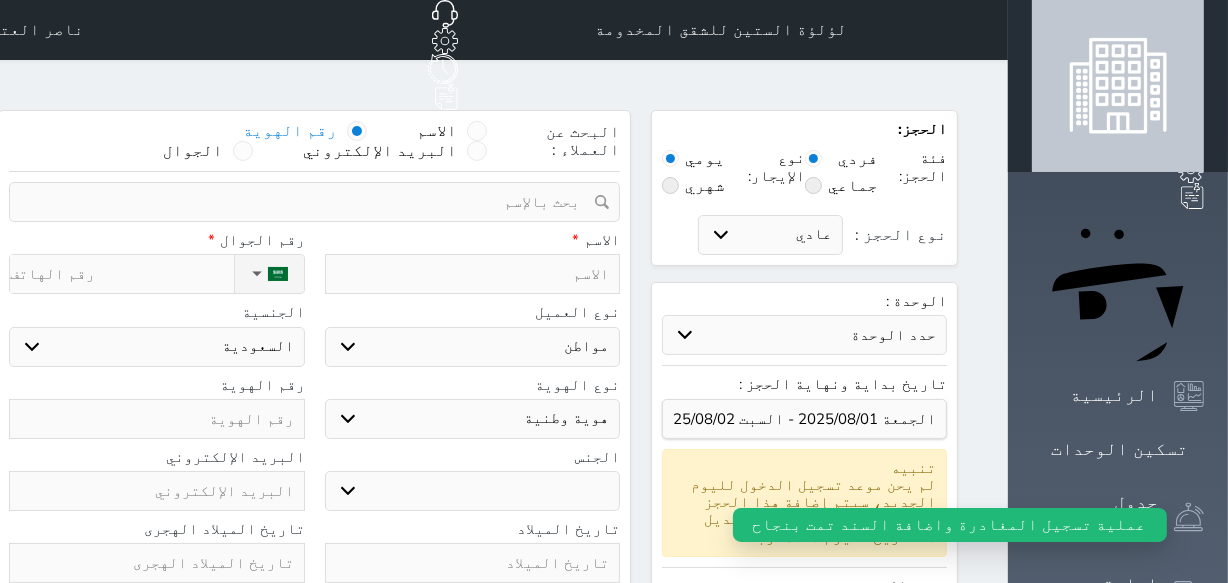 select 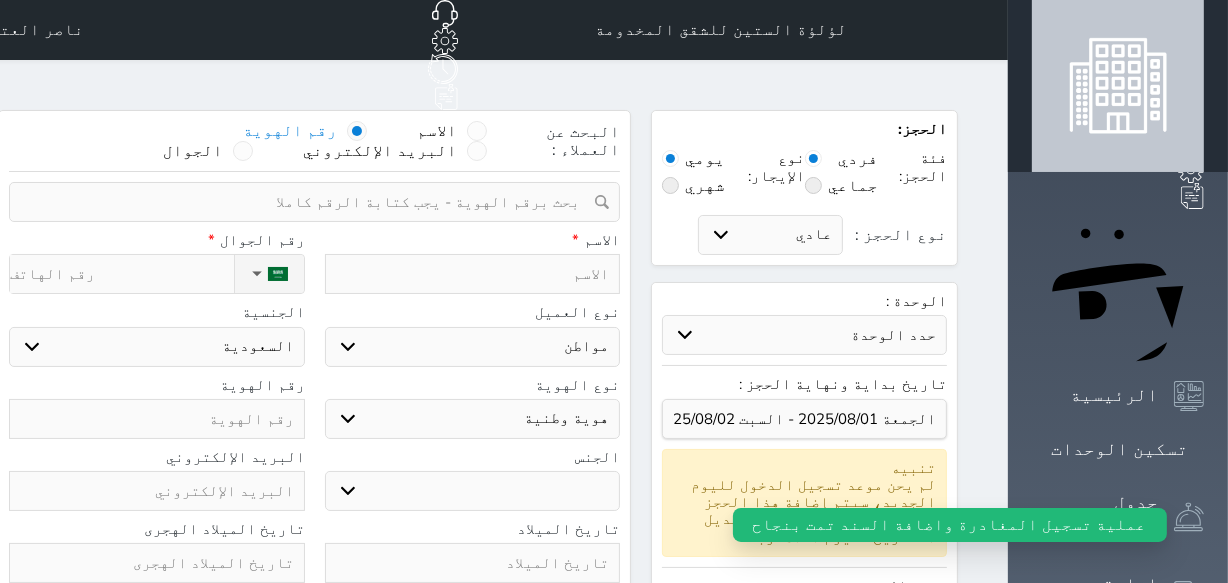 select 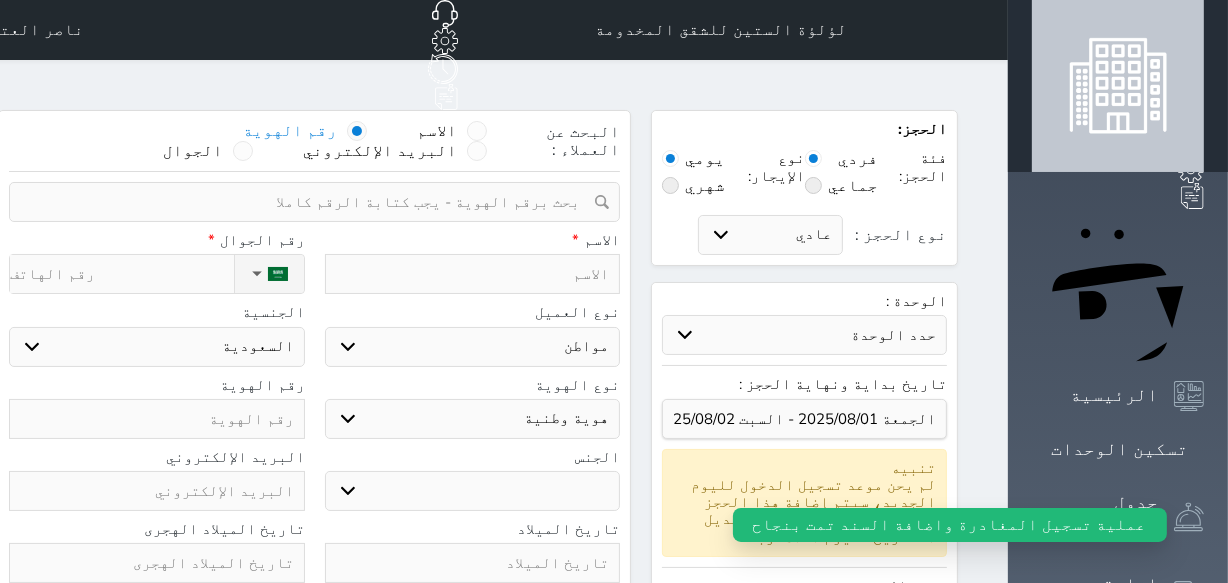 select 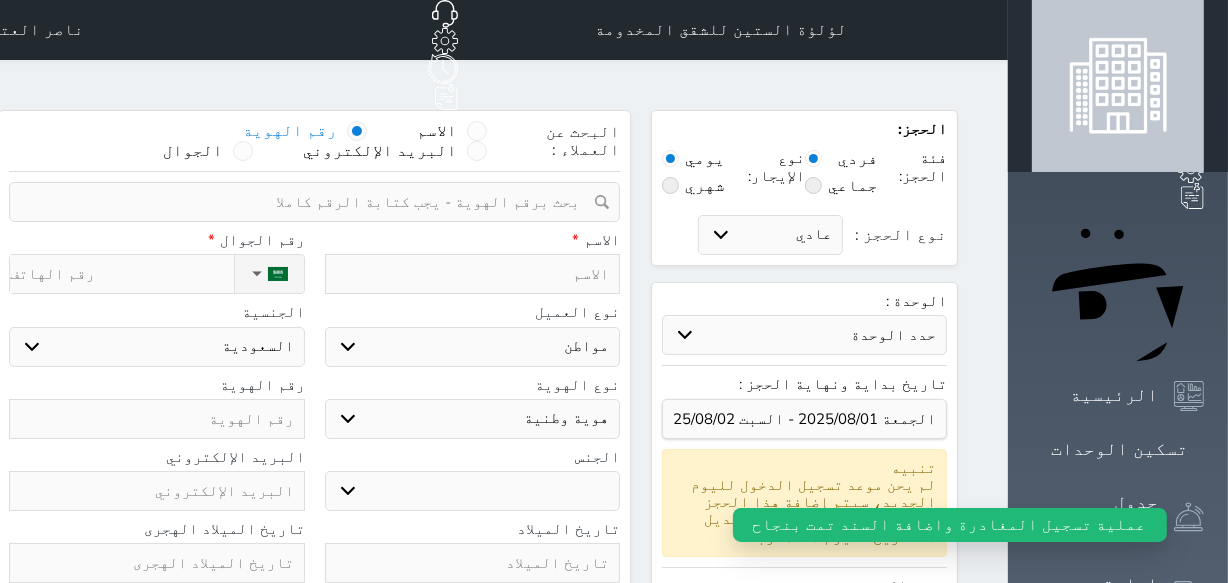 click at bounding box center [307, 202] 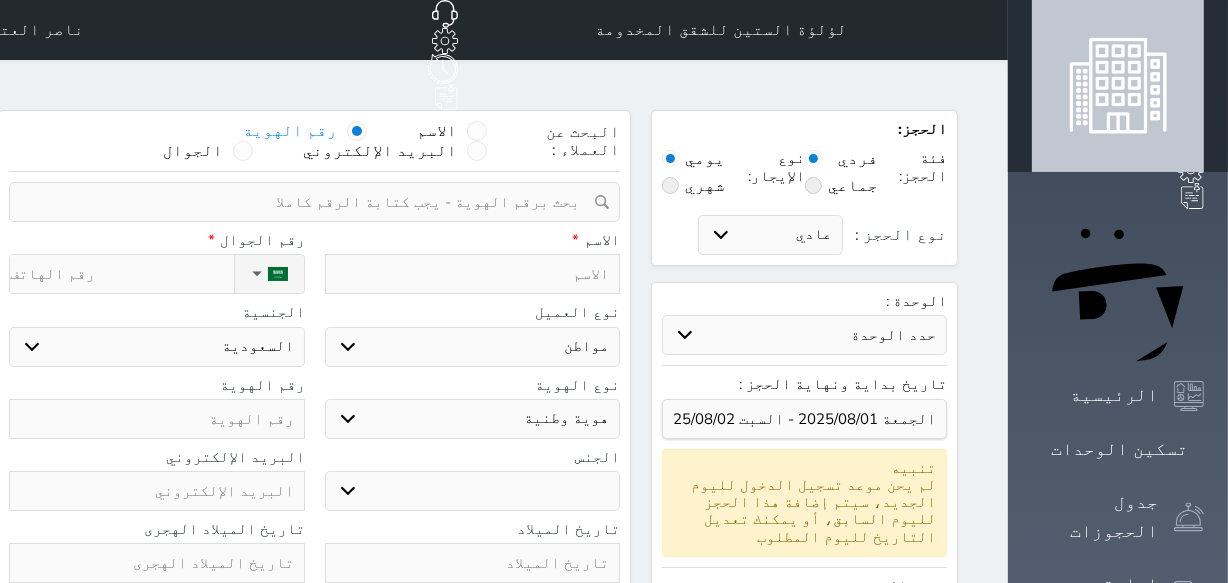 click on "الاسم *" at bounding box center (473, 263) 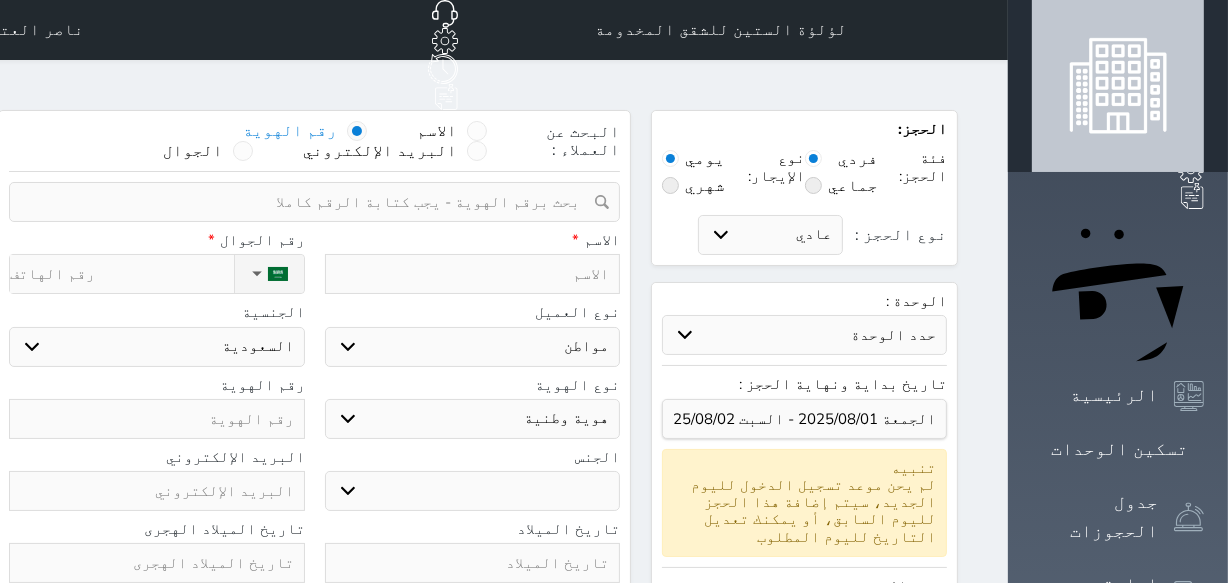 click at bounding box center [473, 274] 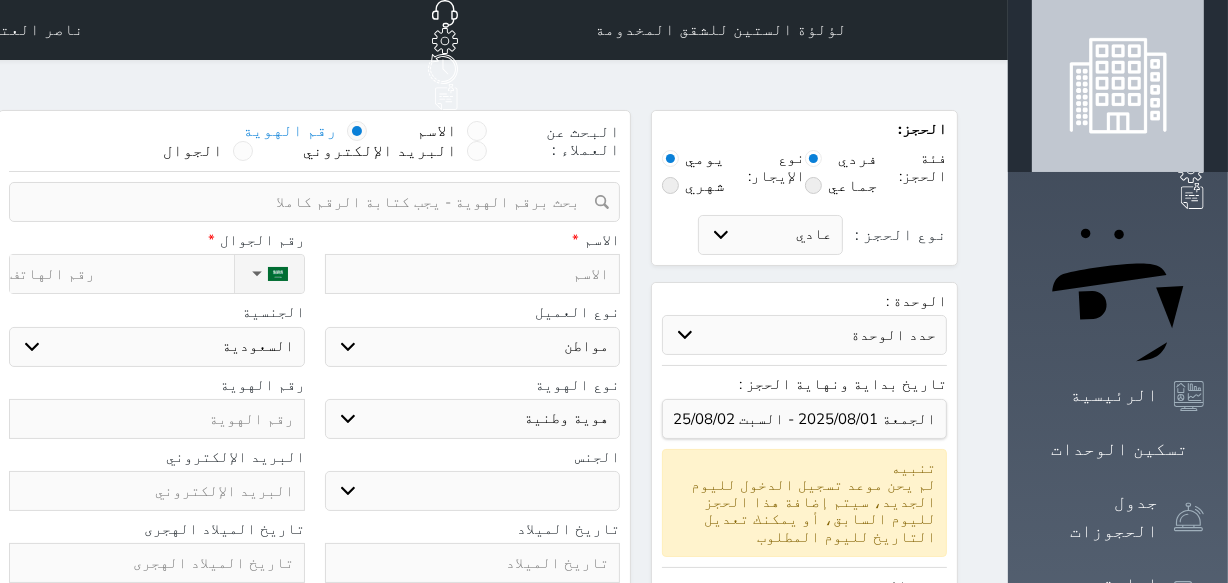 type on "س" 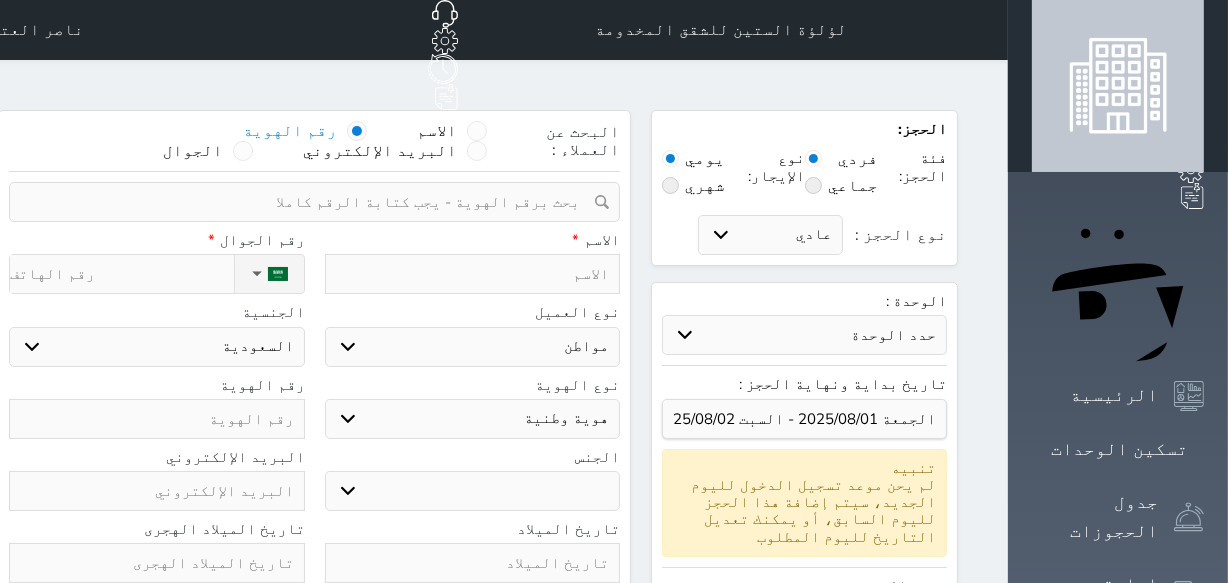 select 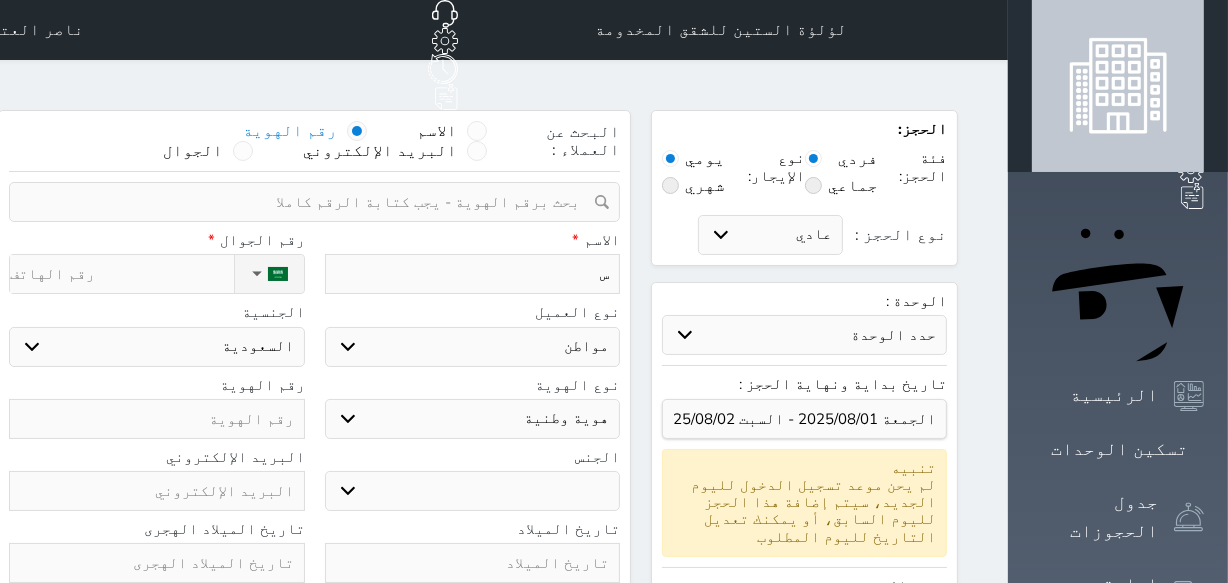 type on "[FIRST]" 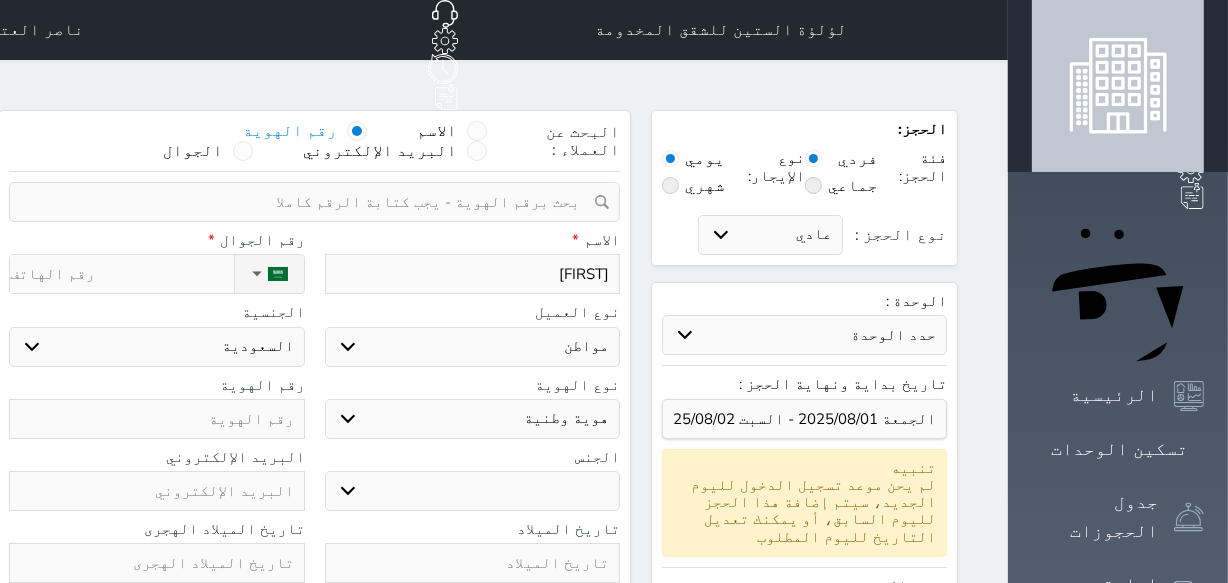 select 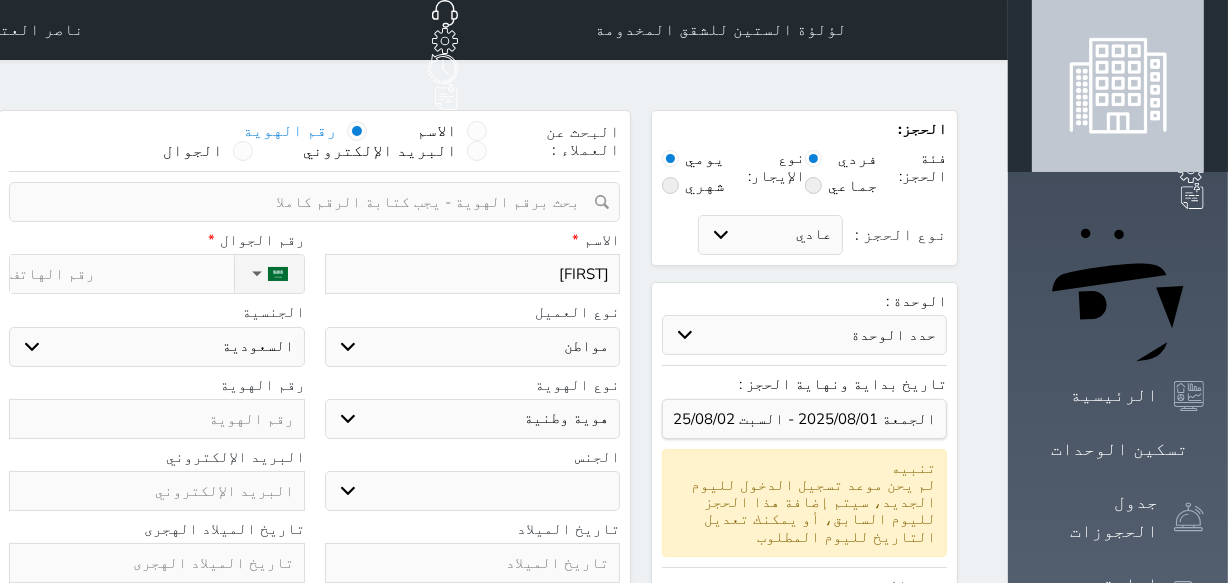 type on "سيع" 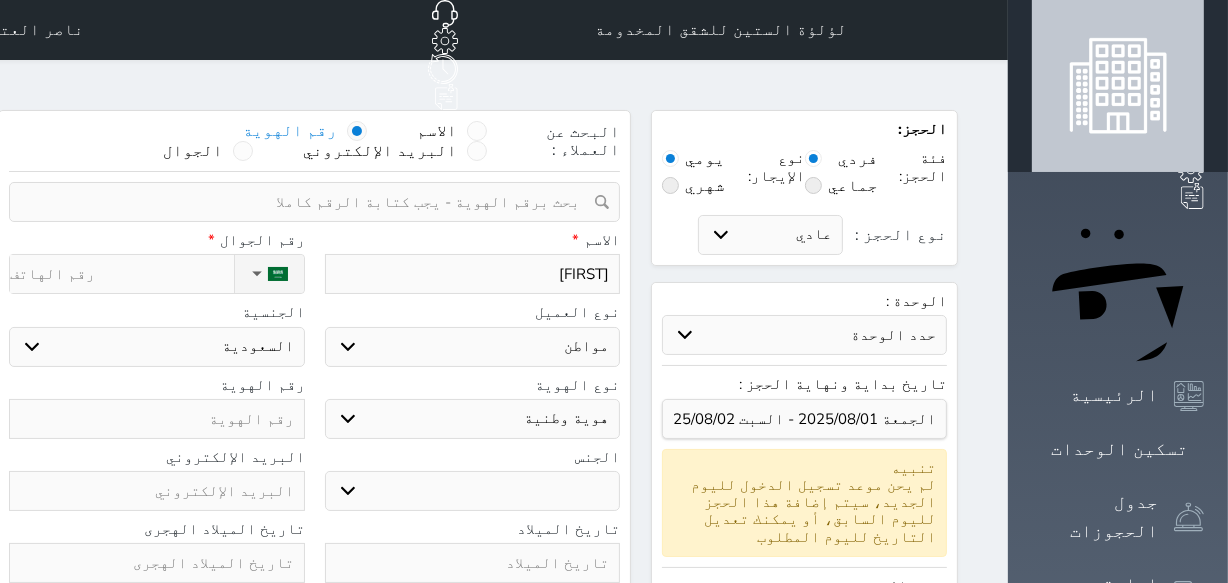 select 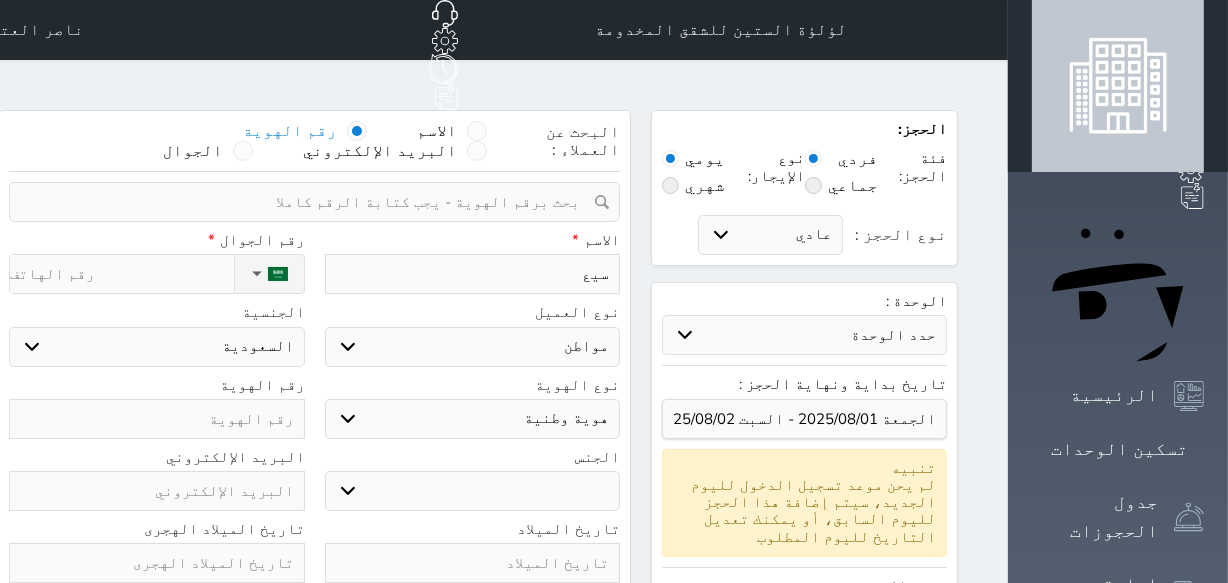 type on "[FIRST]" 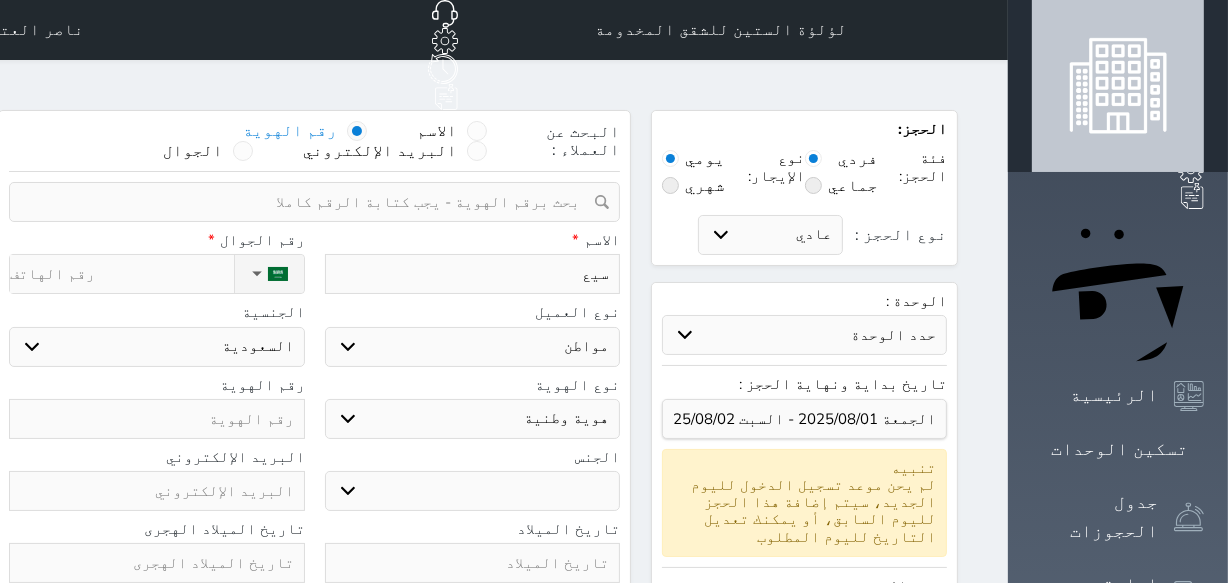 select 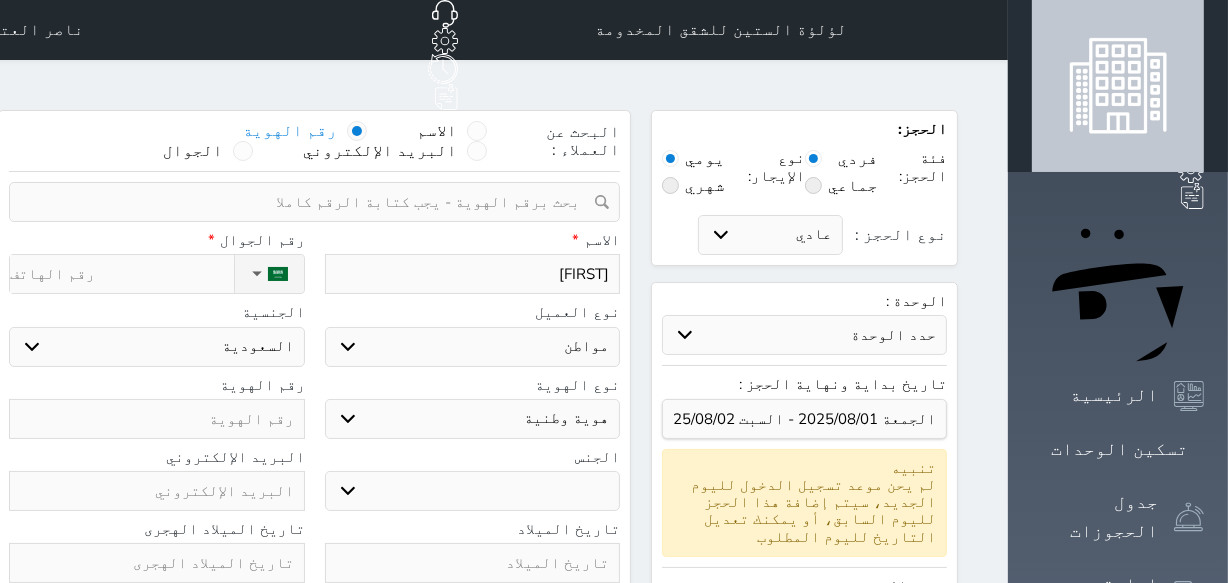 select 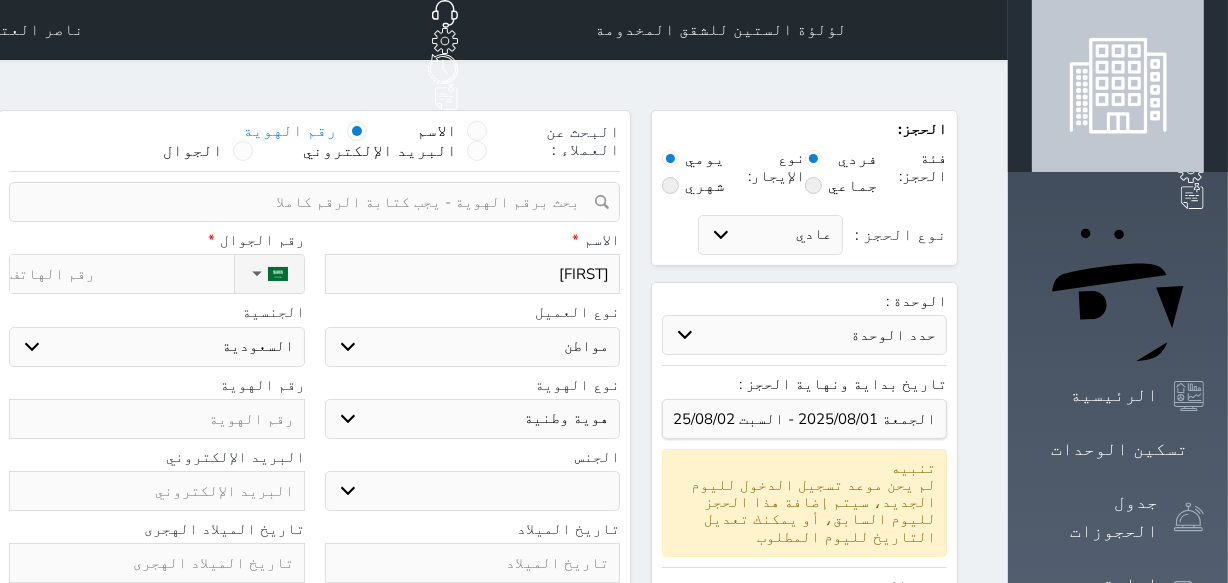 type on "[FIRST]" 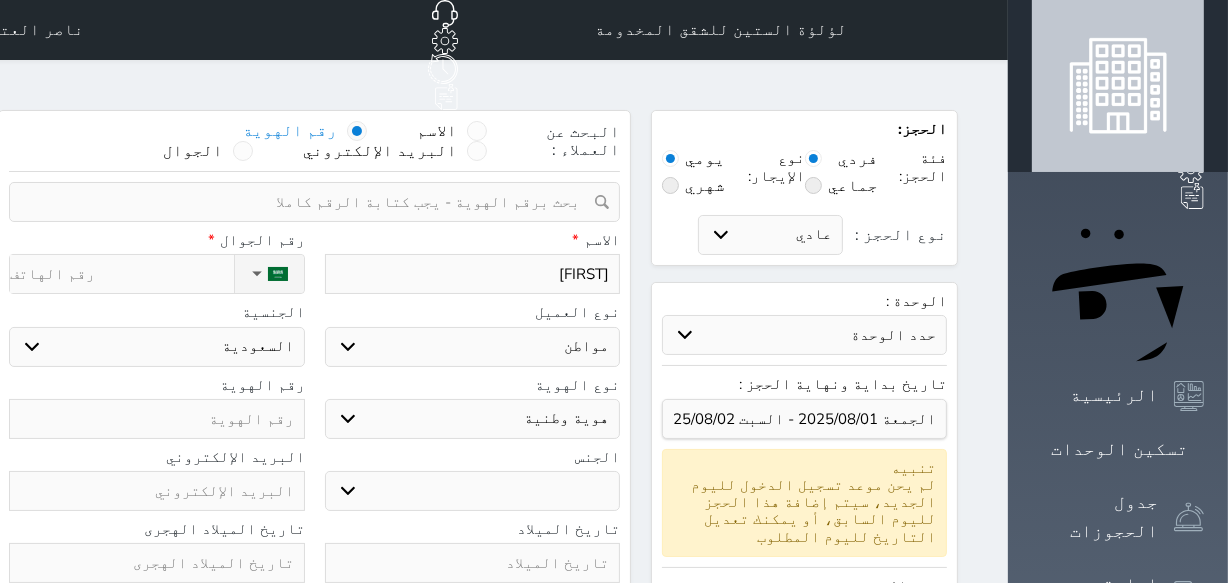 select 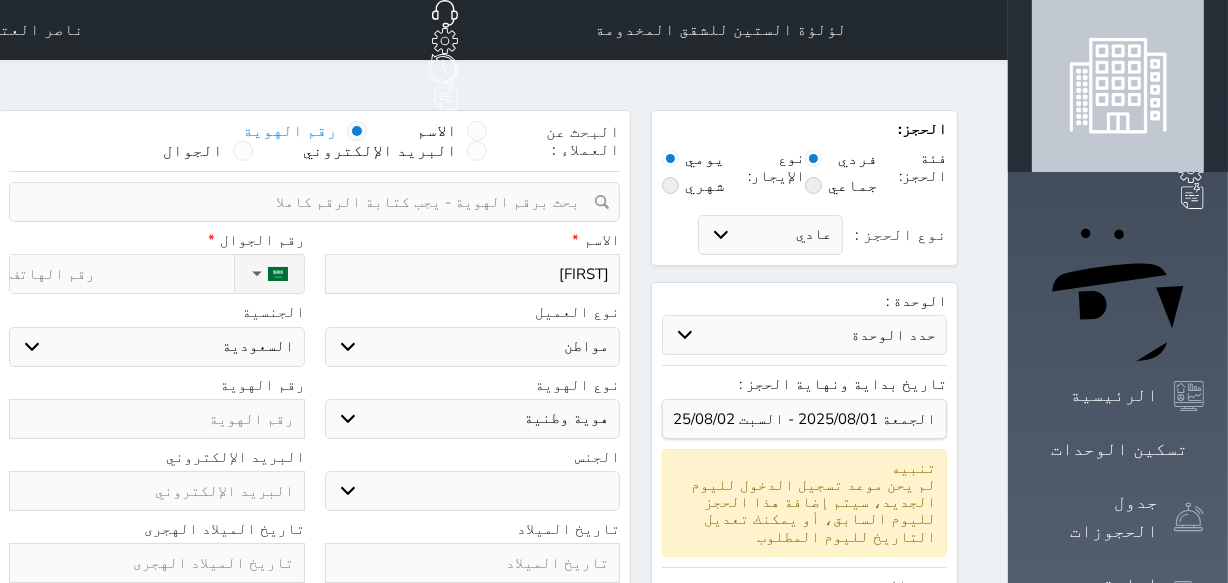 type on "[FIRST]" 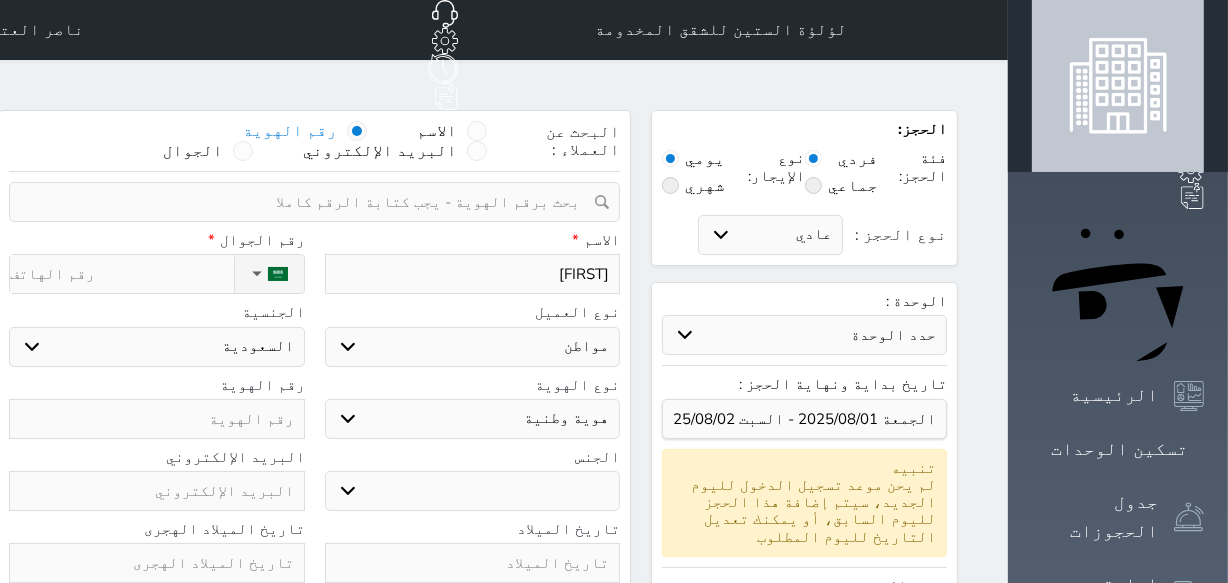 select 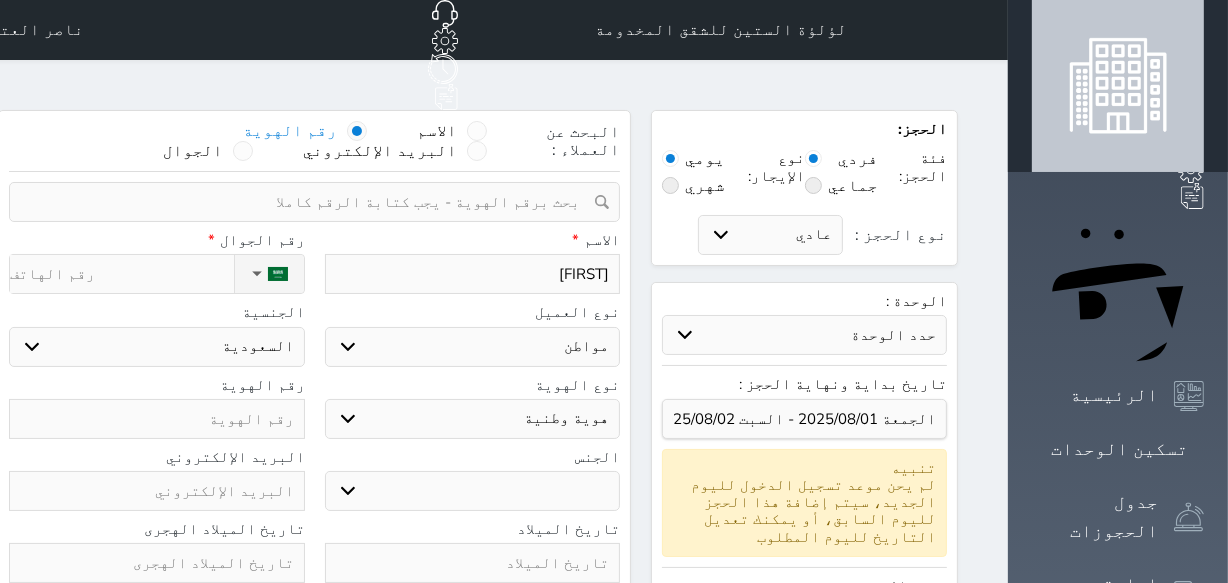 type on "سيع" 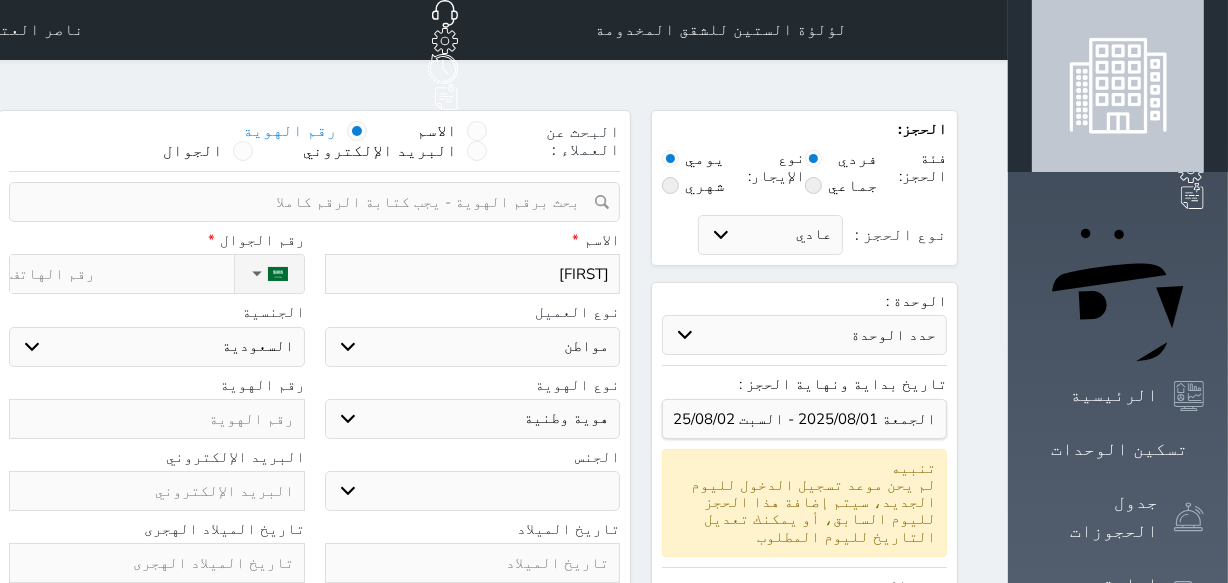 select 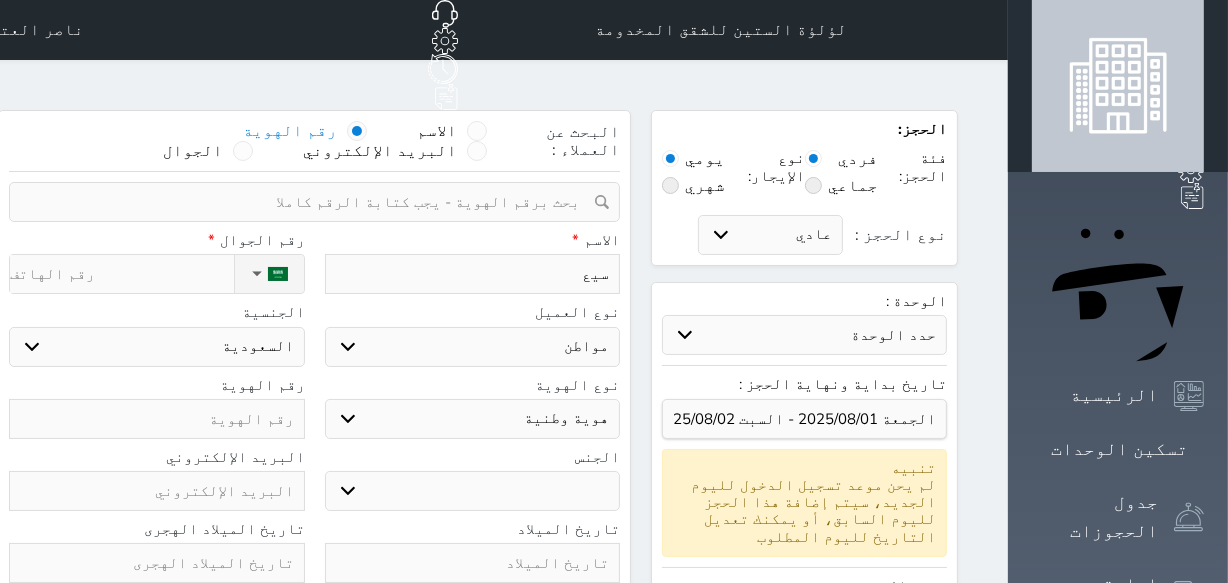 type on "[FIRST]" 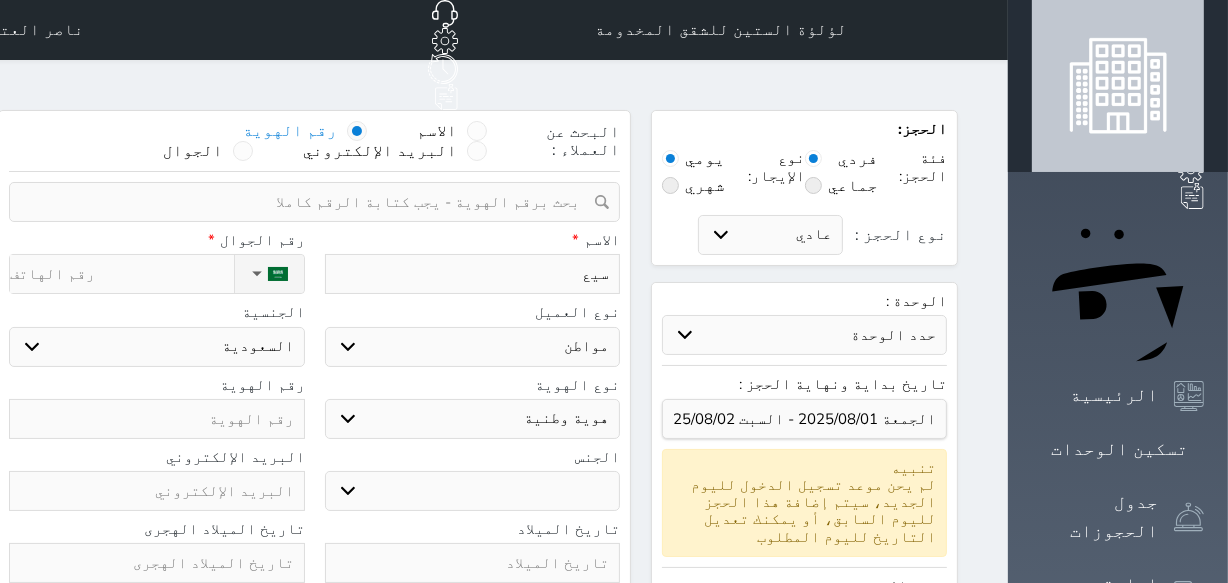 select 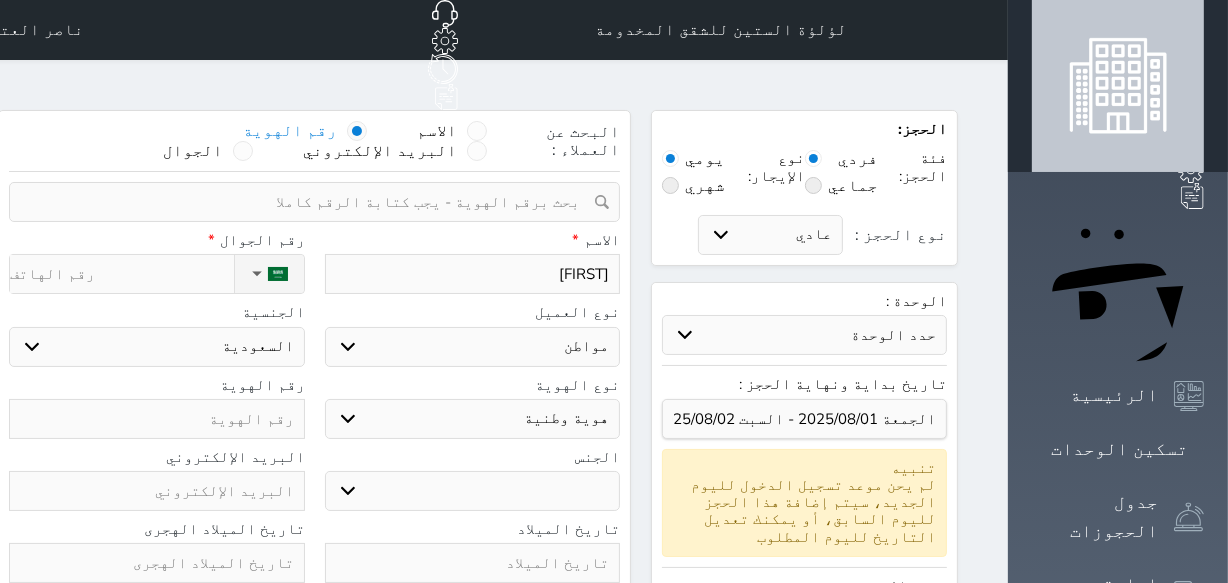 type on "س" 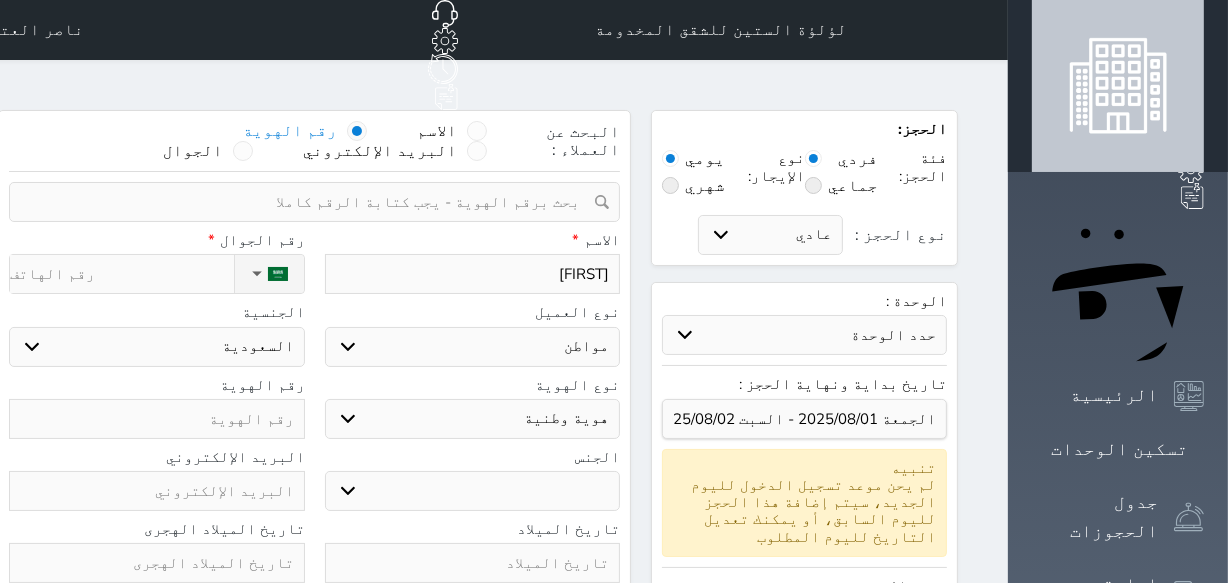 select 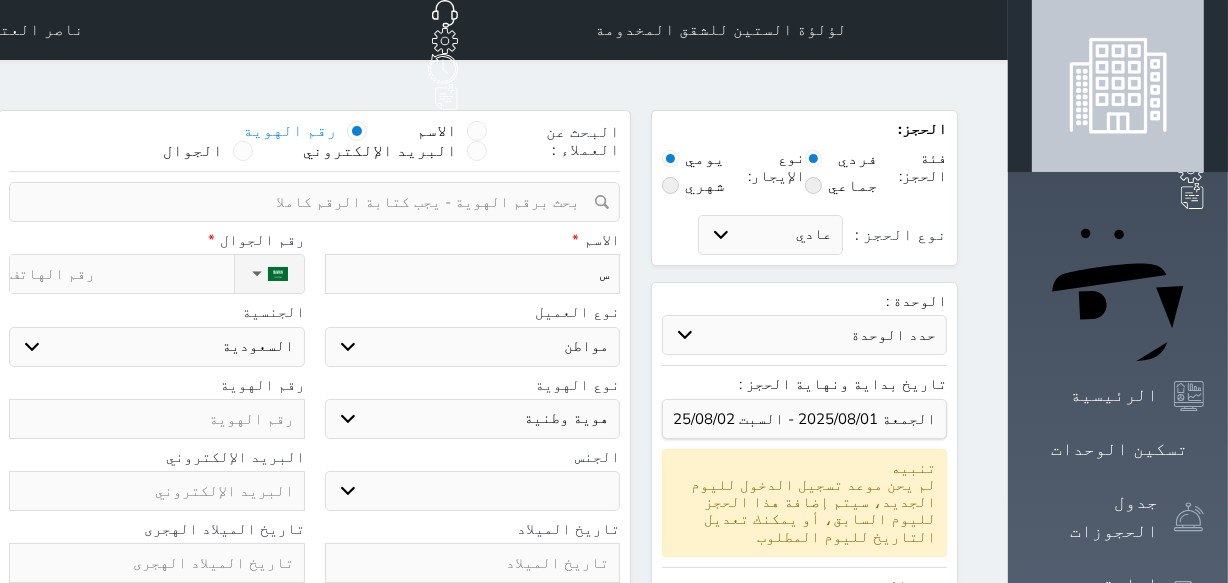 type on "سع" 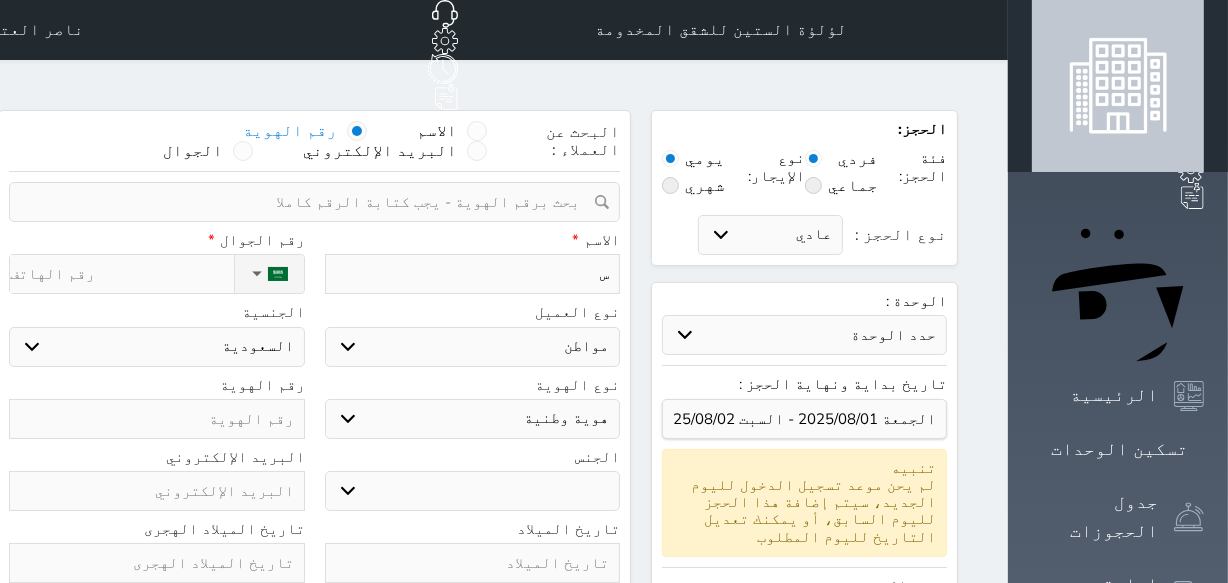 select 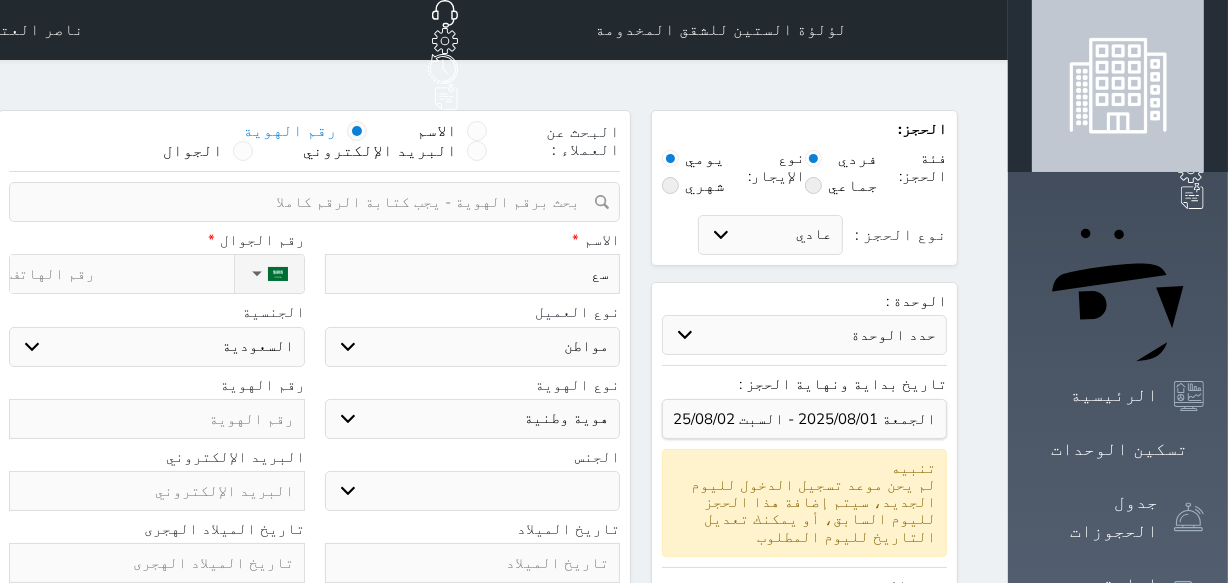 type on "سعي" 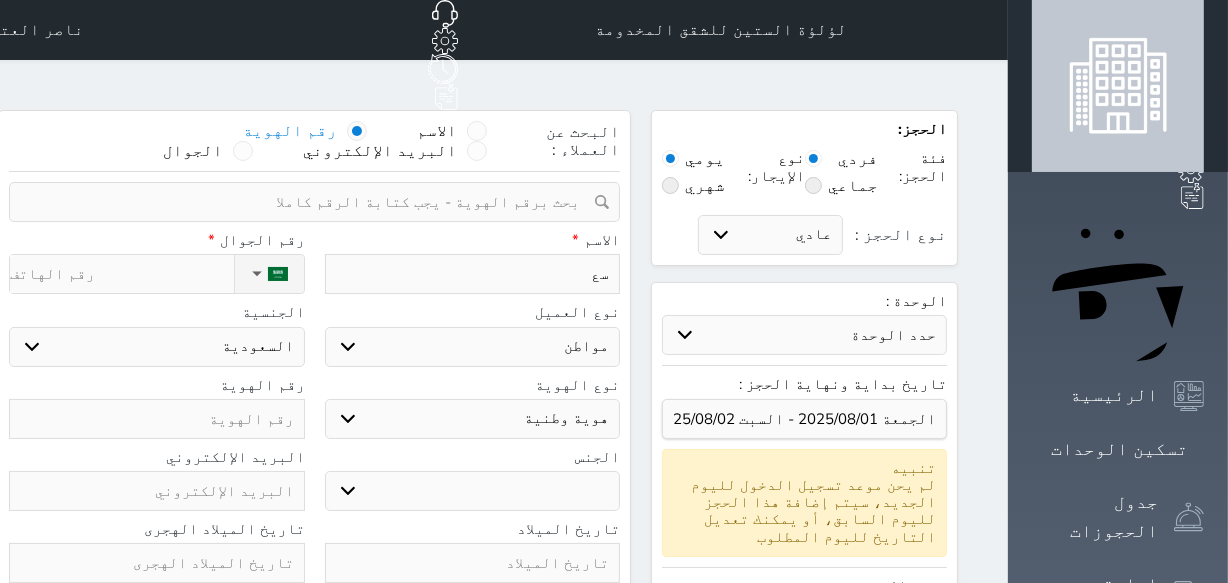 select 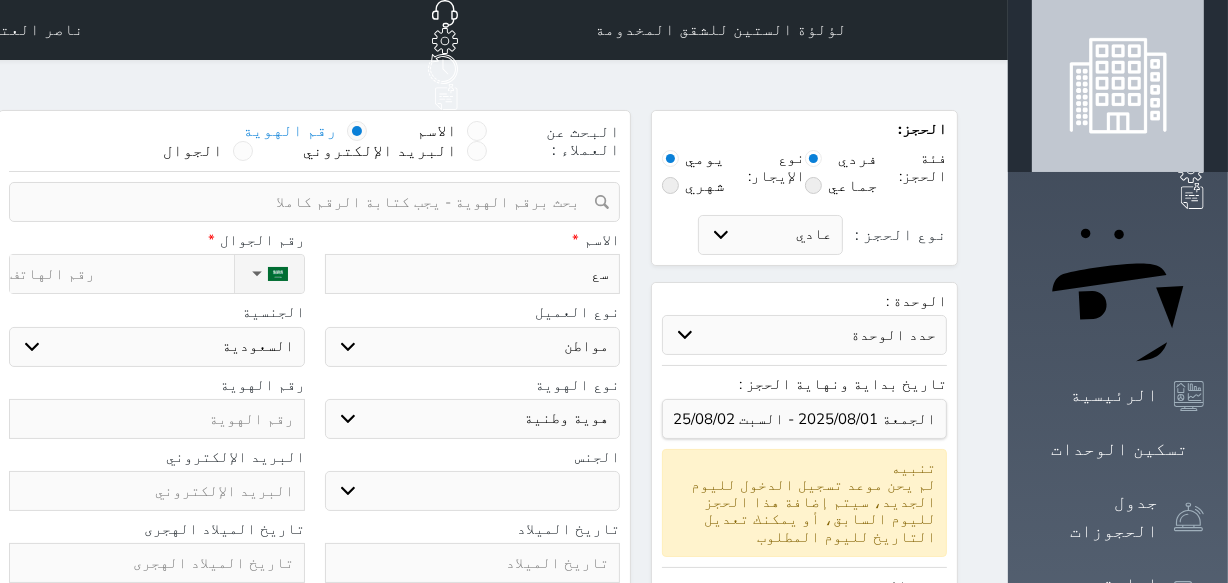 select 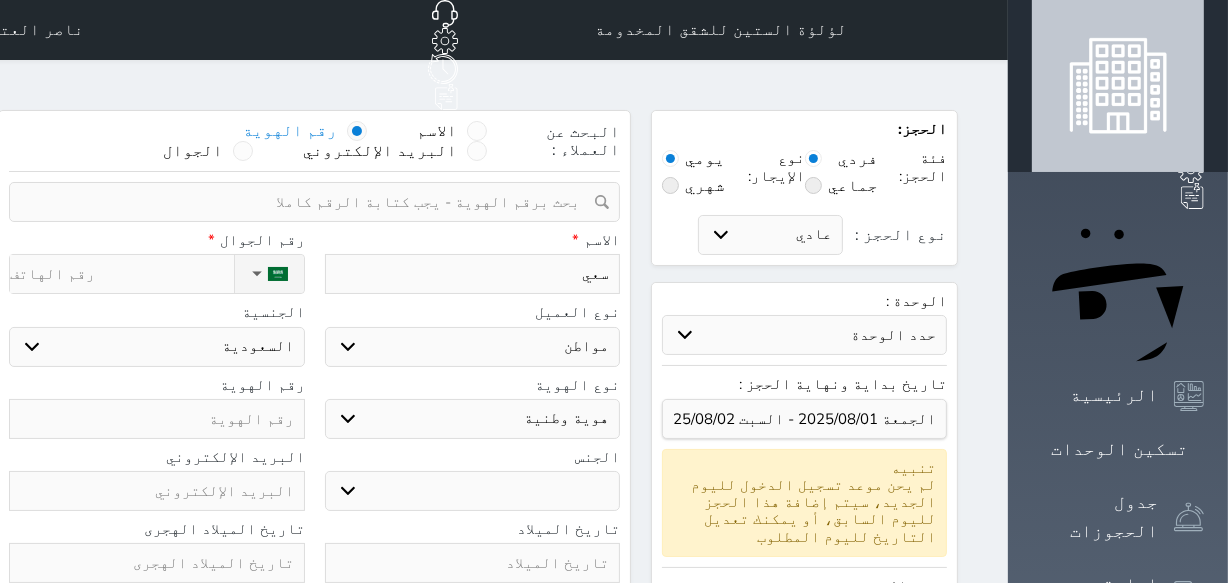type on "سعيد" 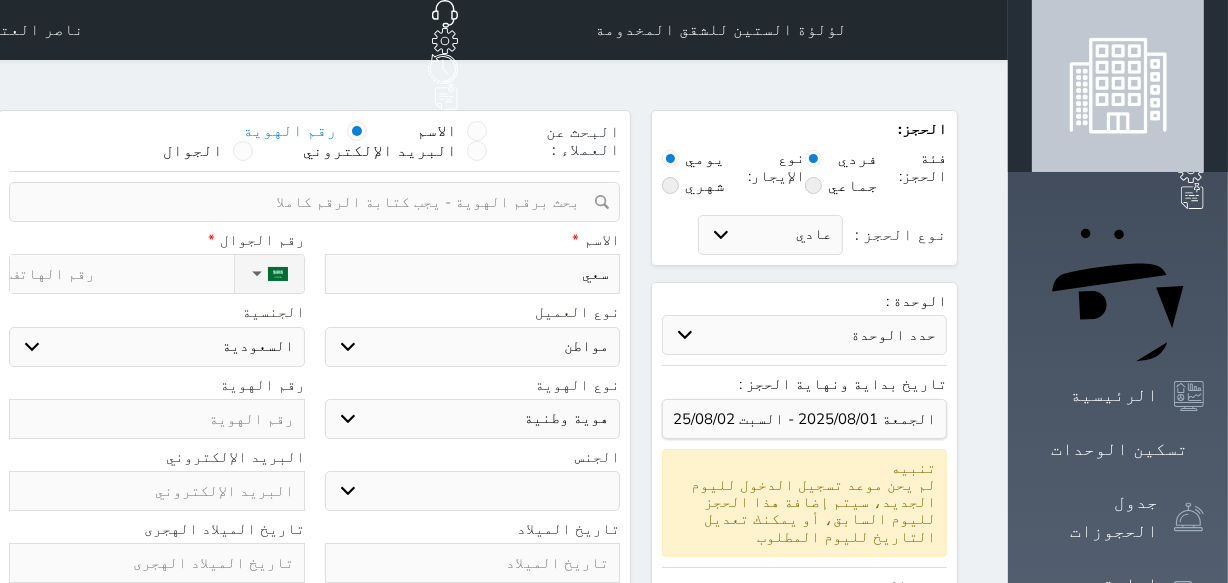 select 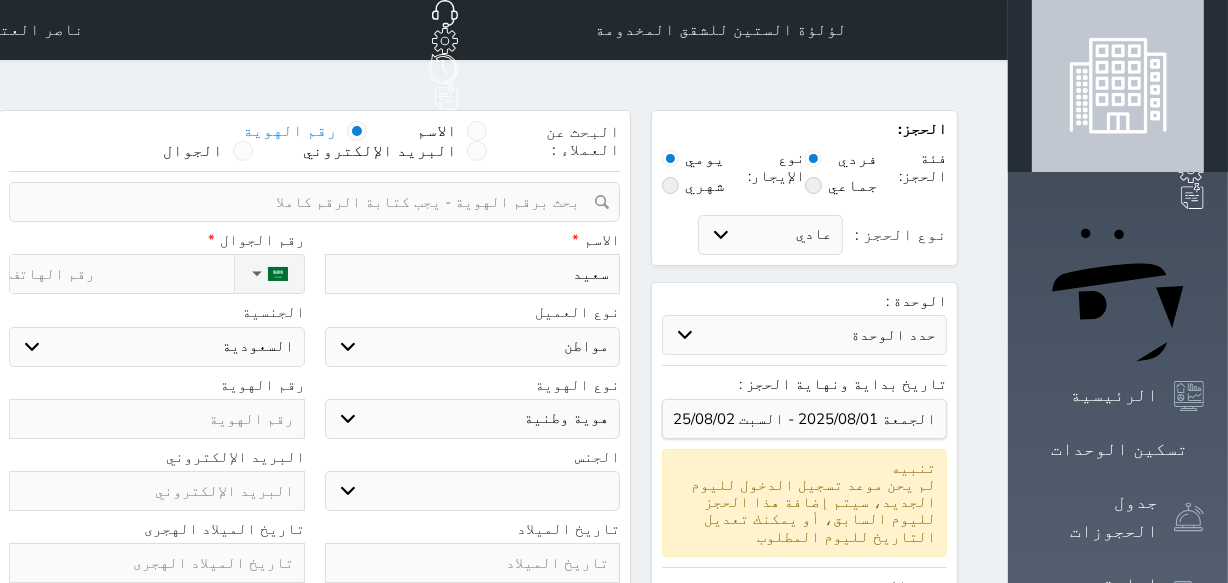 type on "سعيد" 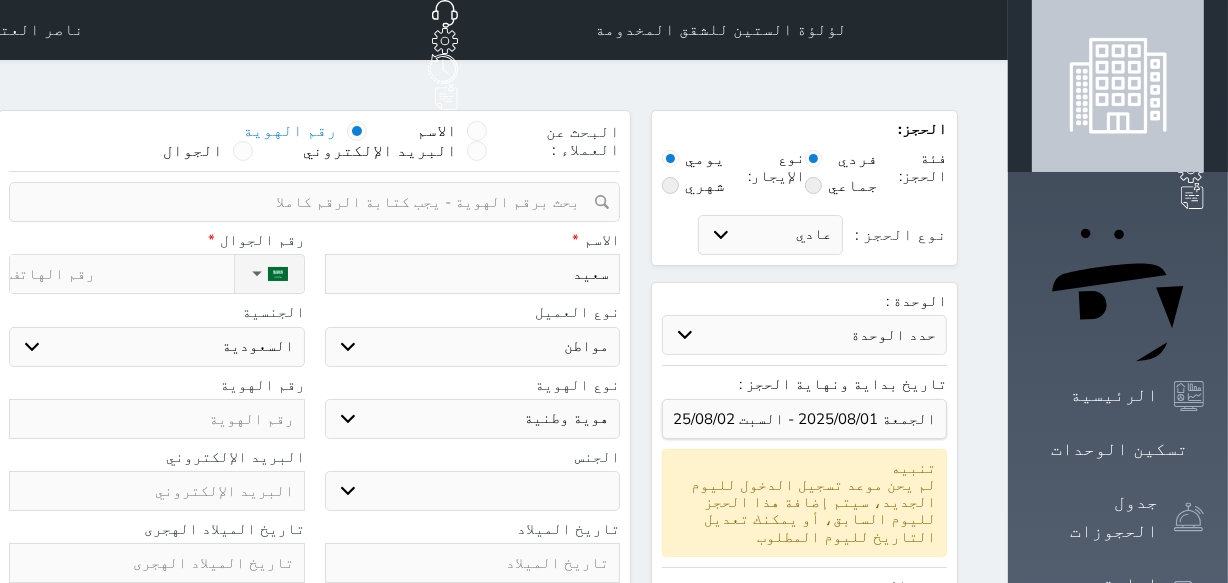 select 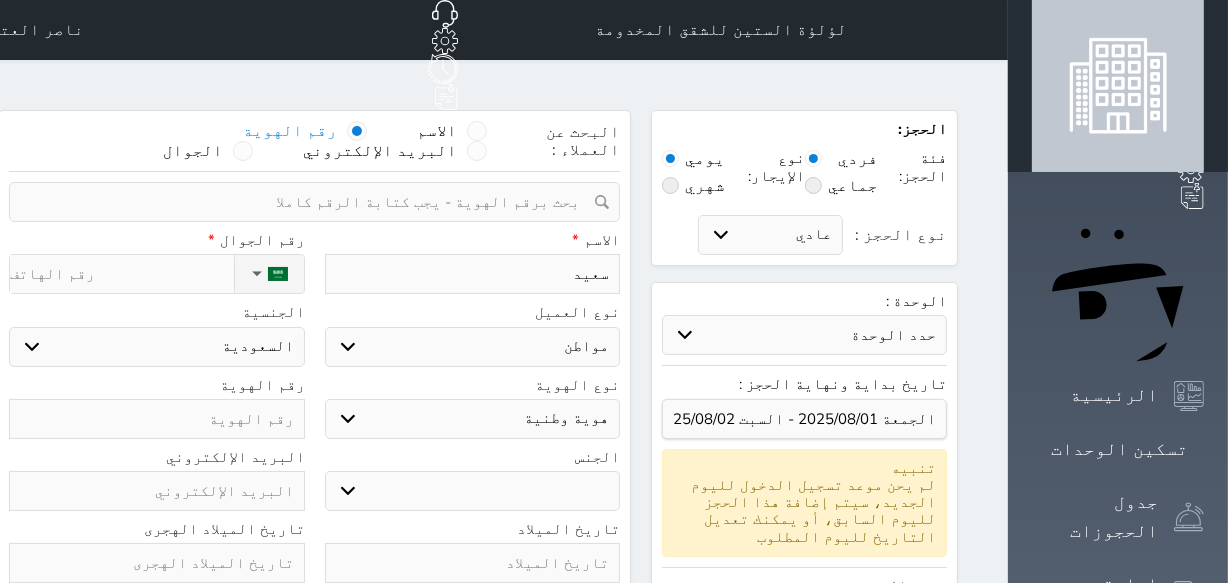 type on "[FIRST] [LAST]" 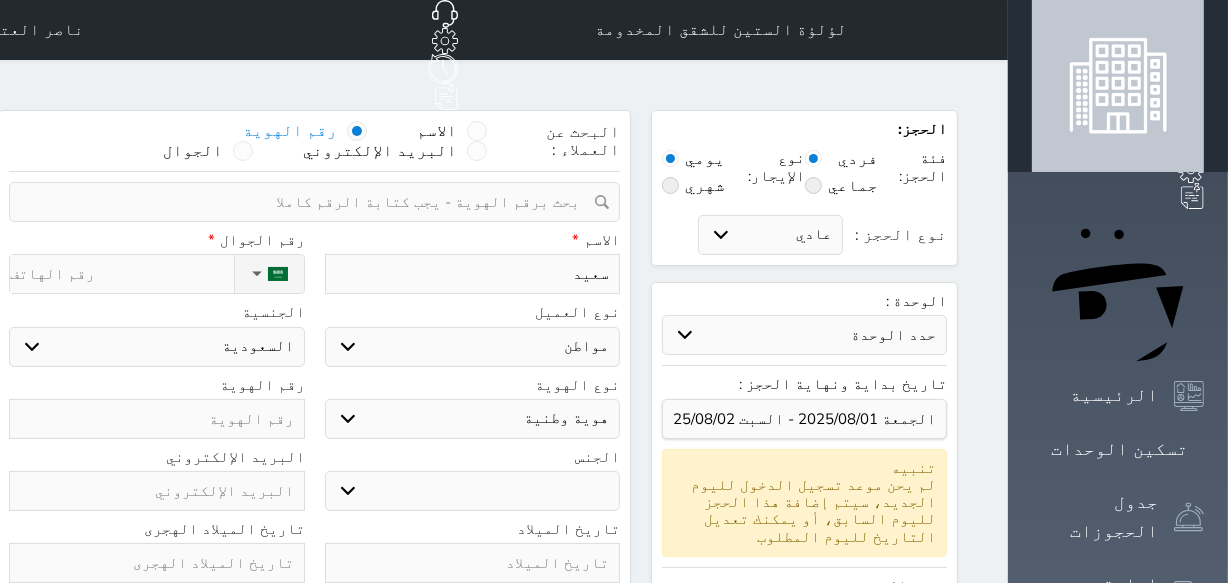 select 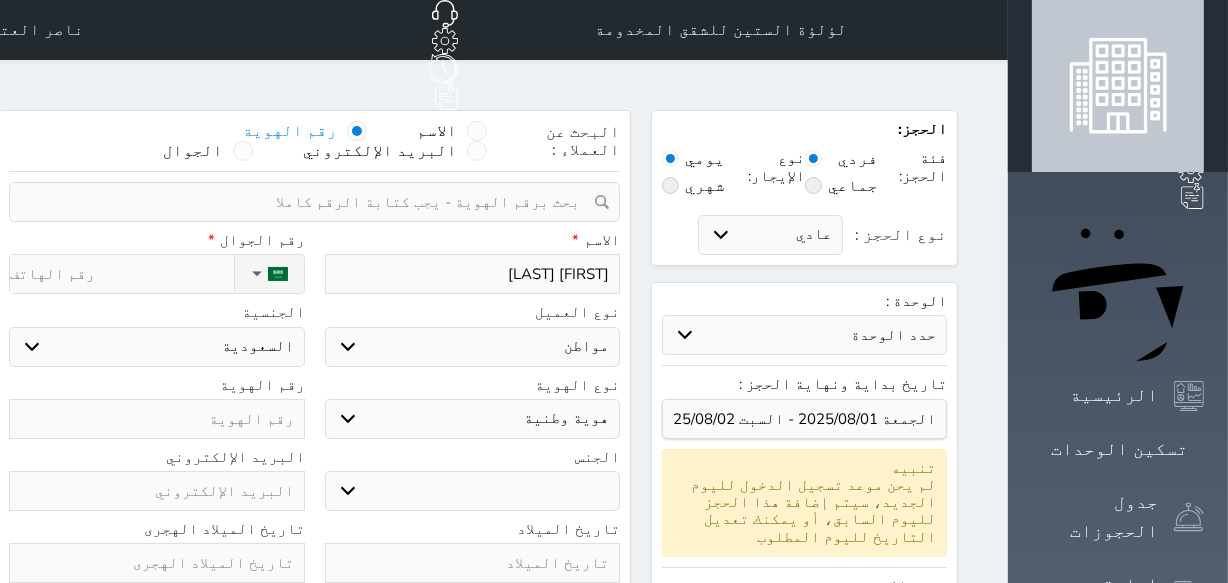 type on "[FIRST] [LAST]" 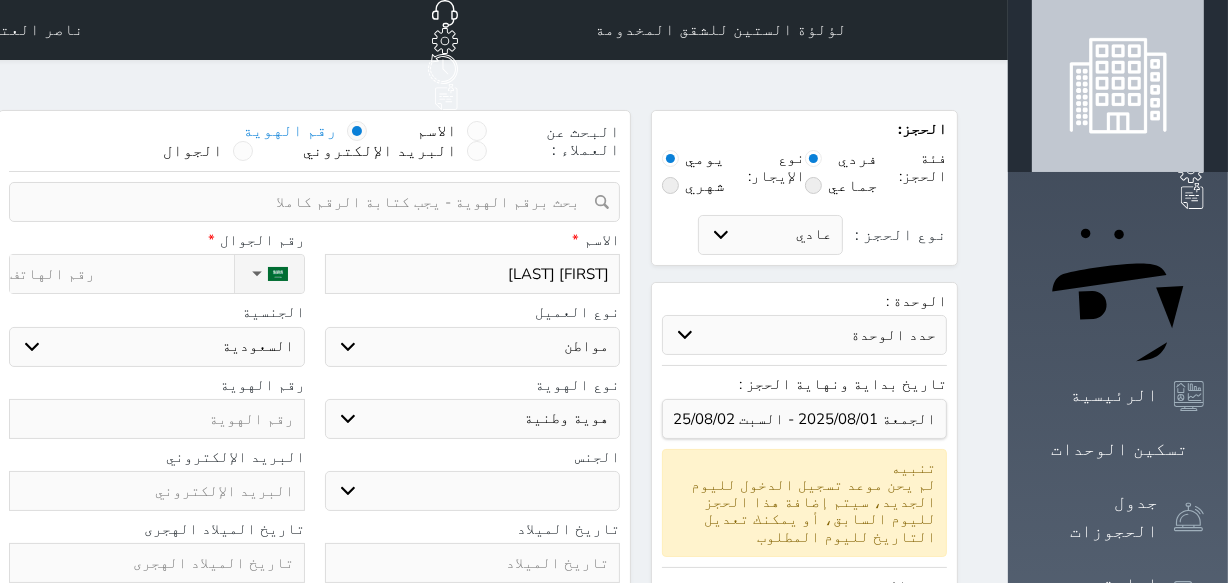 select 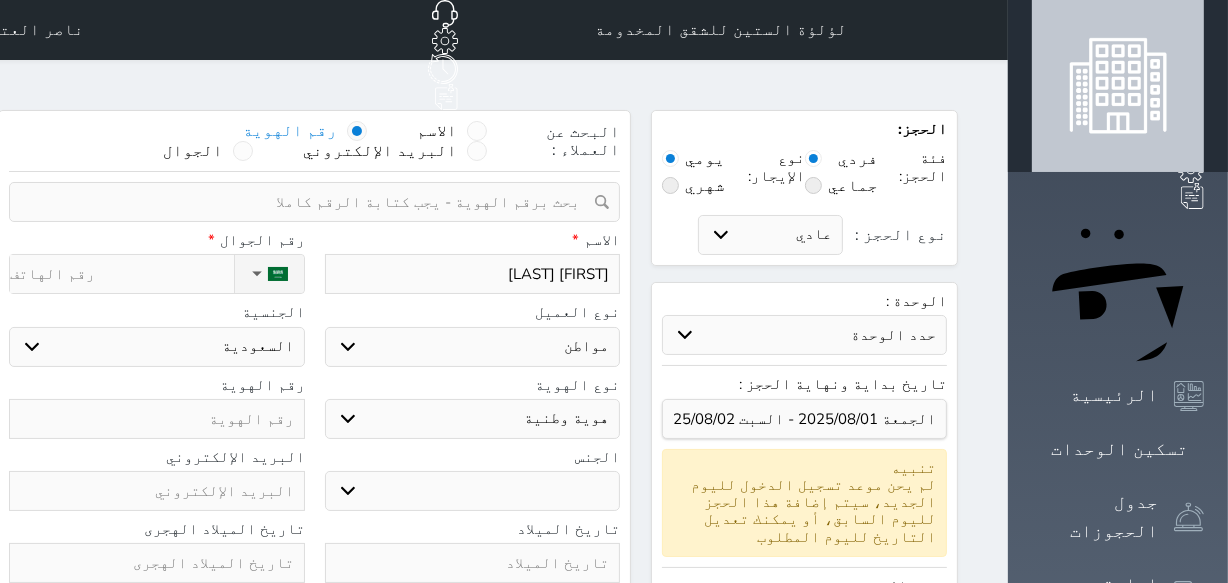 select 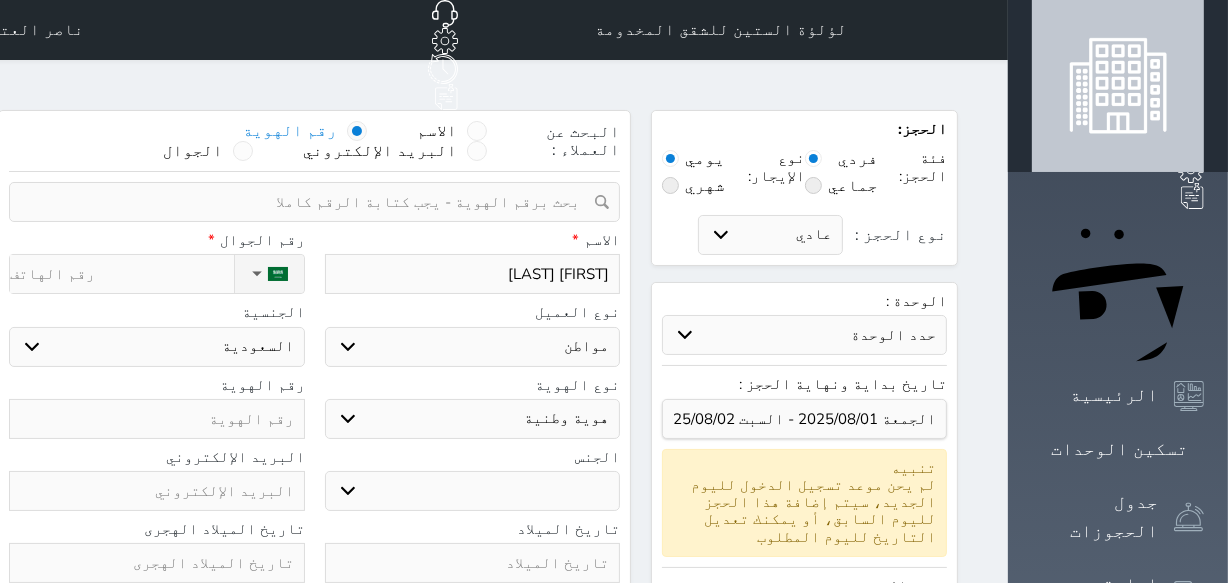 type on "[FIRST] [LAST]" 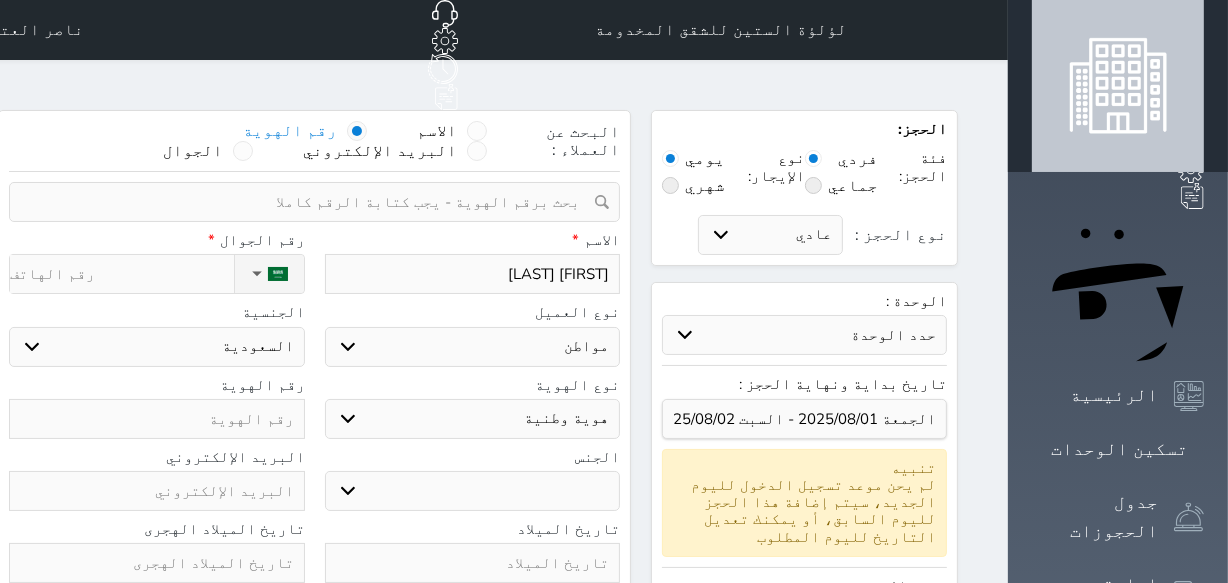 select 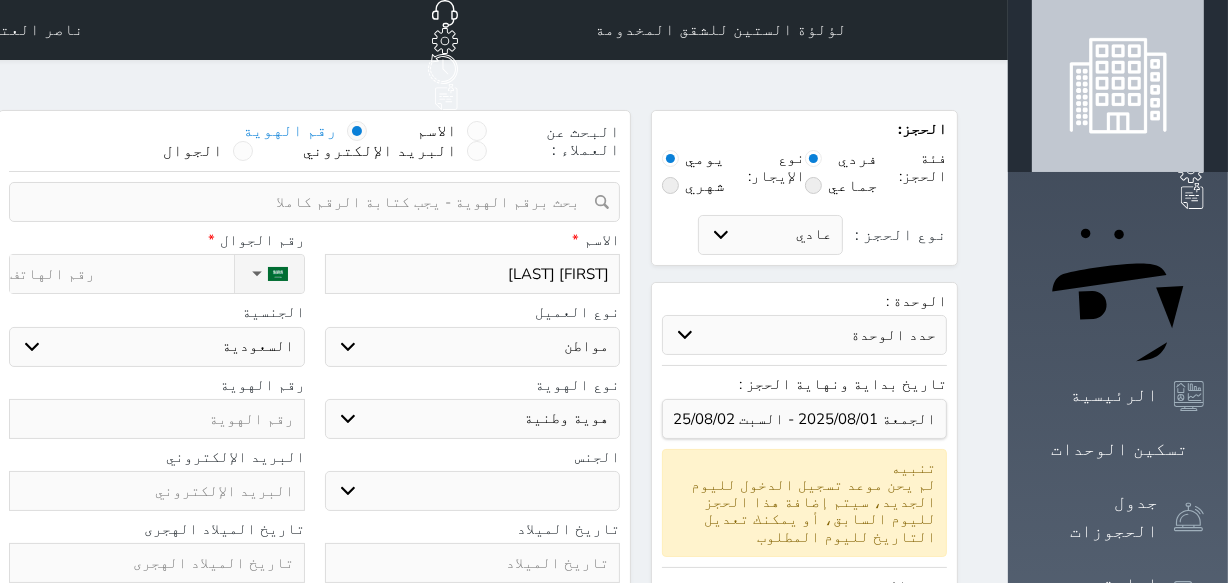 type on "[FIRST] [LAST]" 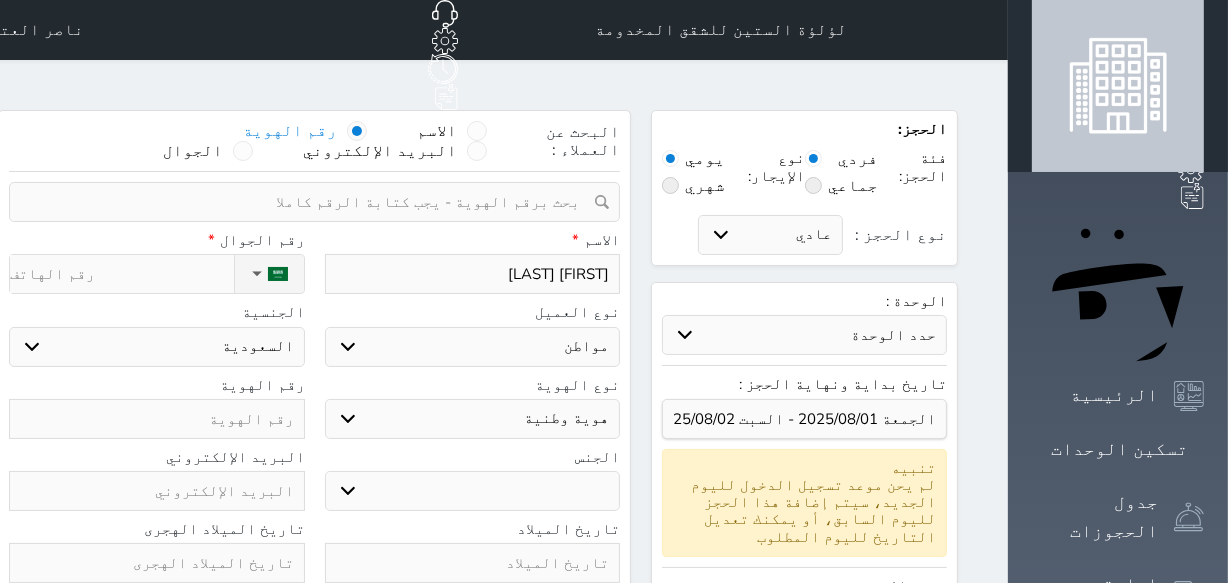 select 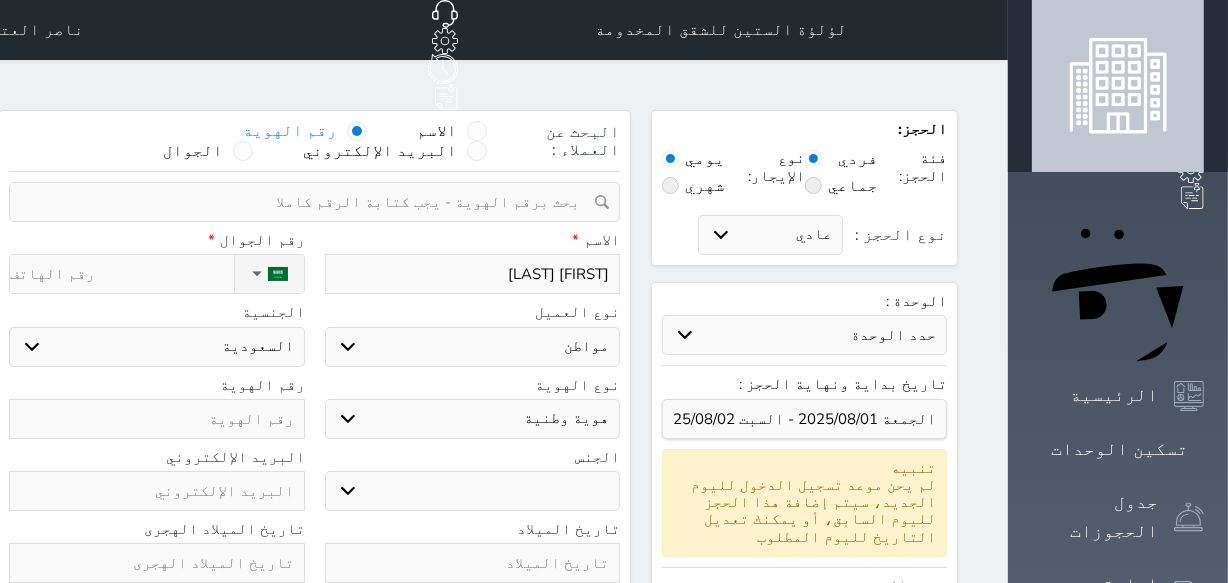 type on "[FIRST] [LAST]" 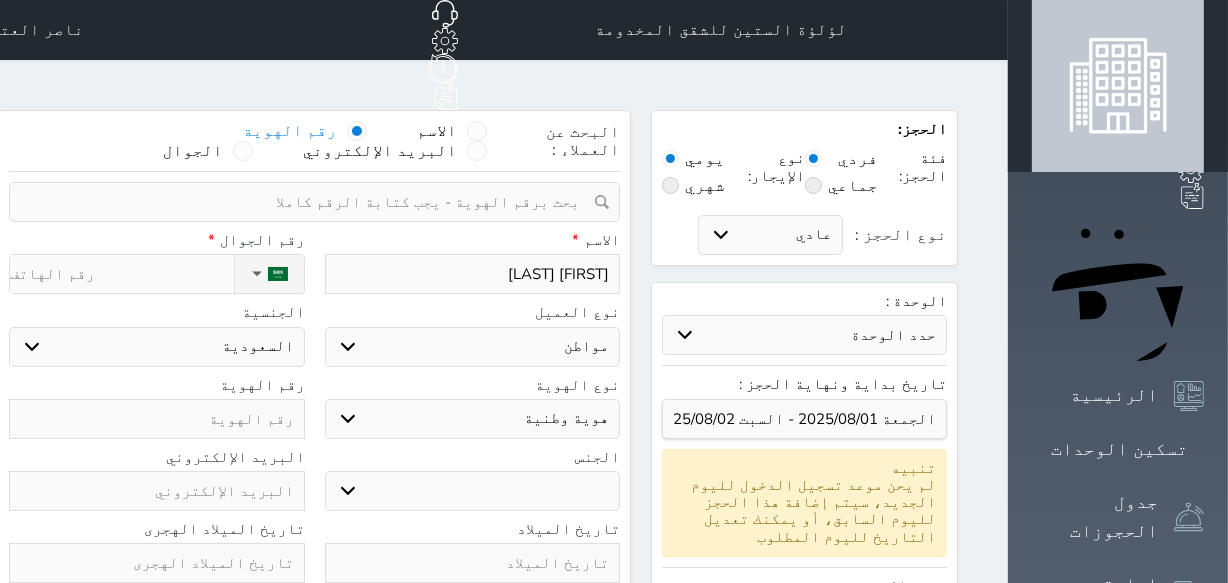 select 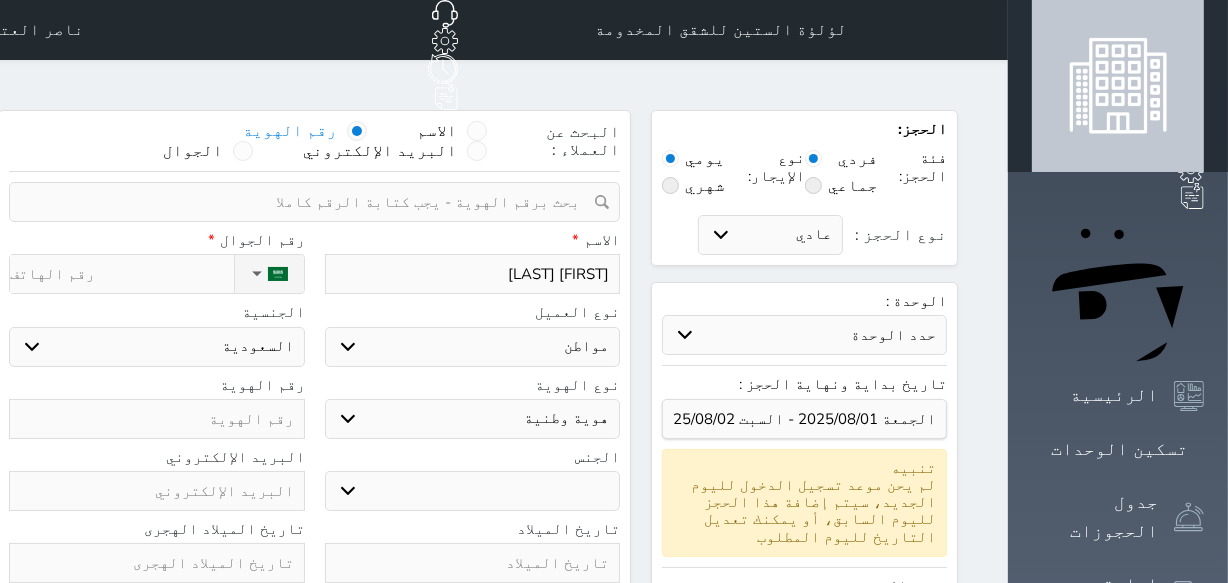 type on "[FIRST] [LAST]" 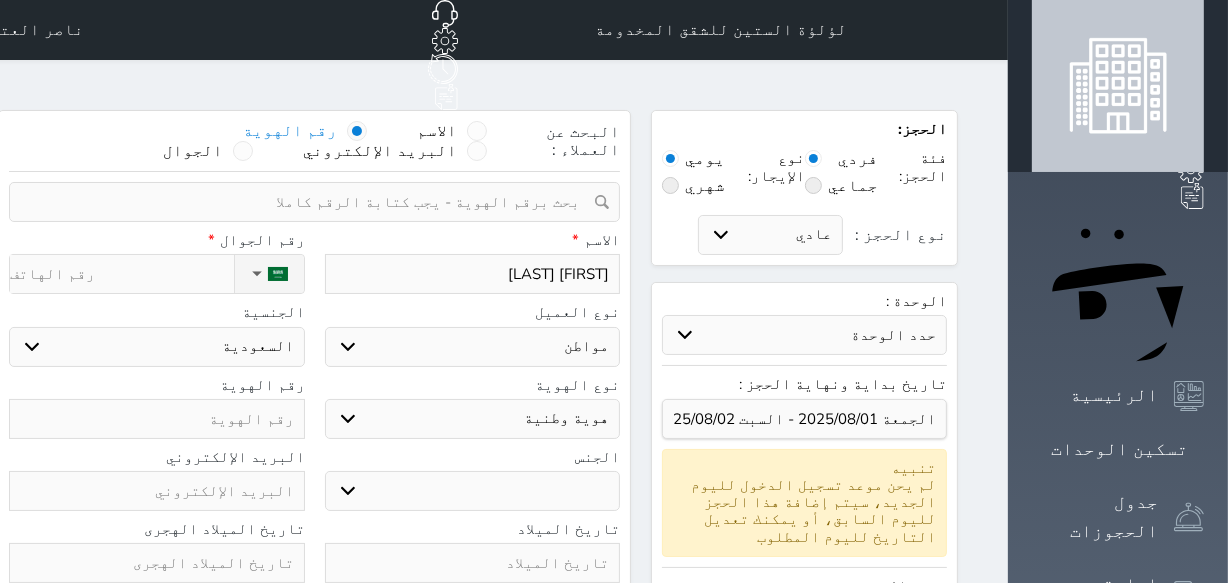 select 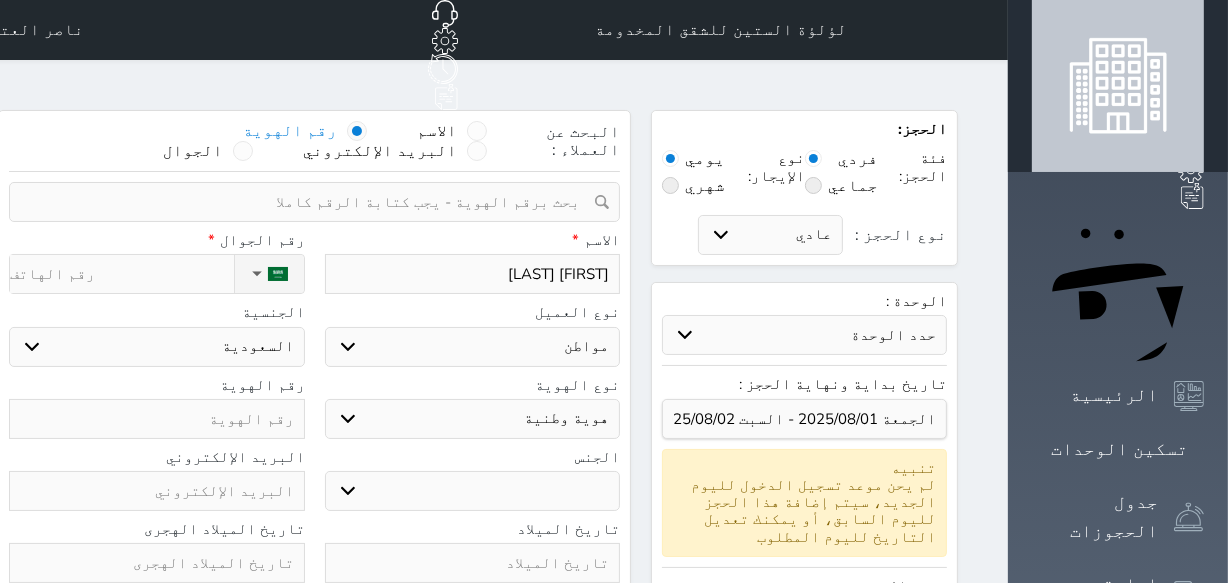 type on "[FIRST] [LAST]" 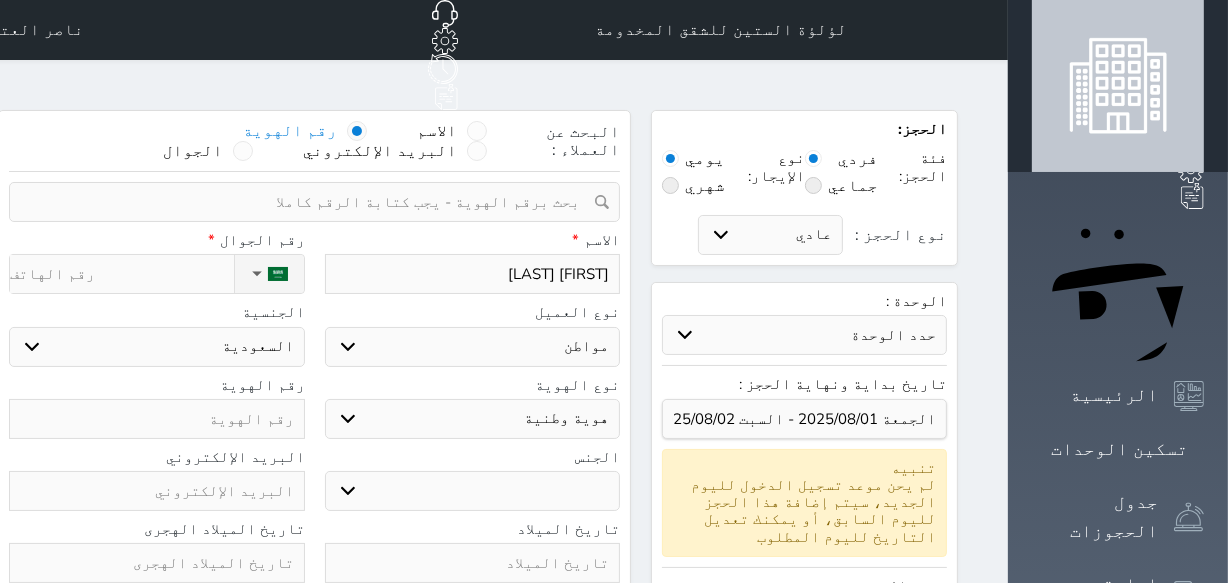 select 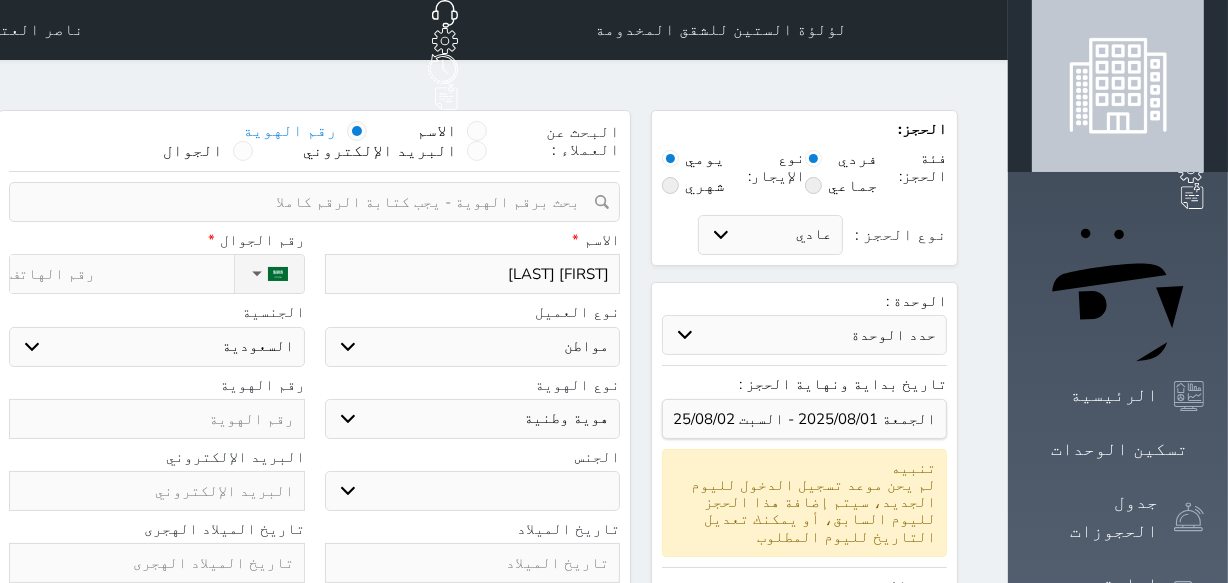 select 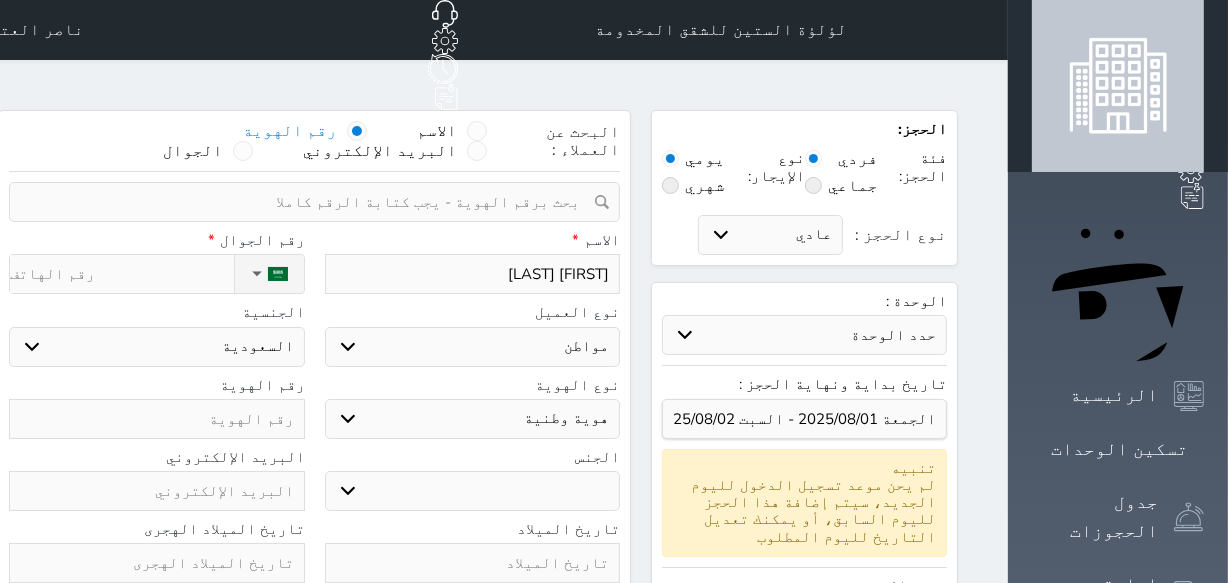type on "[FIRST] [LAST]" 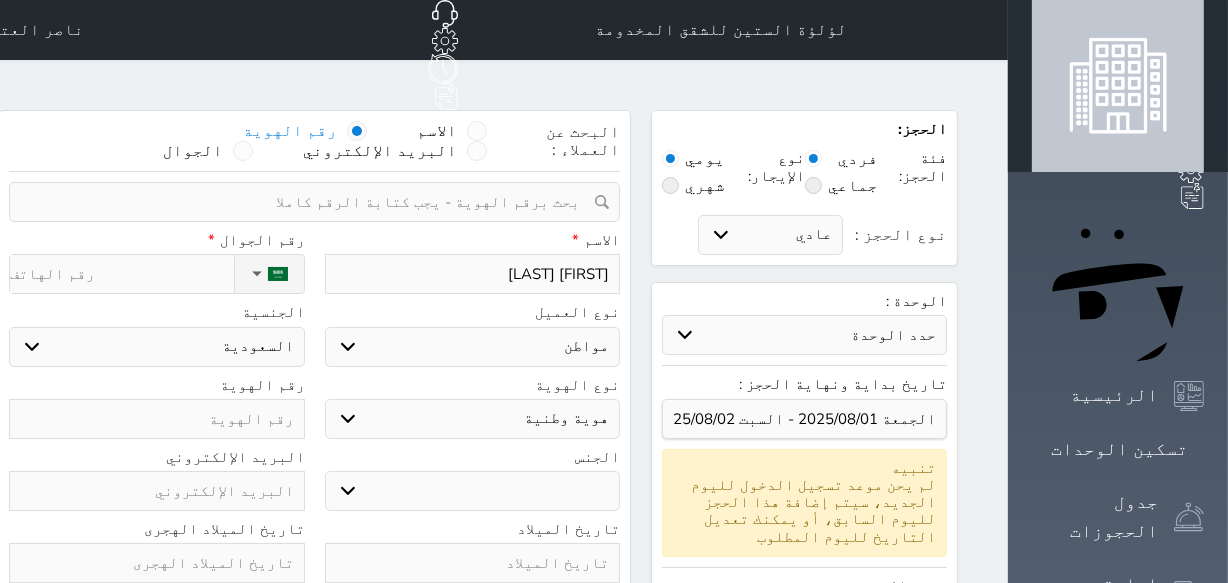 select 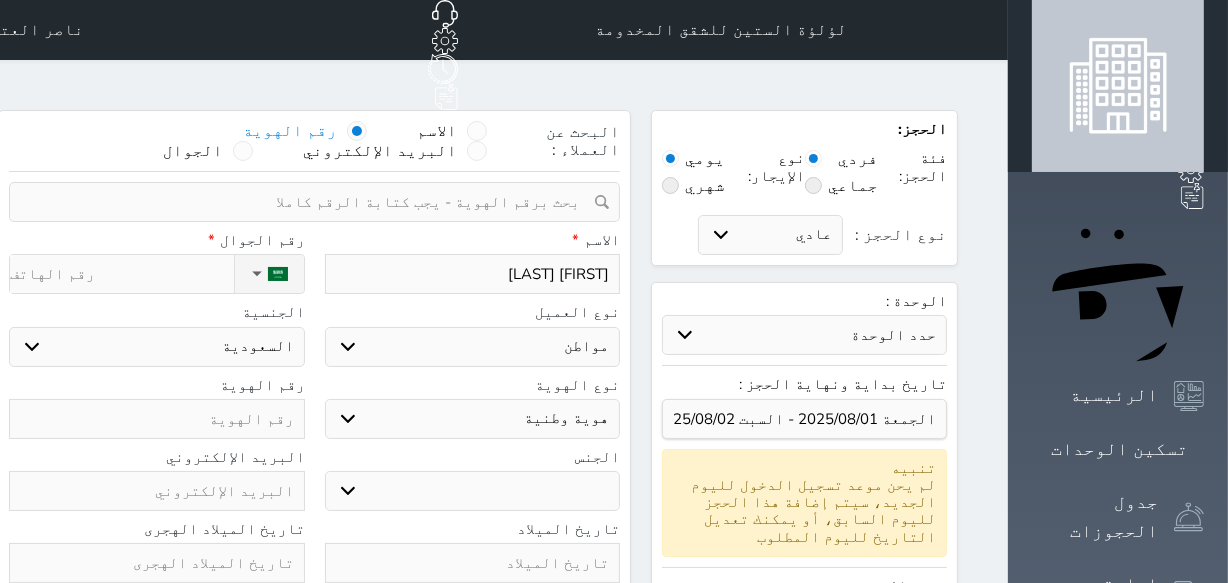 type on "[FIRST] [LAST]" 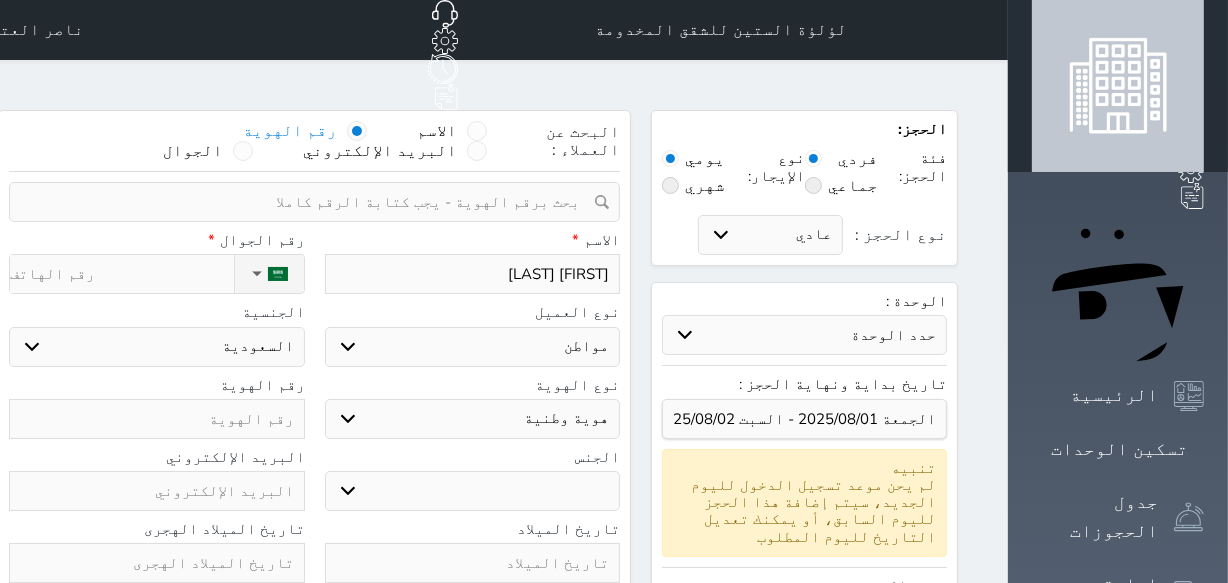 select 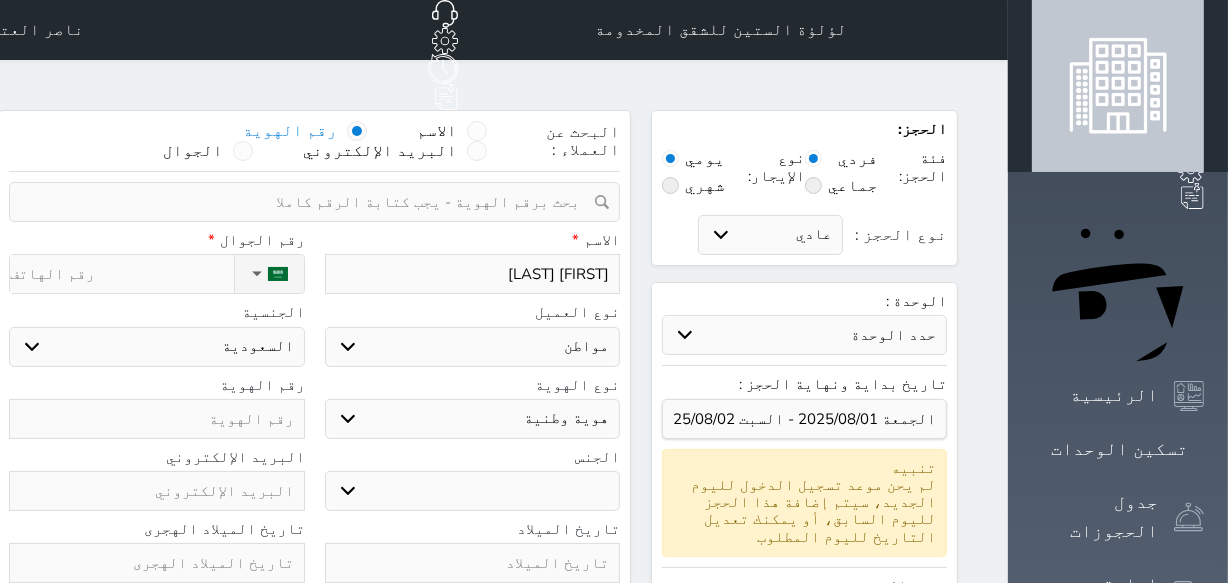 type on "[FIRST] [LAST]" 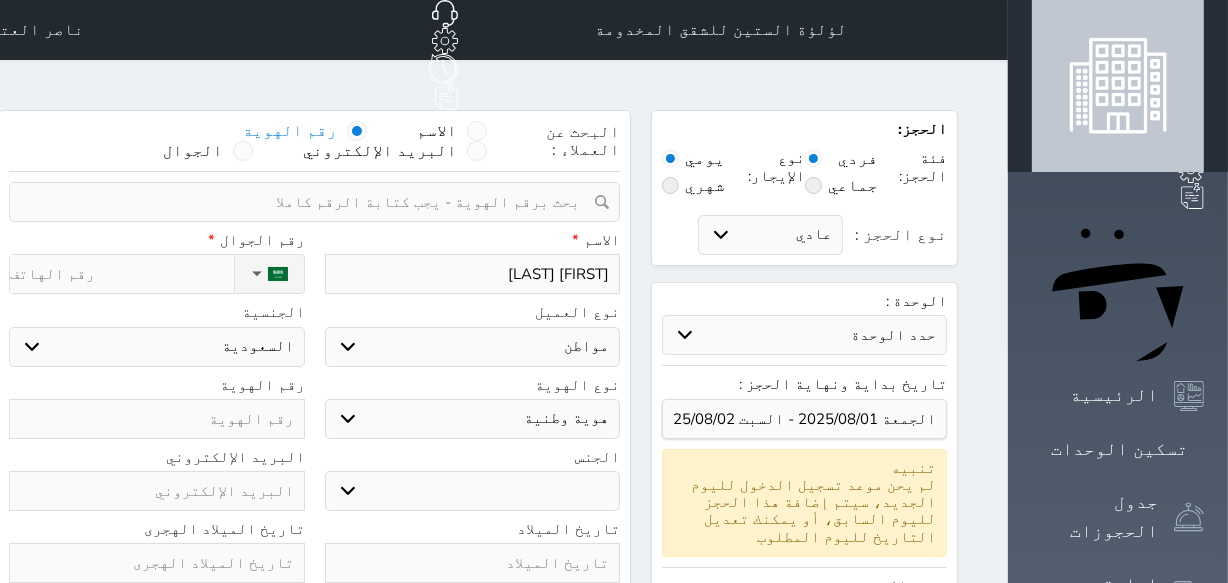 select 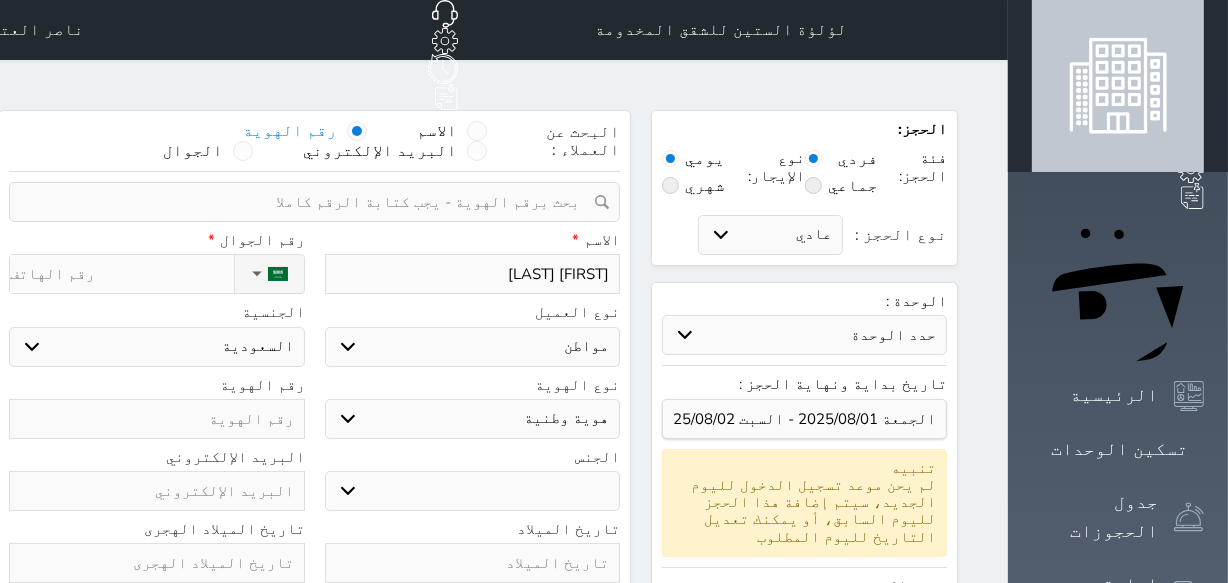 type on "[FIRST] [LAST]" 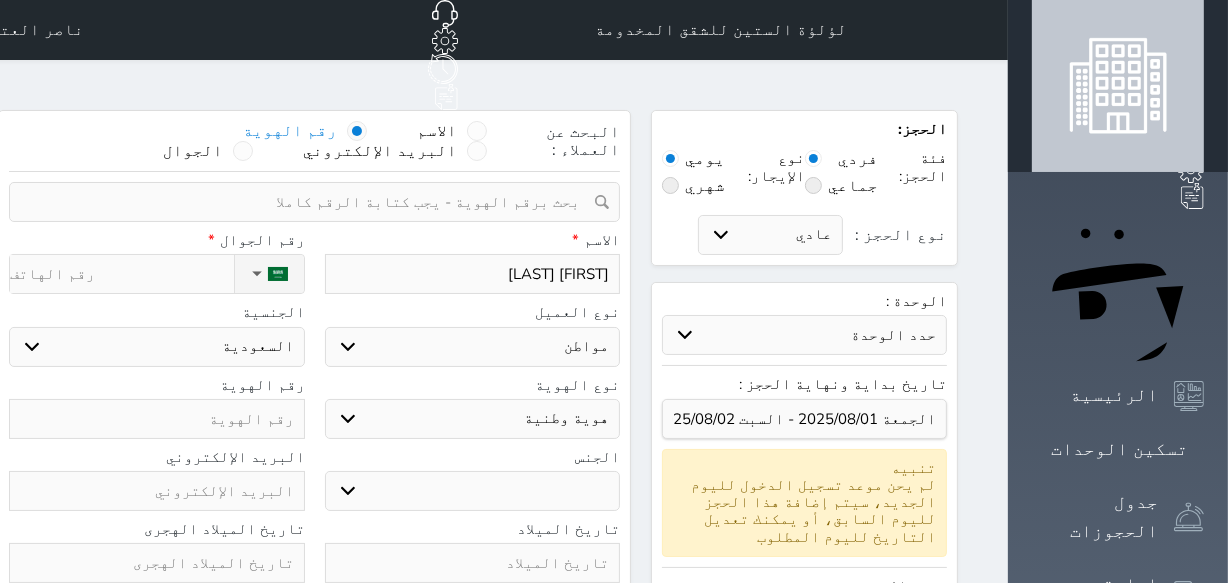 select 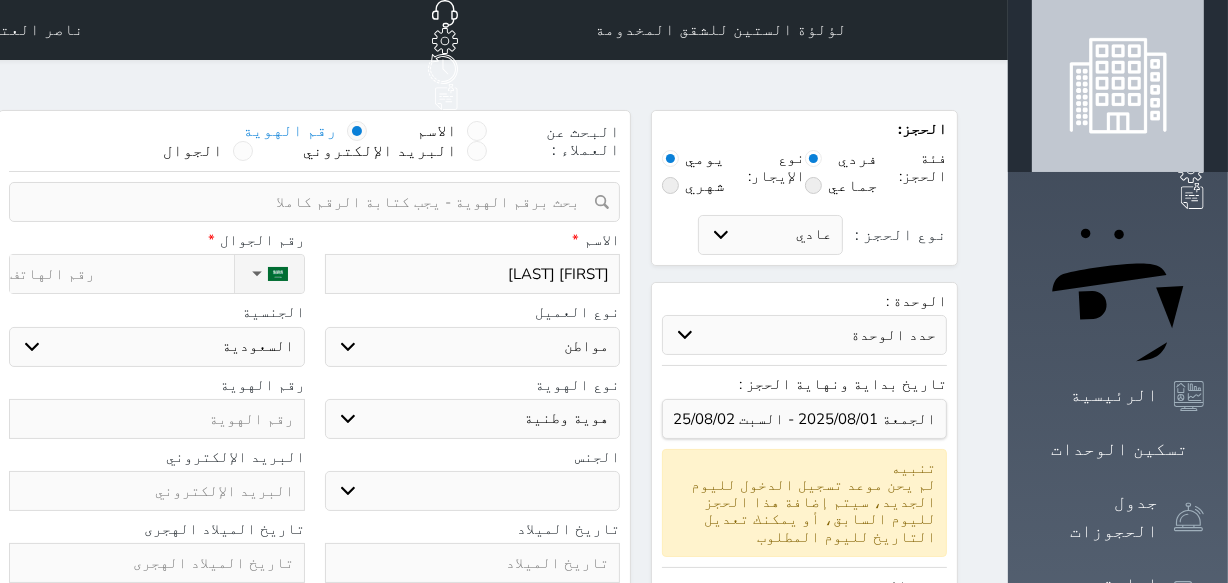 type on "[FIRST] [LAST]" 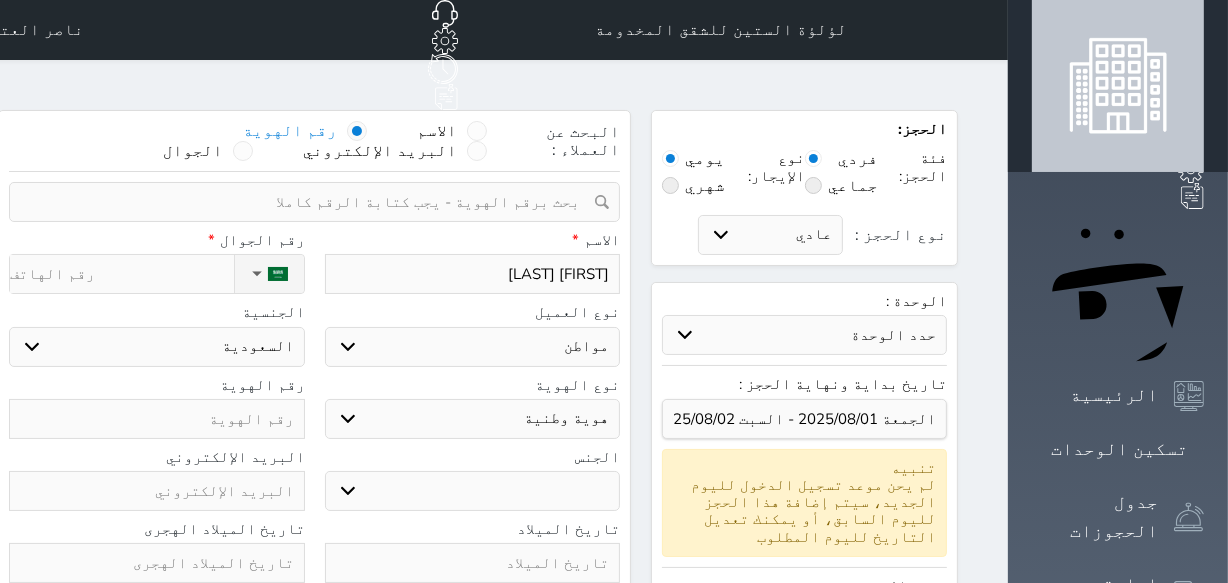 select 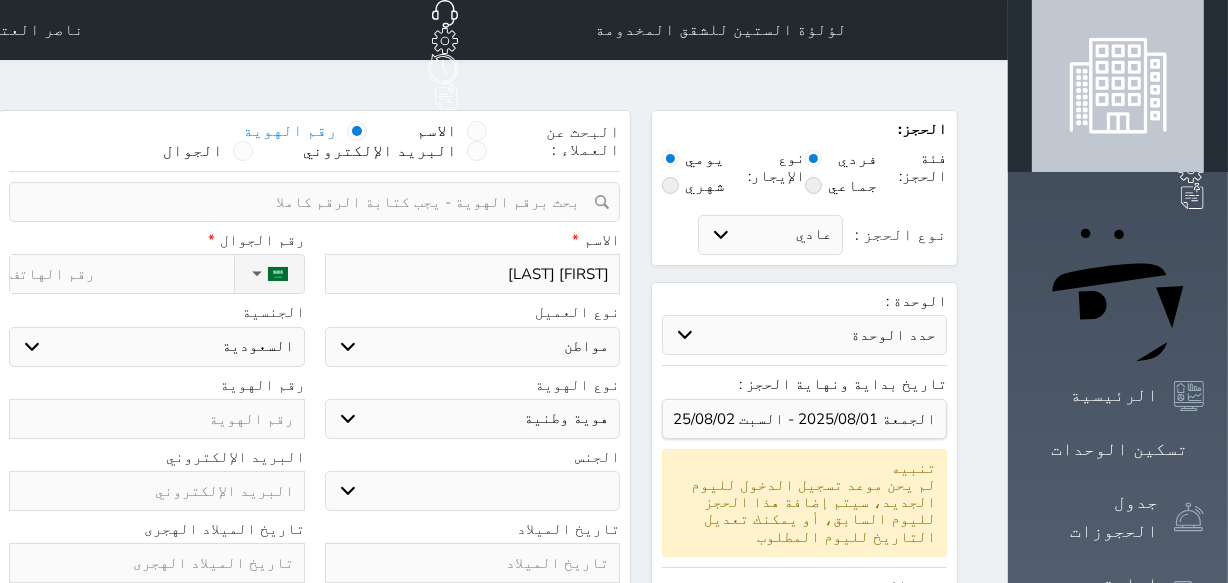 type on "[FIRST] [LAST]" 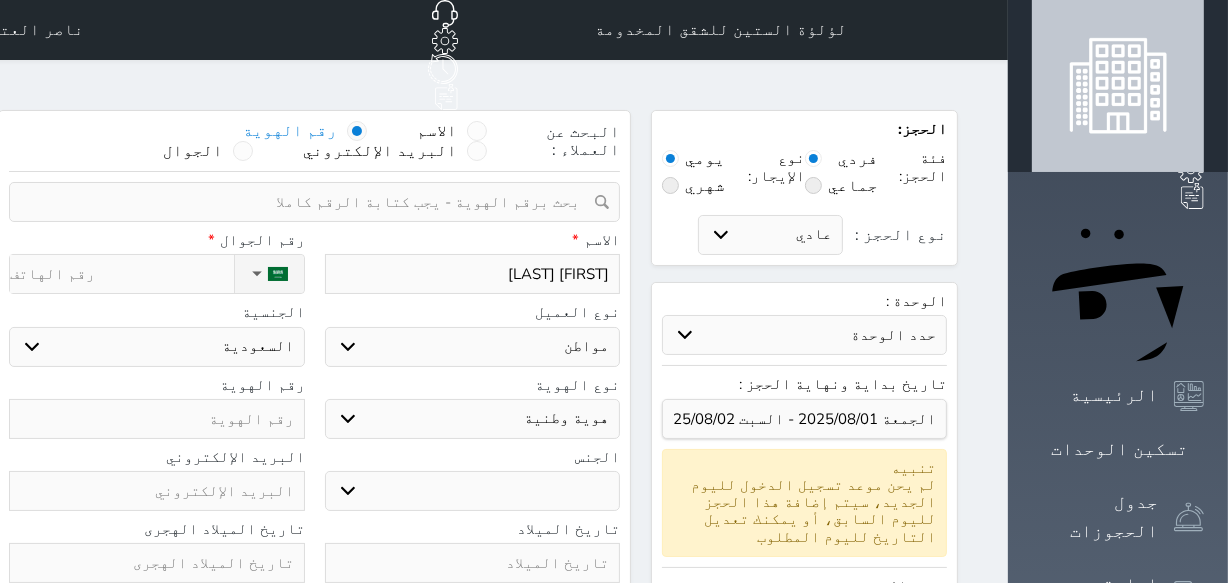 select 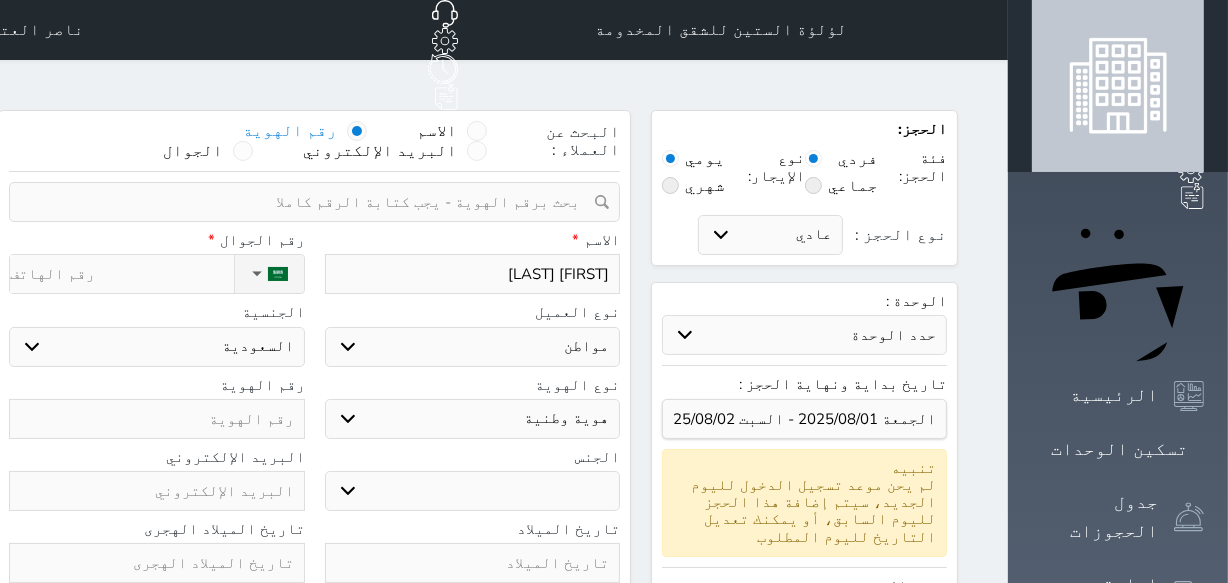 type on "[FIRST] [LAST]" 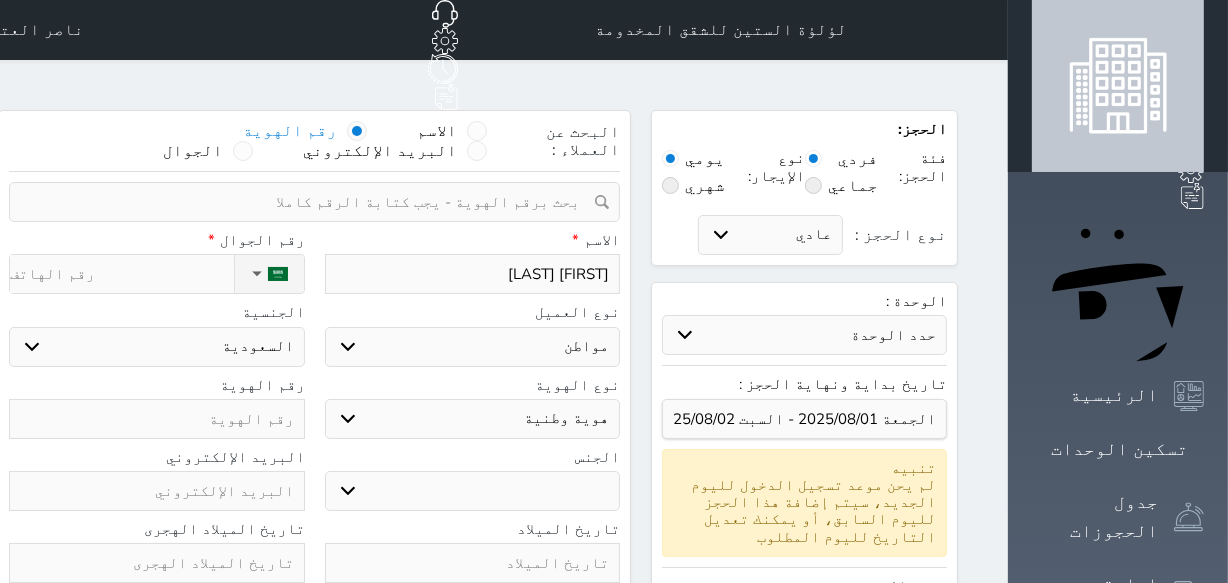 select 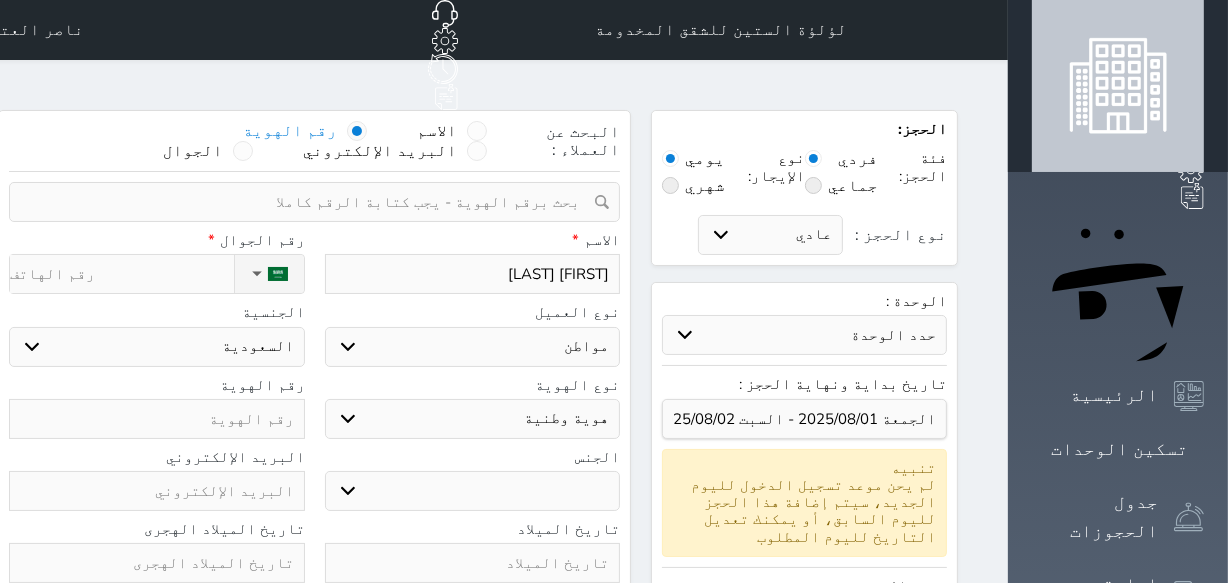 type on "[FIRST] [LAST]" 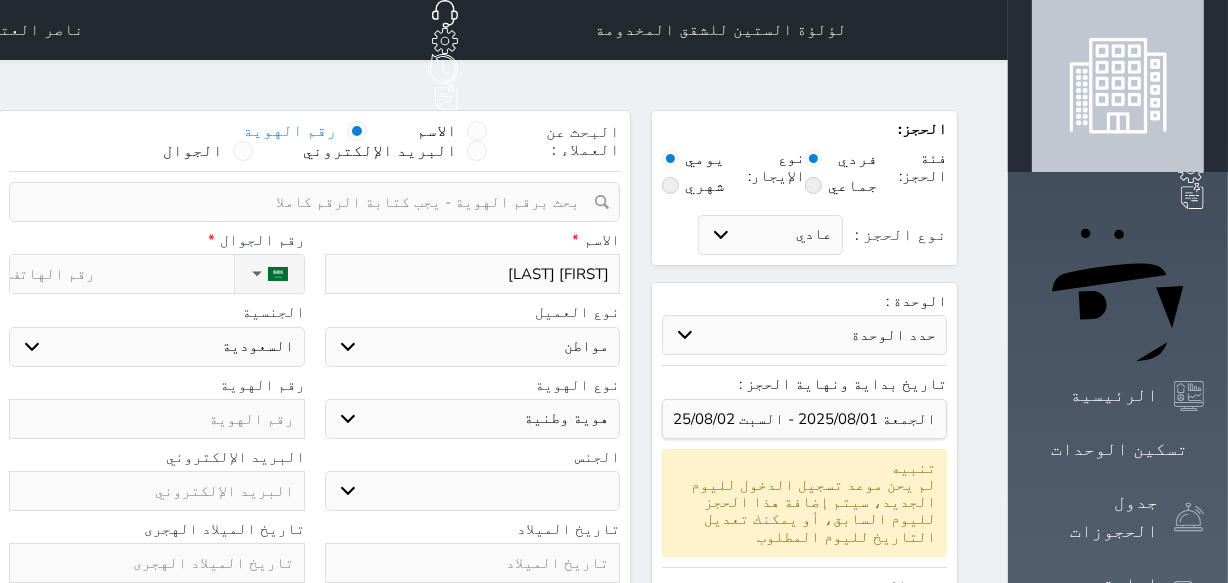 select 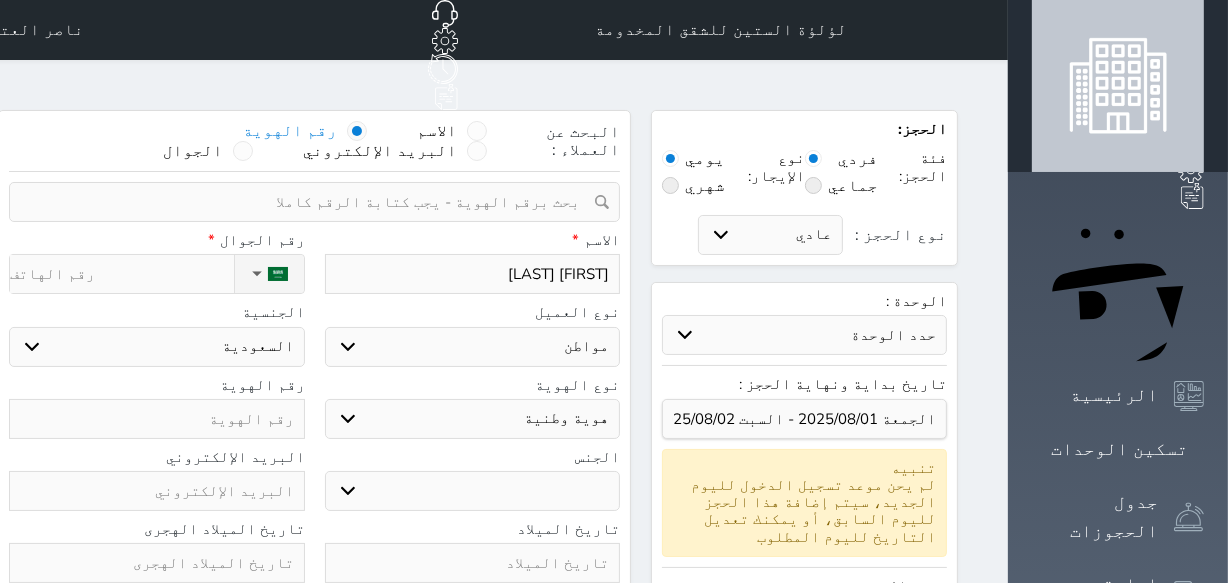 click on "ذكر   انثى" at bounding box center [473, 491] 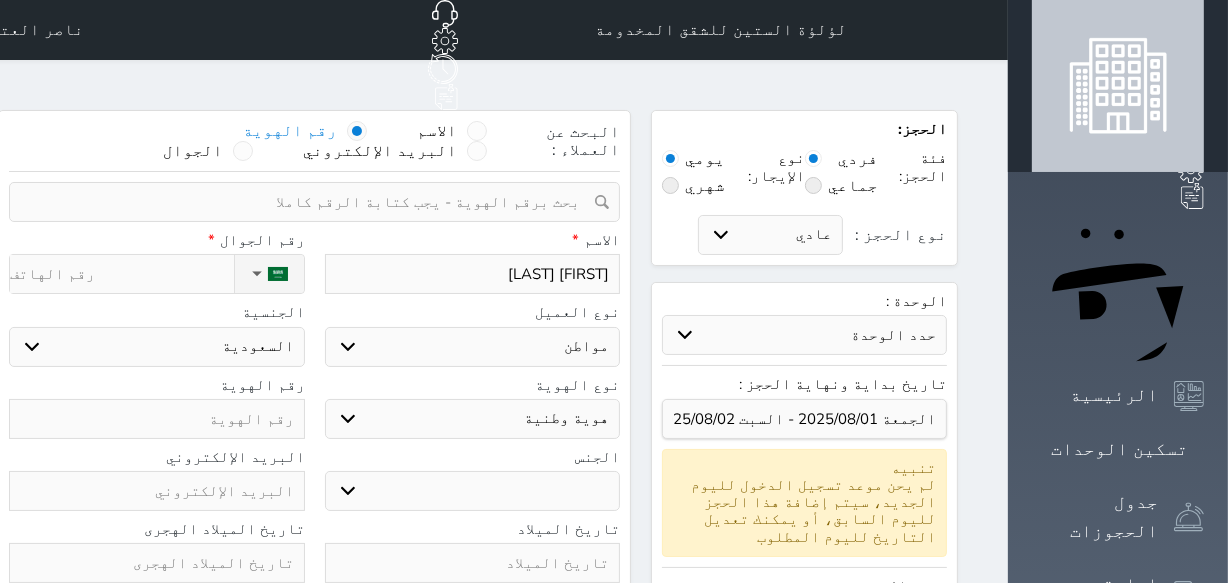 drag, startPoint x: 568, startPoint y: 225, endPoint x: 622, endPoint y: 225, distance: 54 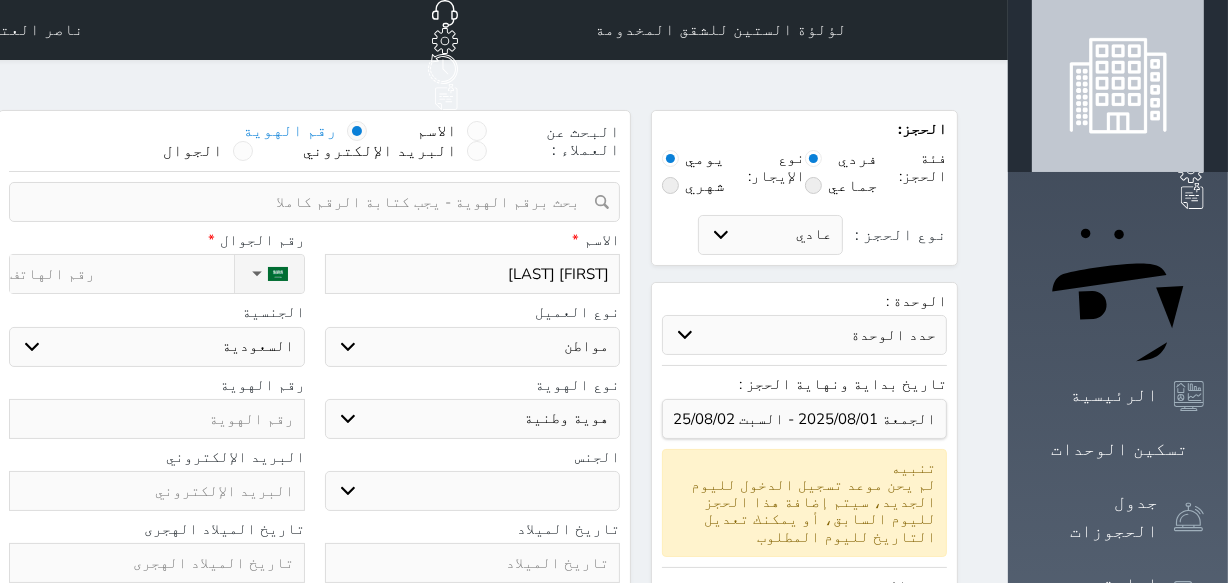 type on "[FIRST] [LAST]" 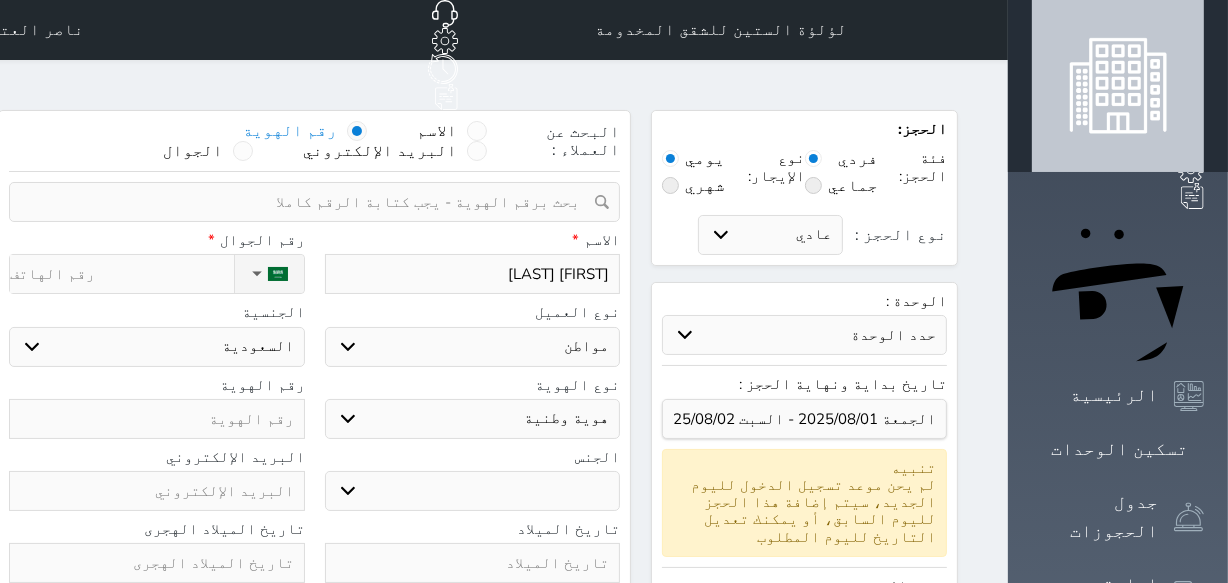 type on "[FIRST] [LAST]" 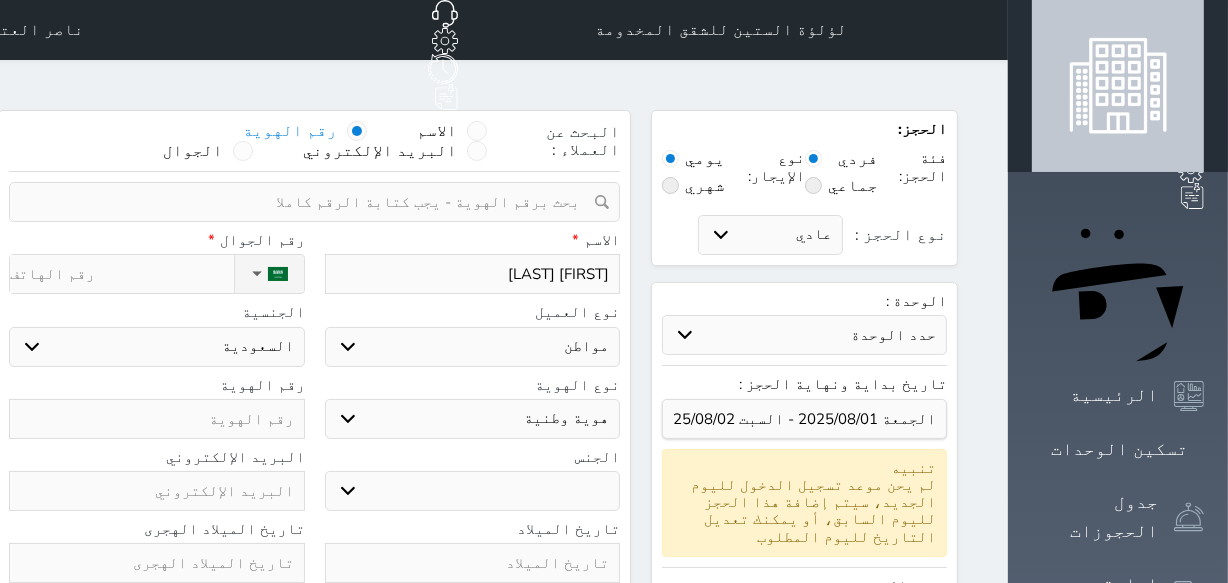 select 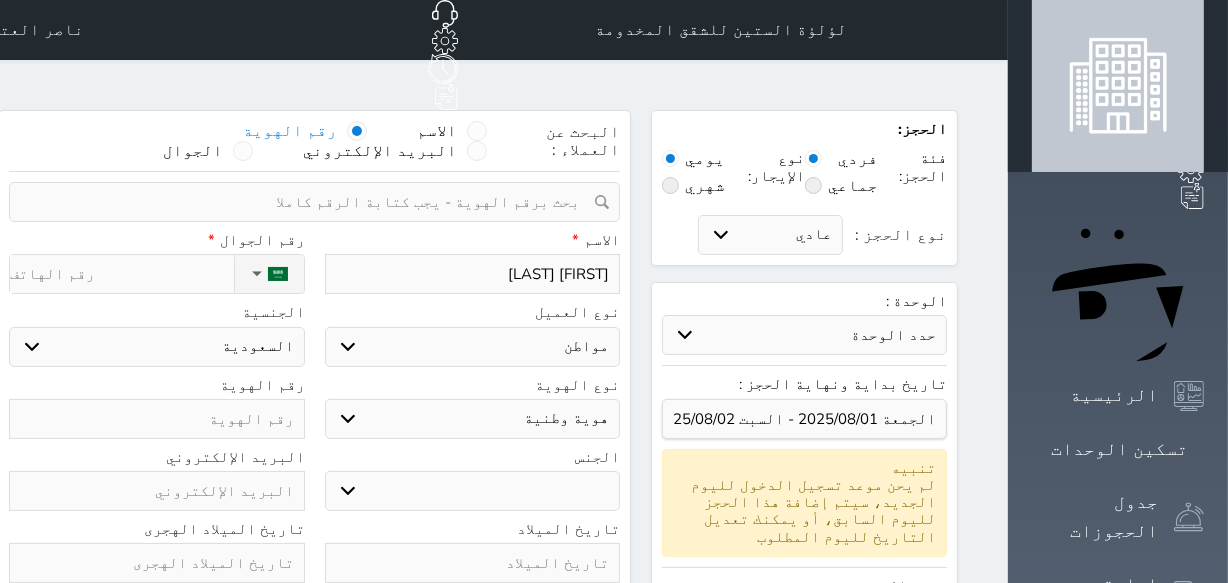 type on "[FIRST] [LAST]" 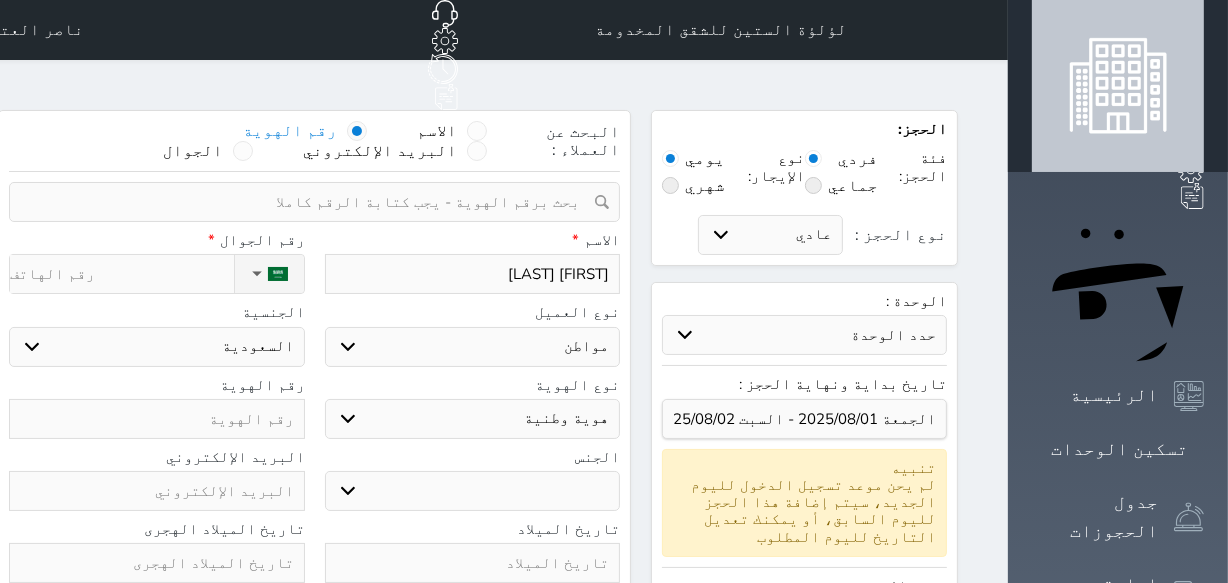 select 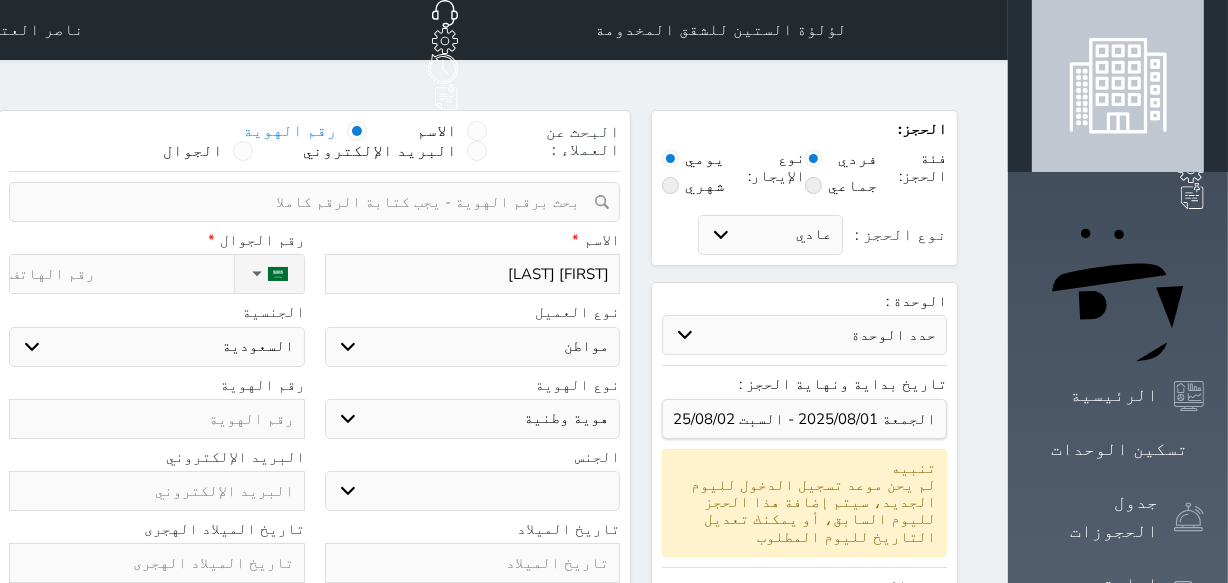 type on "[FIRST] [LAST]" 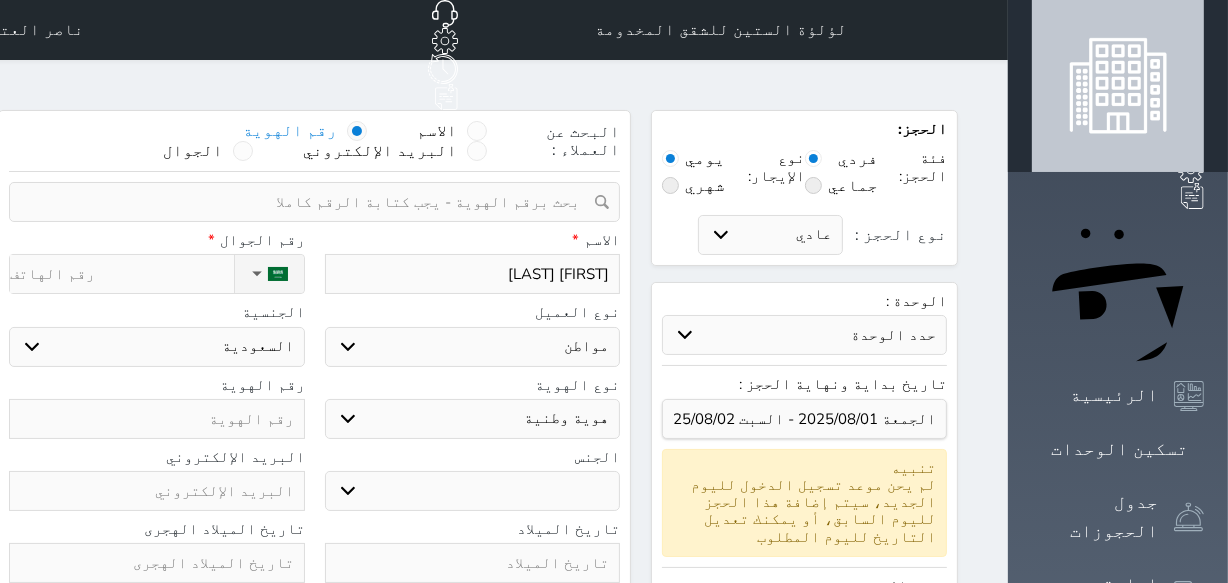 select 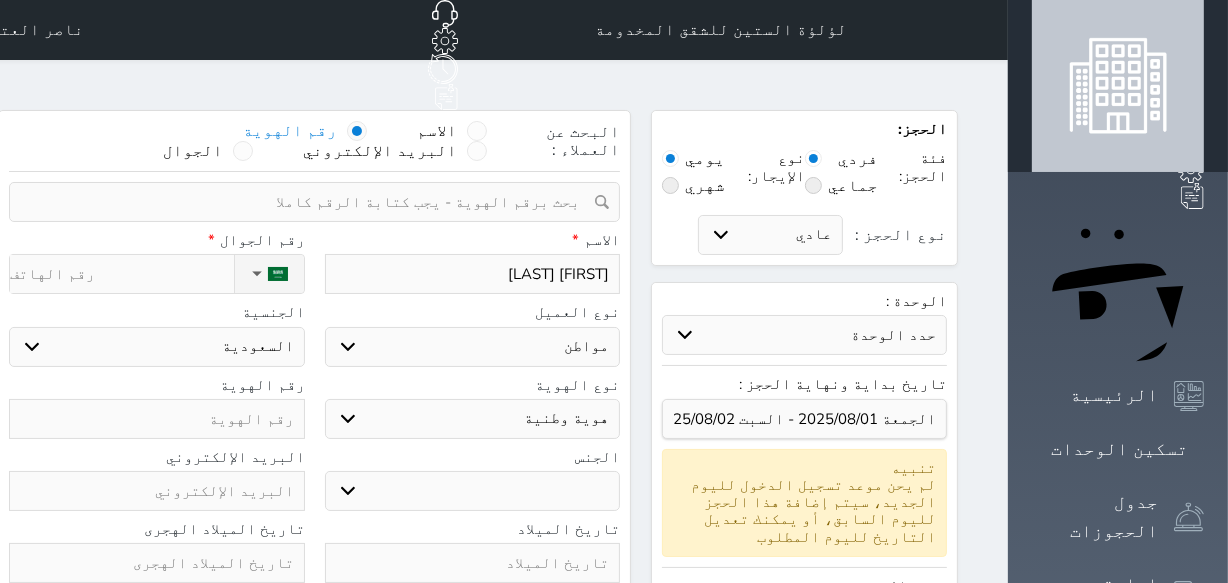 select 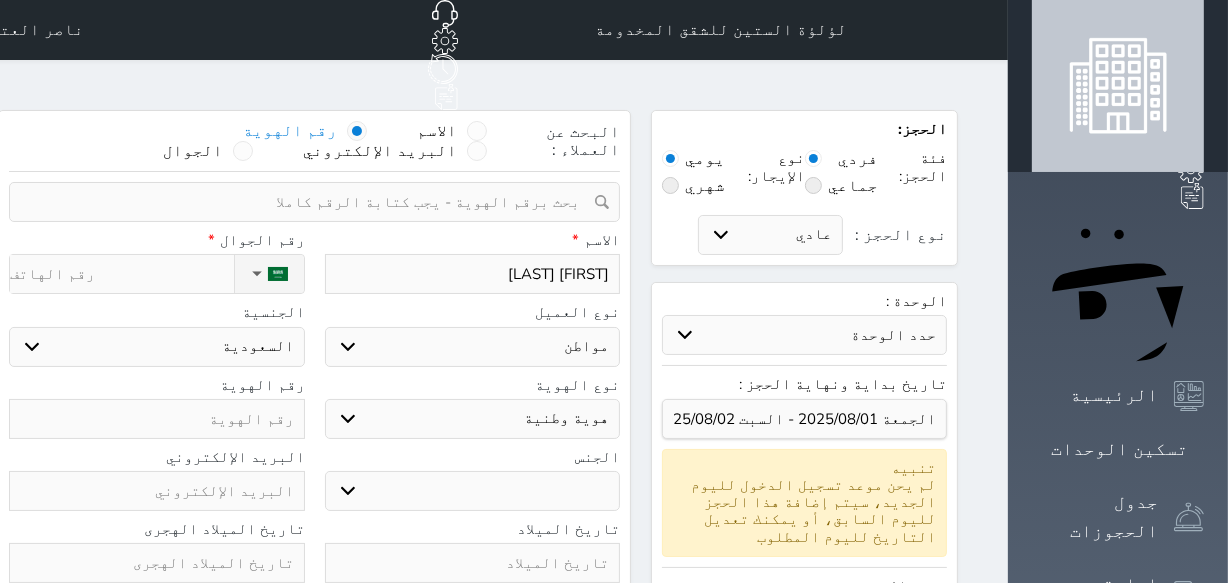 type on "[FIRST] [LAST]" 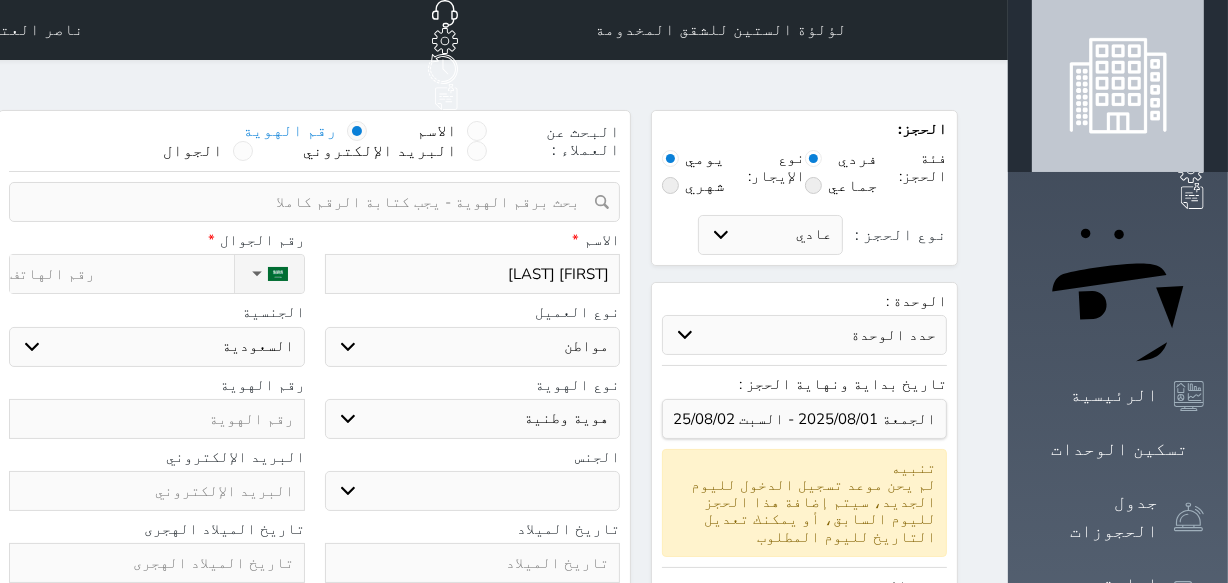 select 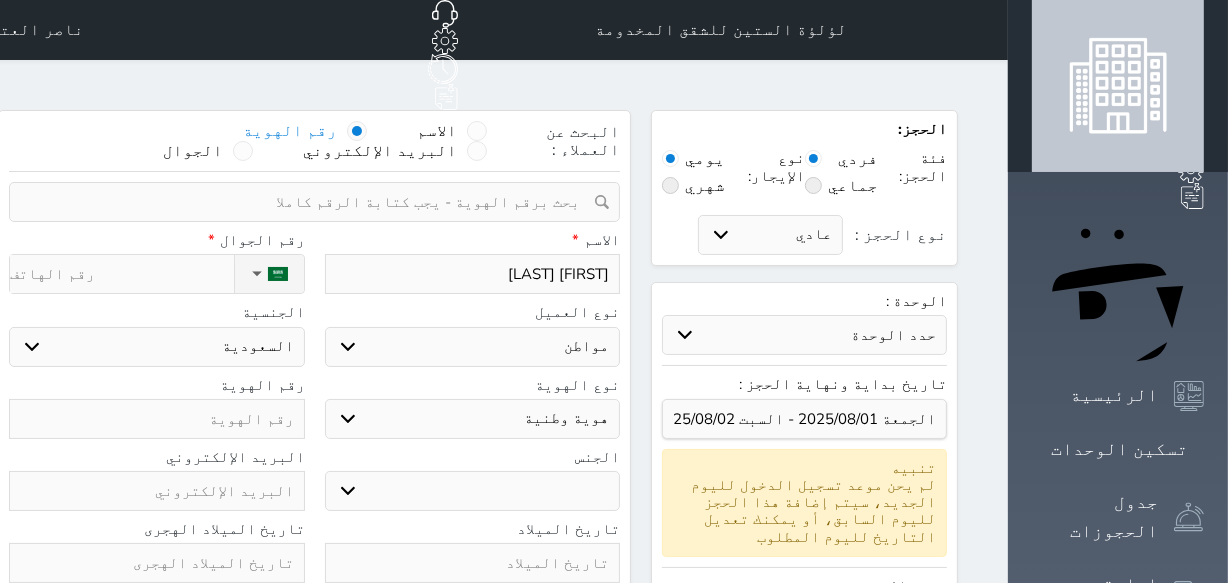 select 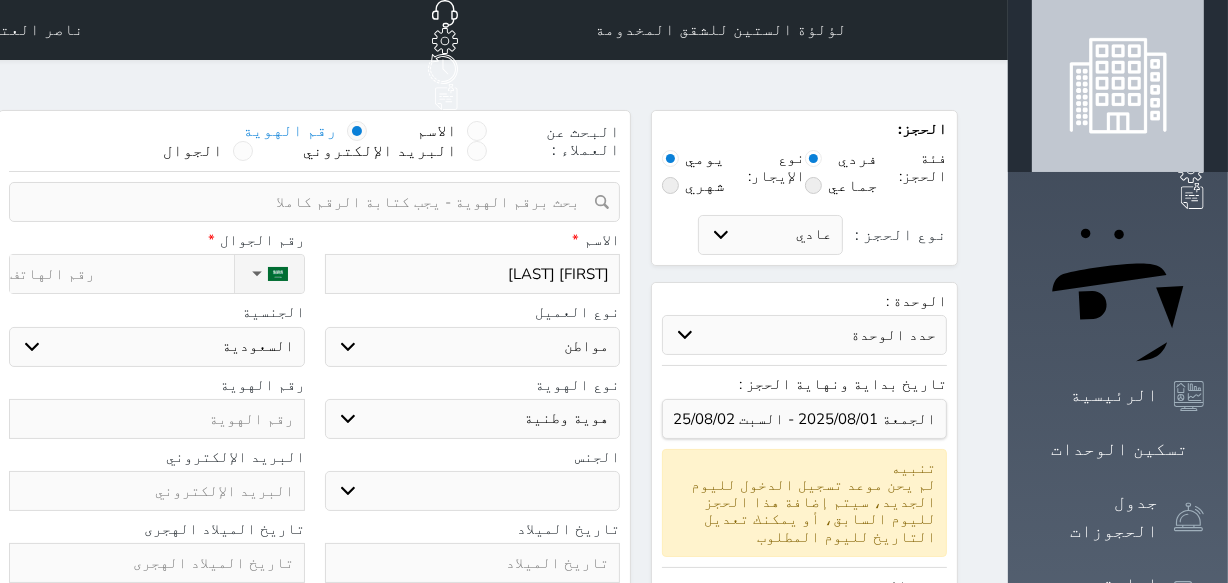 type on "سعيد محمد القحطاني" 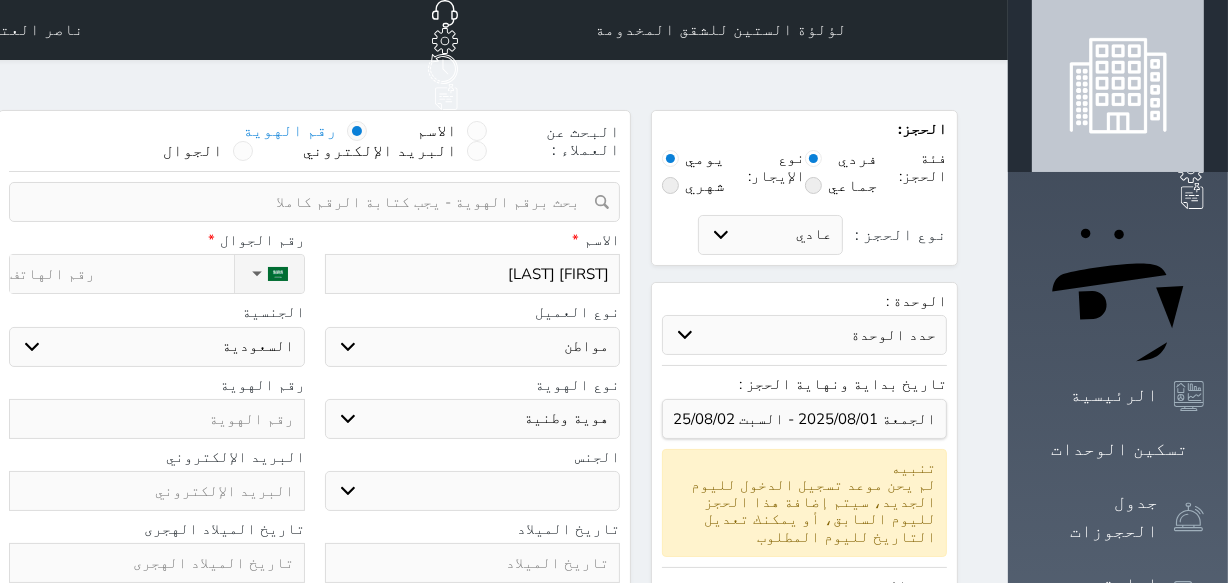 select 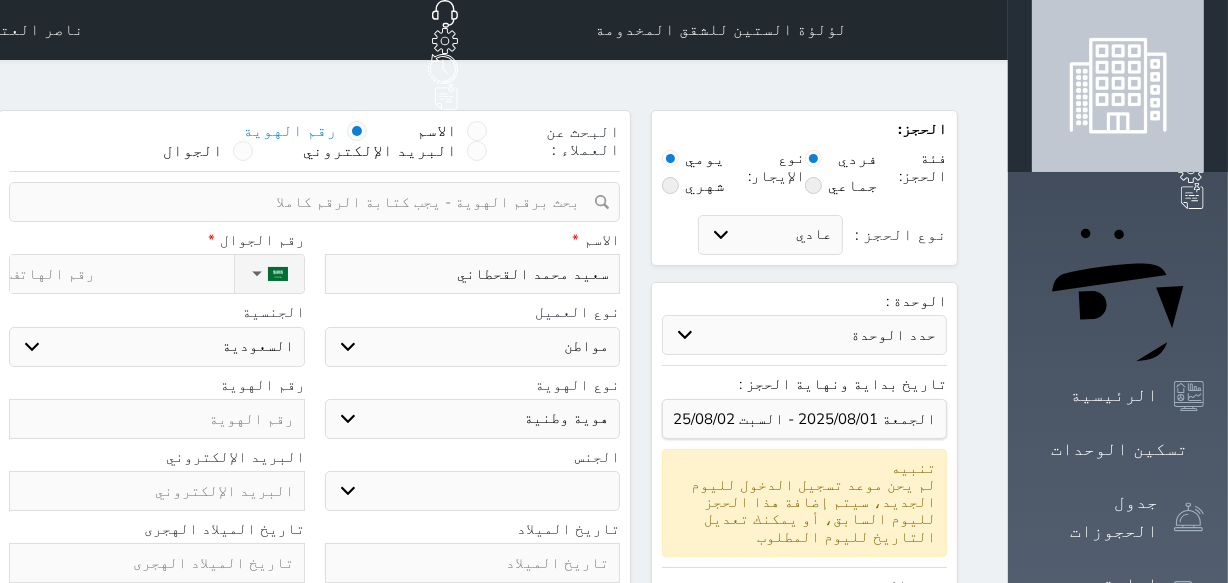 type on "سعيد محمد القحطاني" 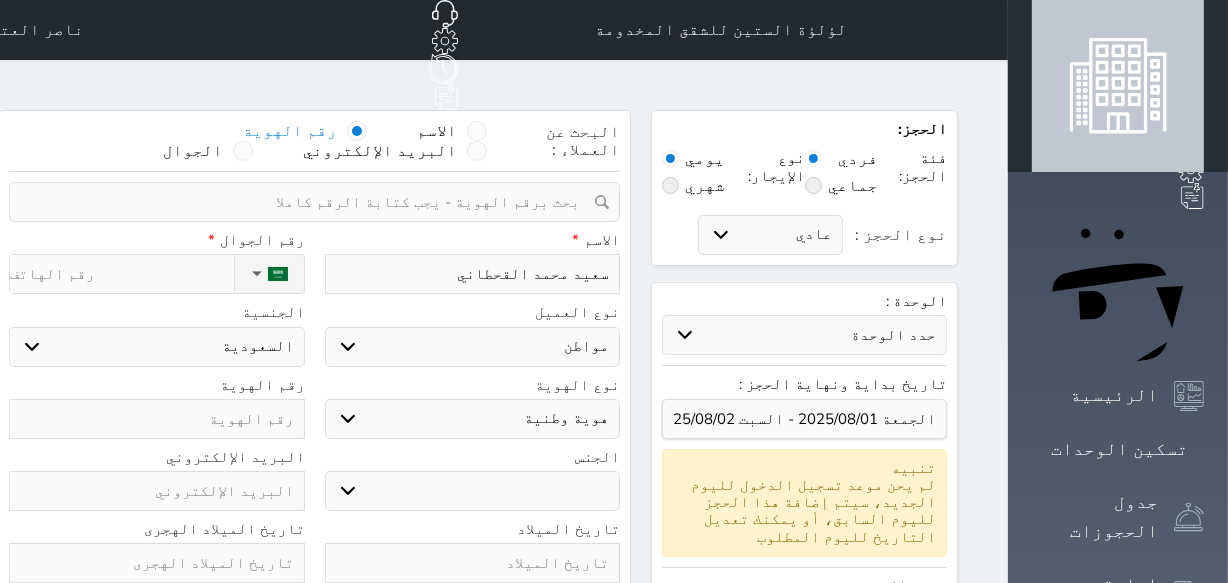 click on "ذكر   انثى" at bounding box center (473, 491) 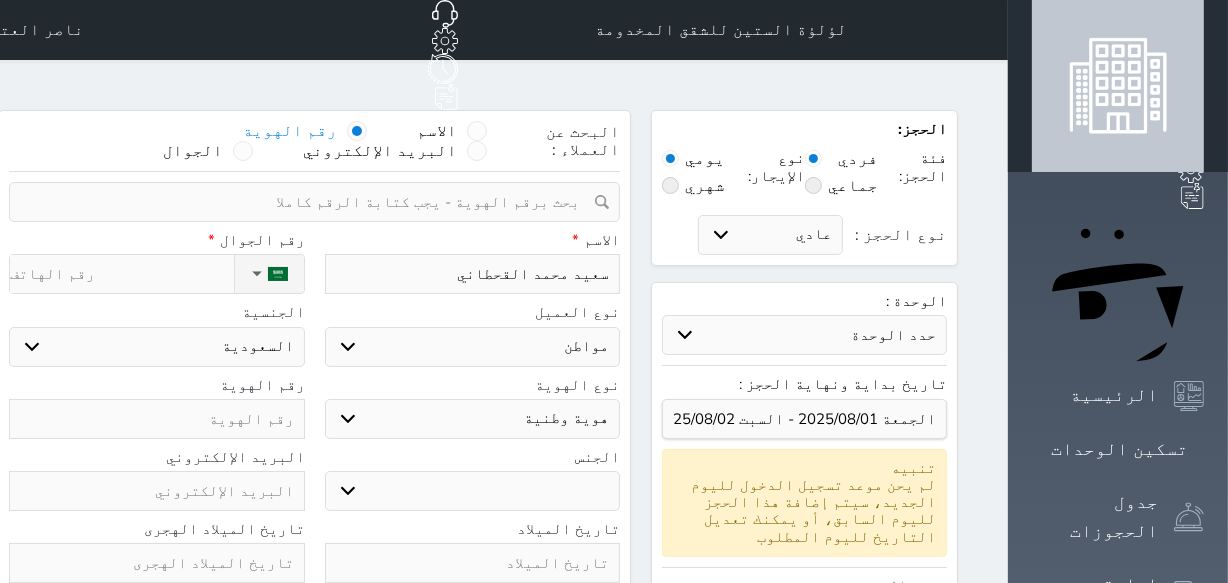 select on "male" 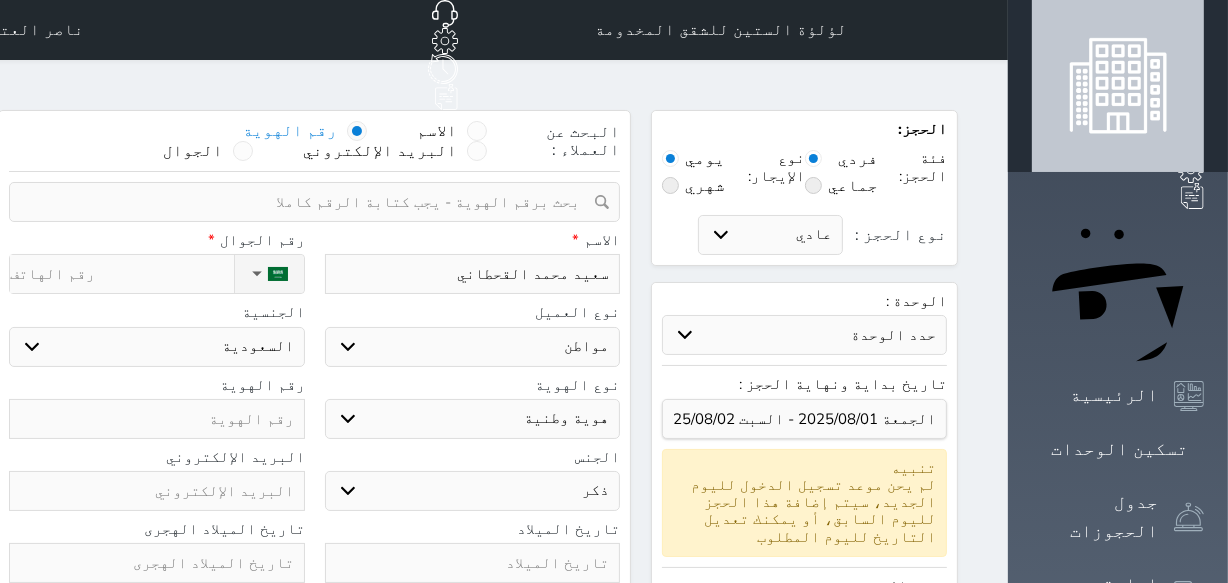 click on "ذكر   انثى" at bounding box center (473, 491) 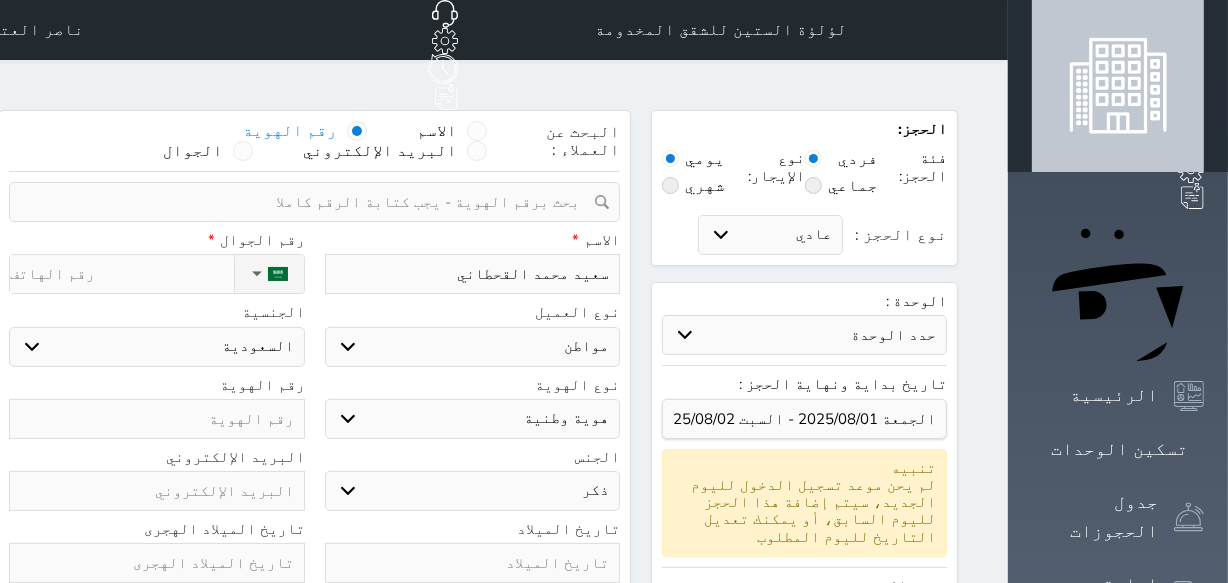 select 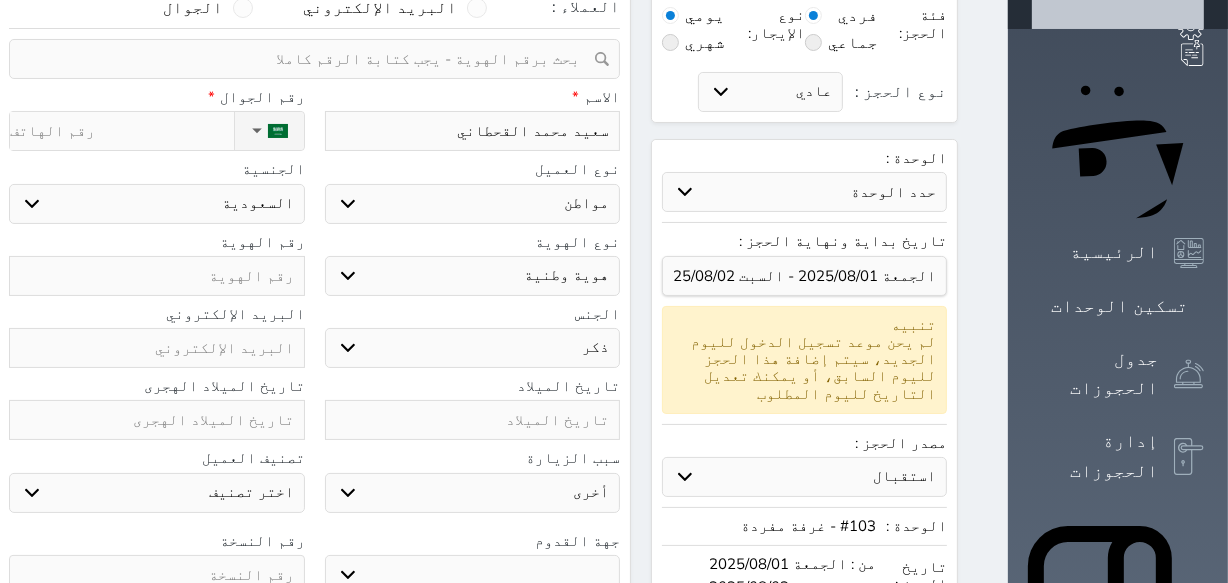 scroll, scrollTop: 0, scrollLeft: 0, axis: both 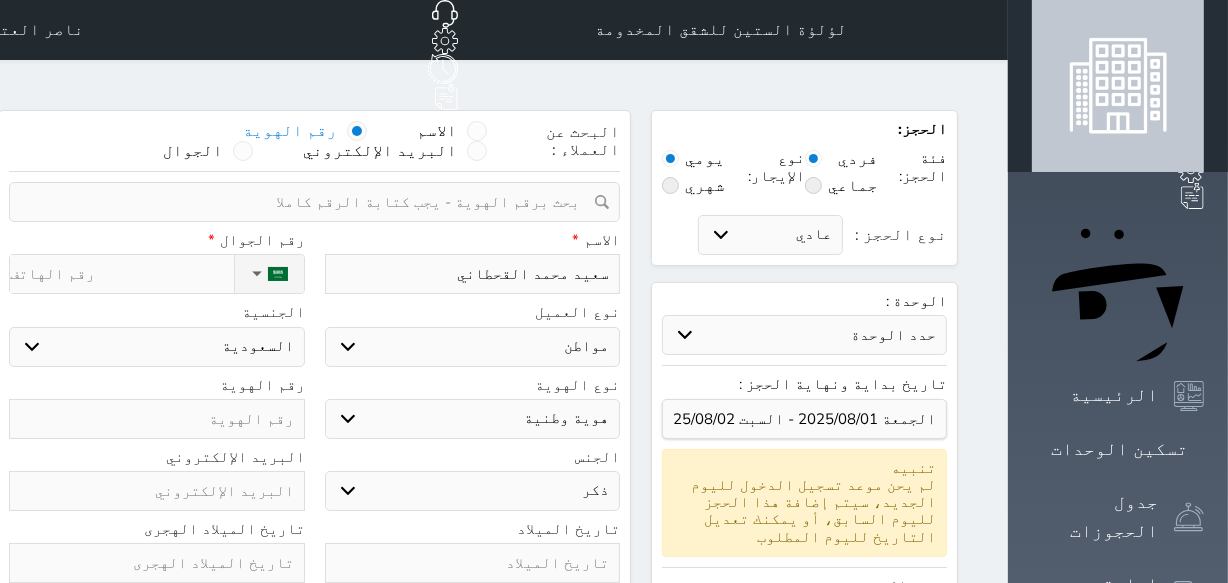 click on "نوع الحجز :" at bounding box center (121, 274) 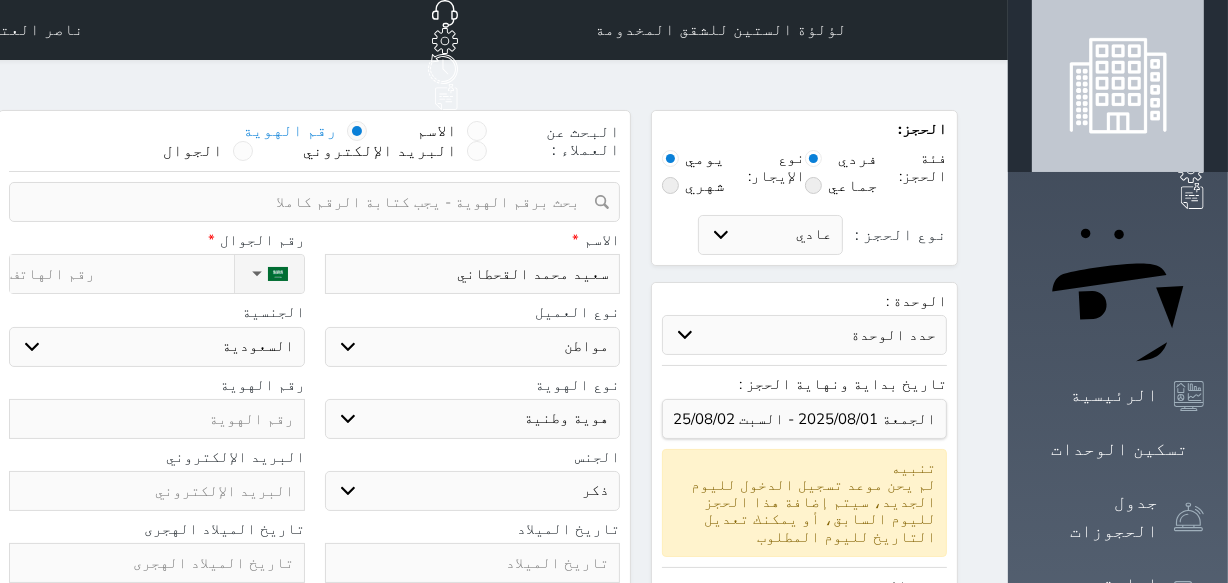 type on "1" 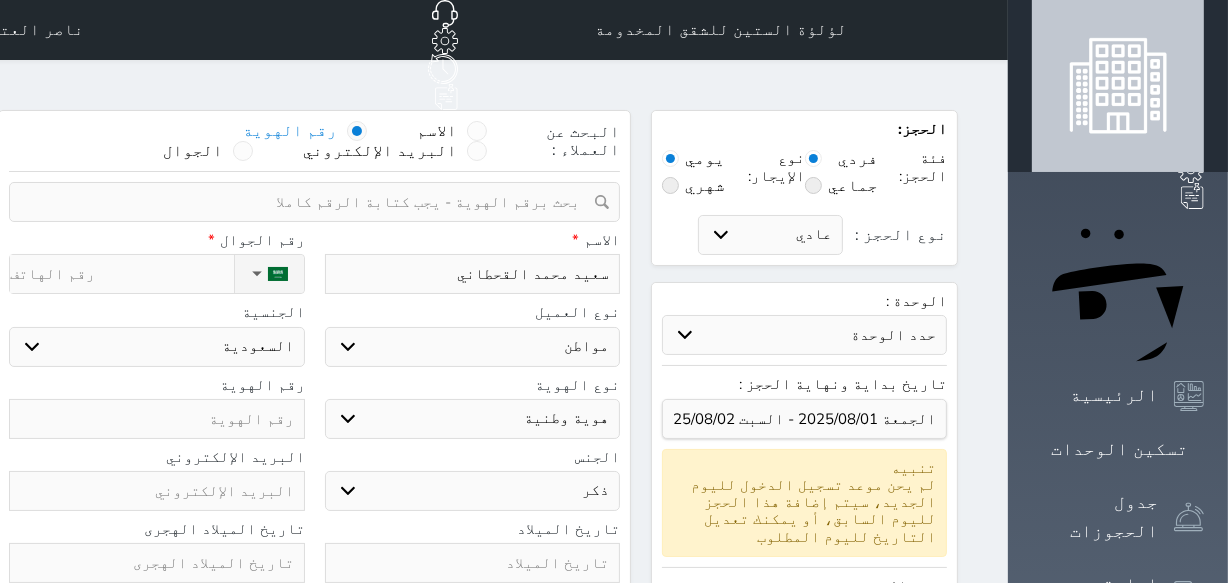 select 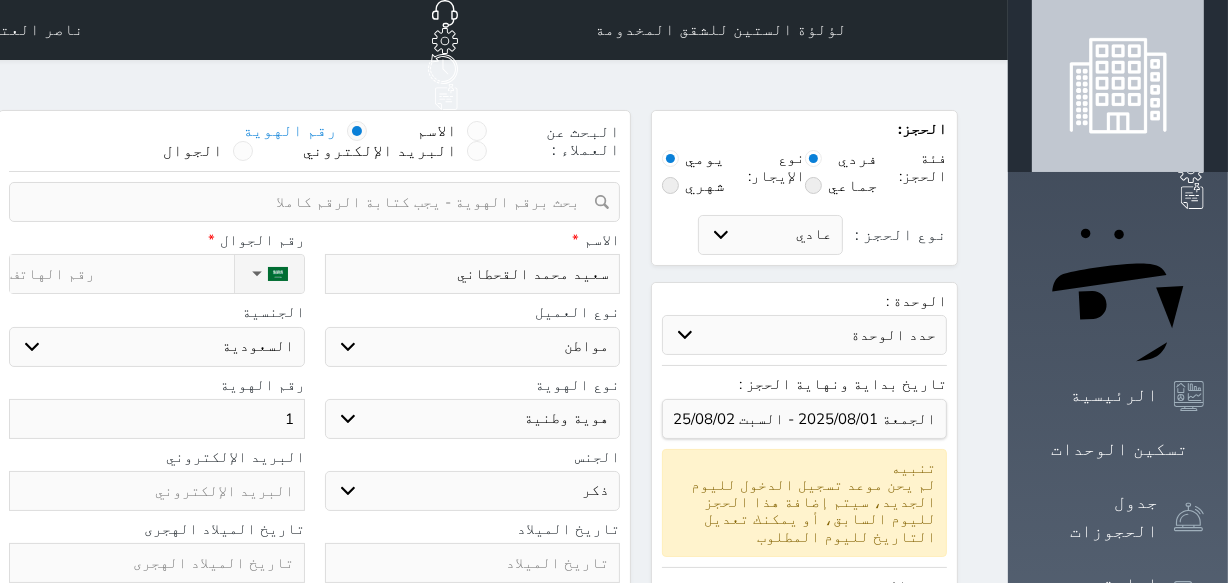type on "10" 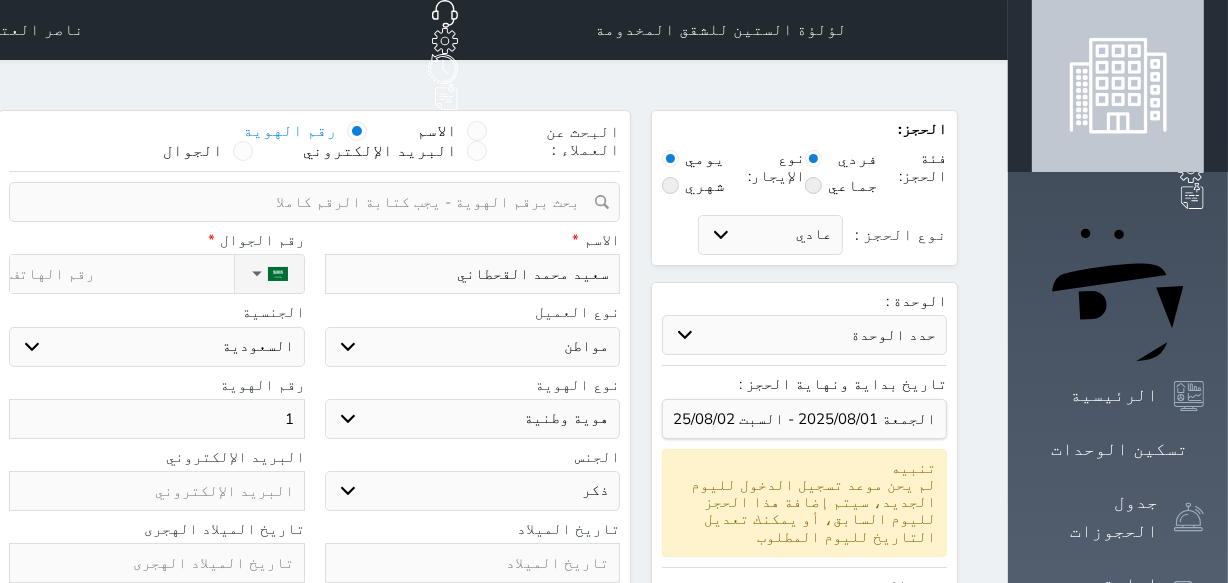 select 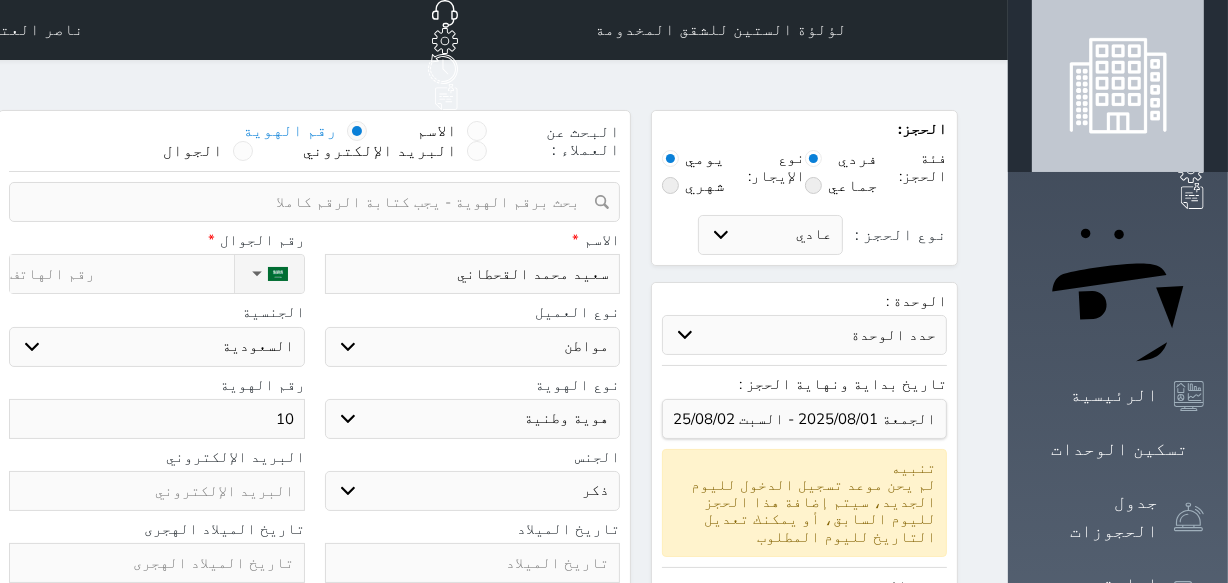 type on "106" 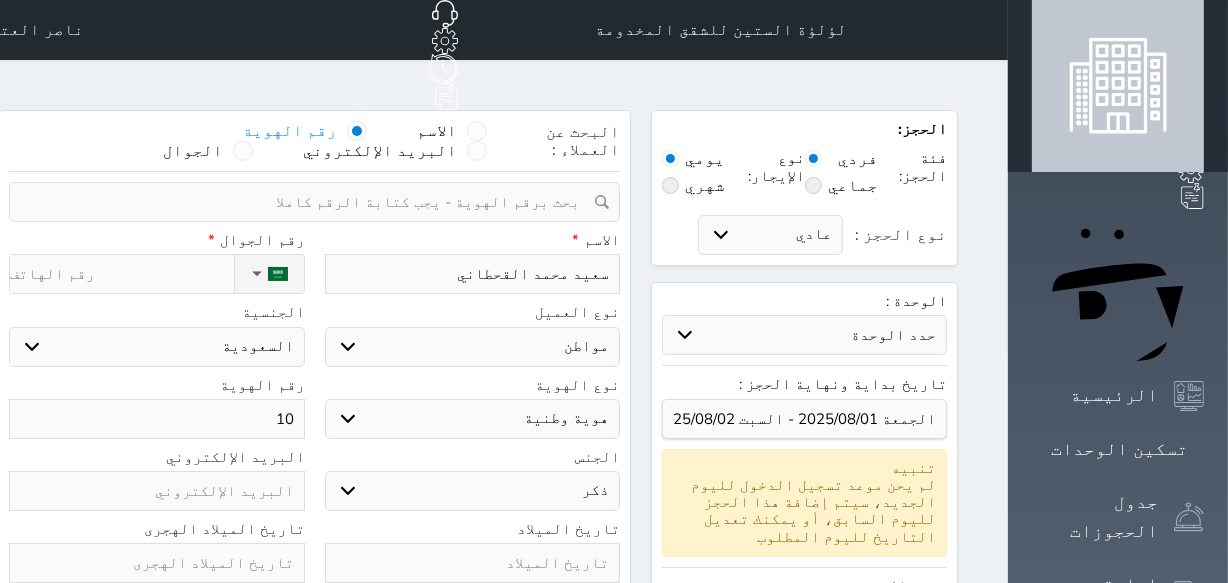 select 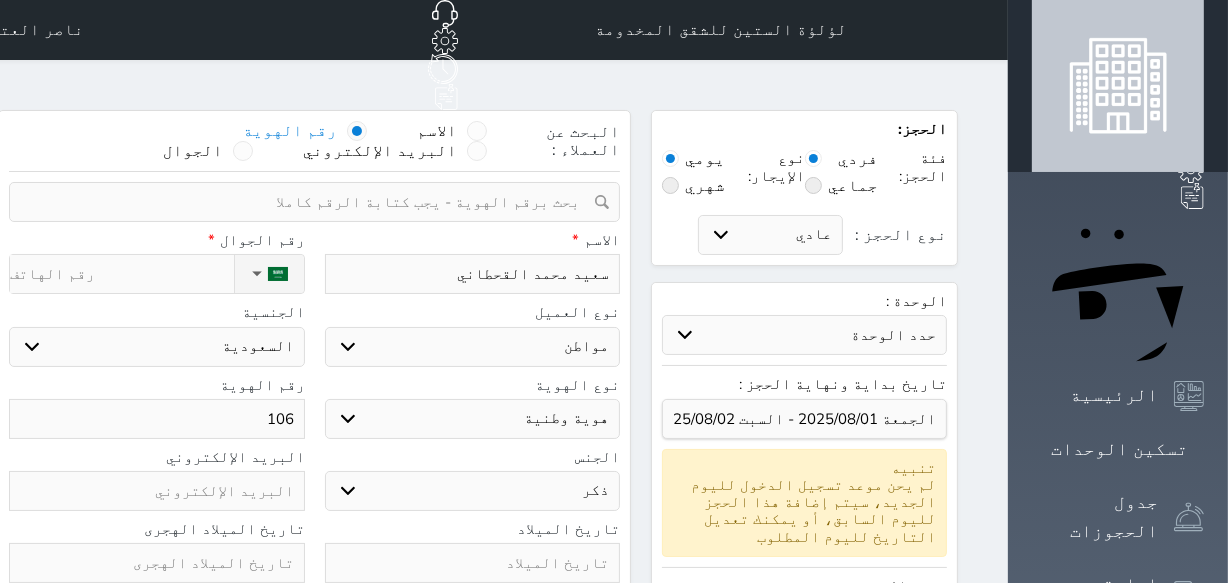 type on "1068" 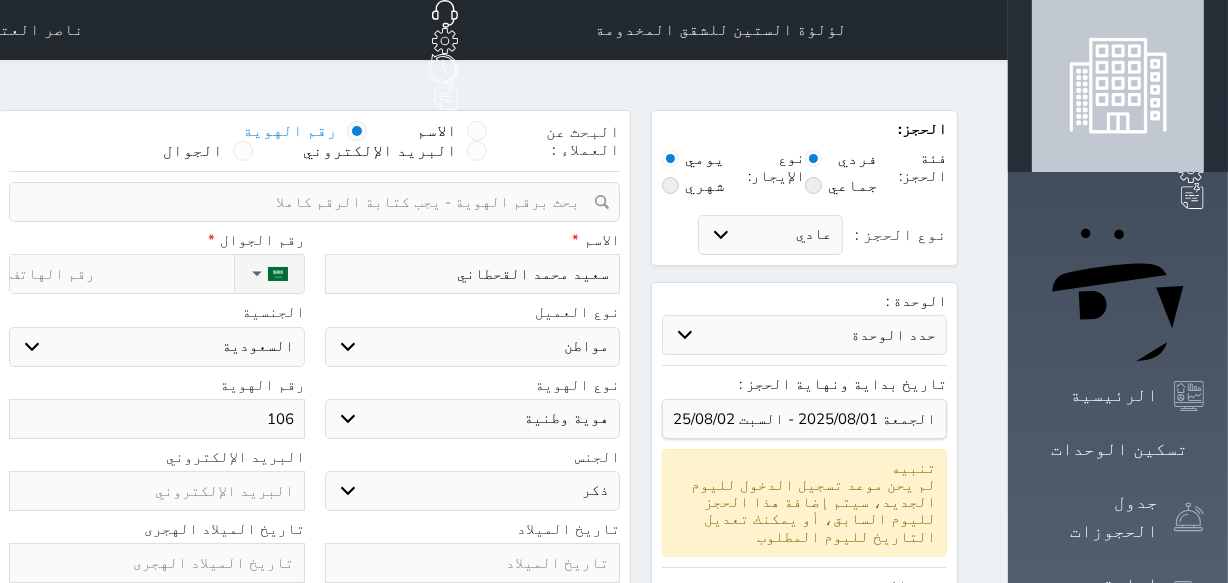 select 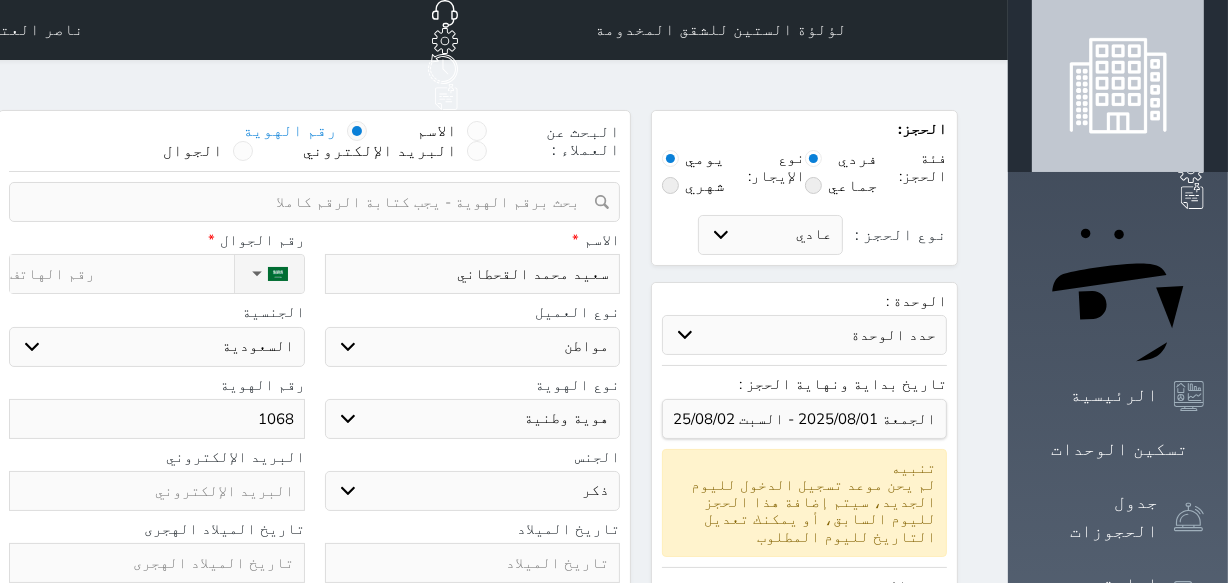 type on "10689" 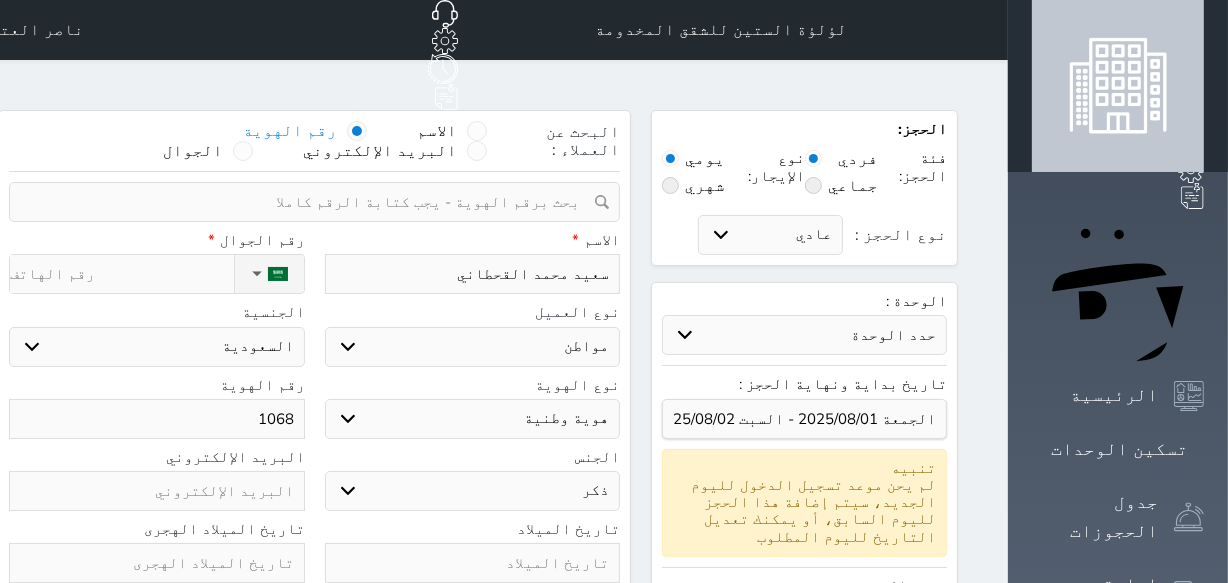 select 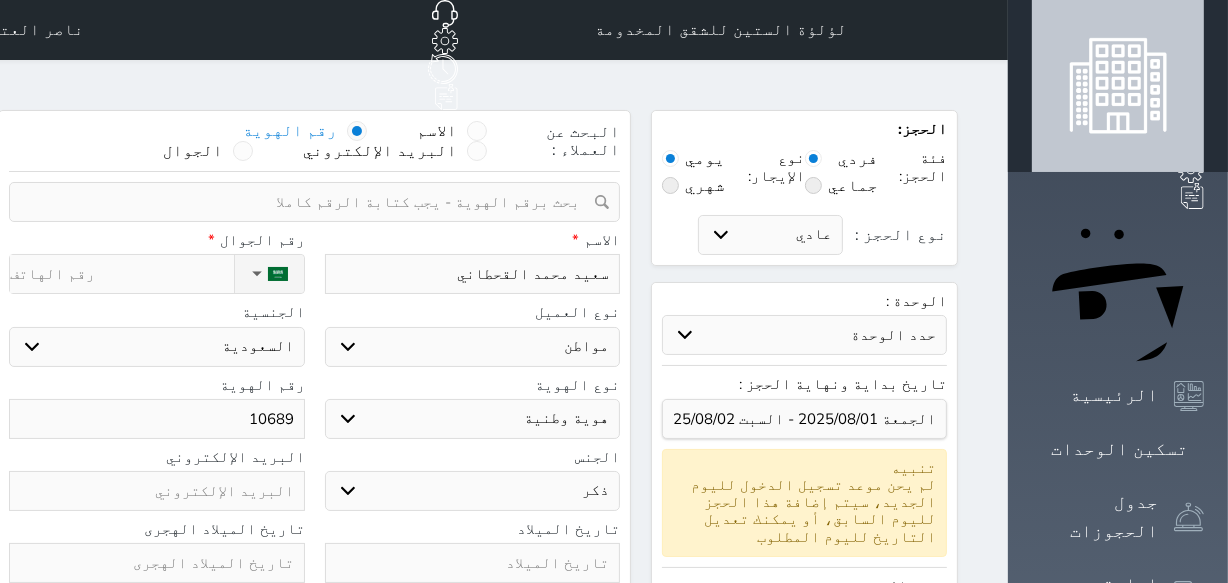 type on "106894" 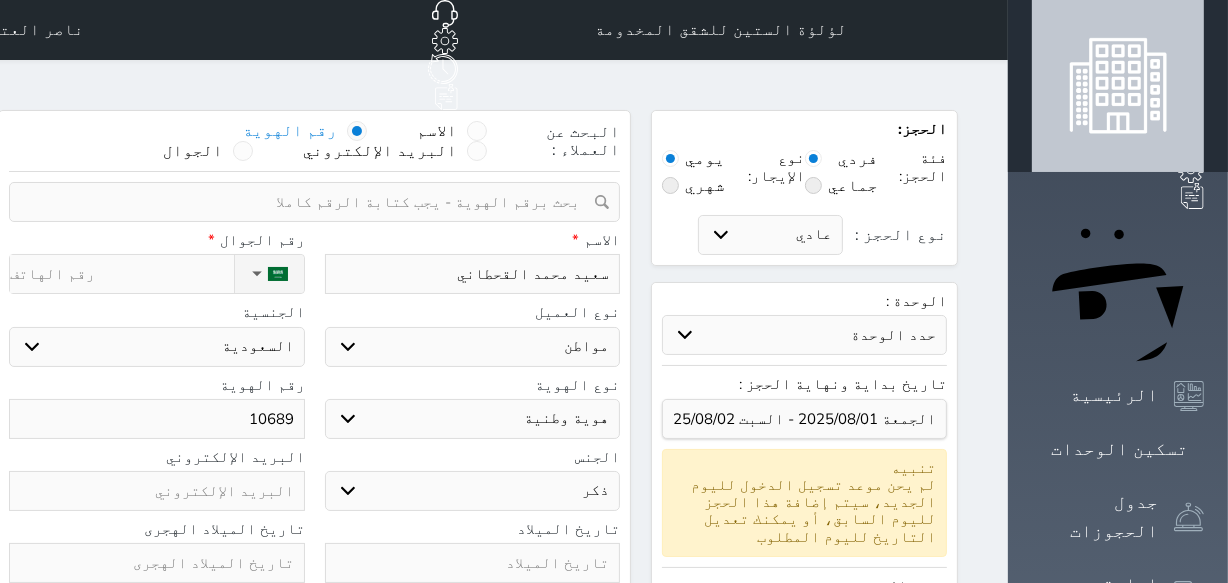 select 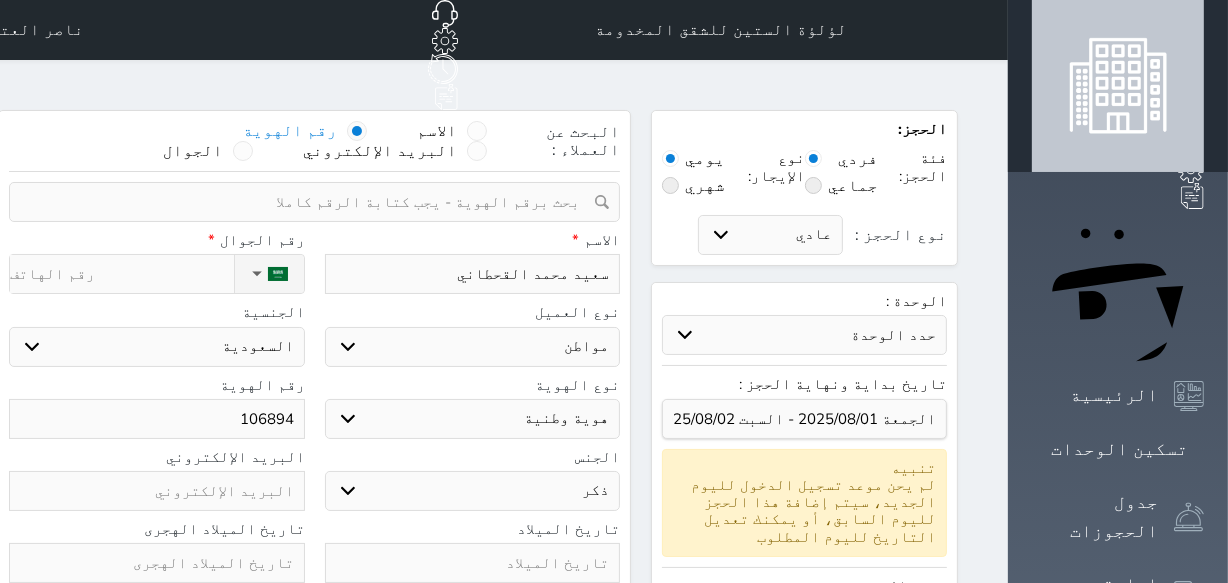 type on "1068949" 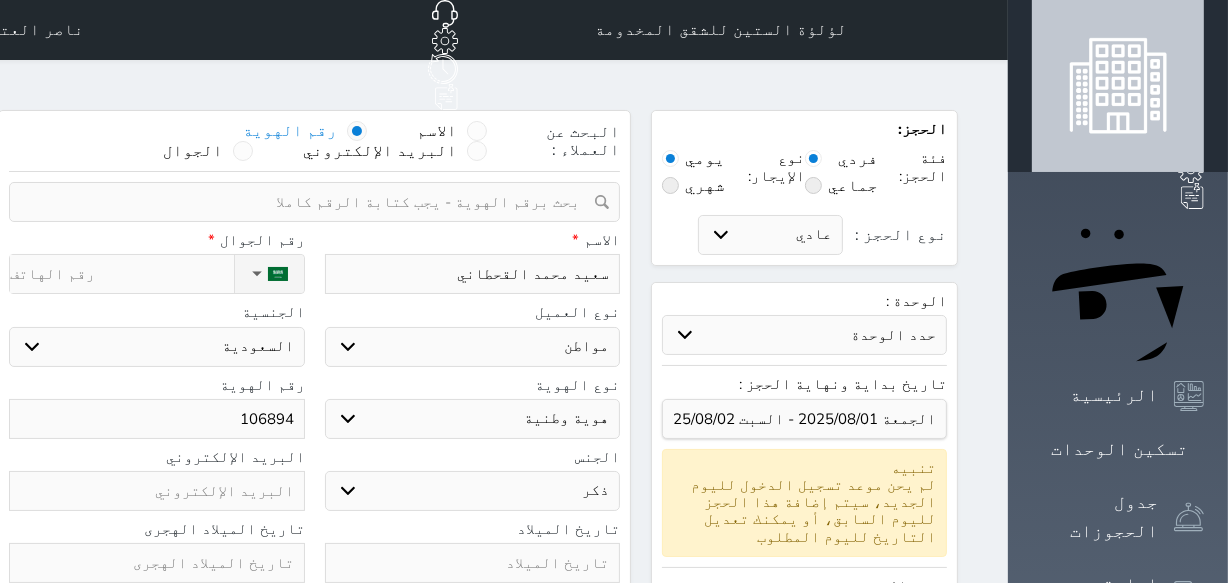 select 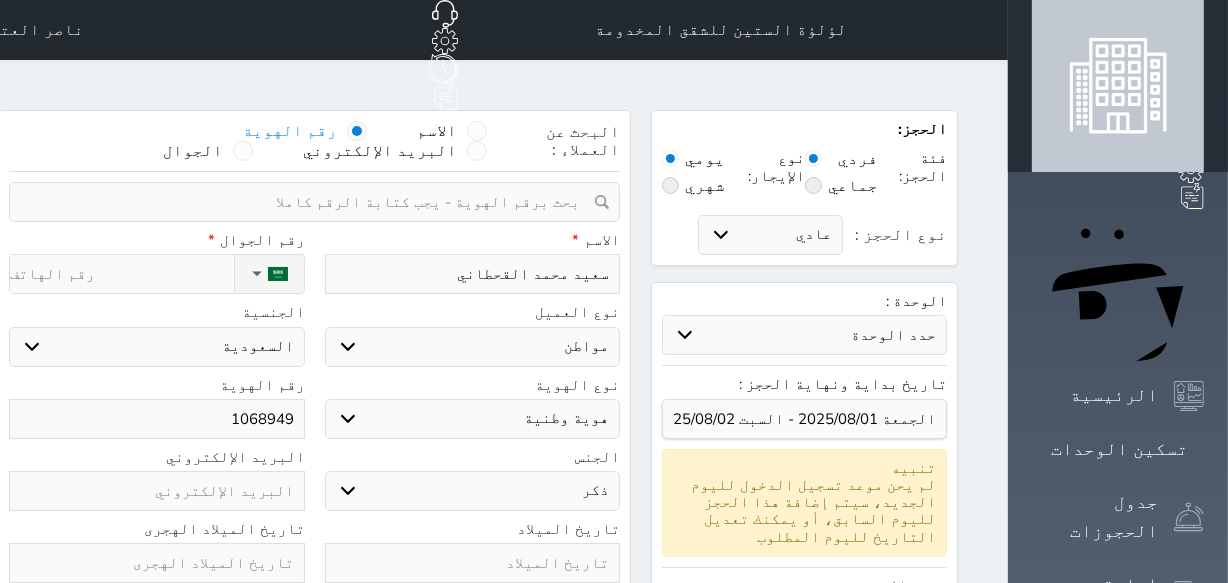 type on "10689496" 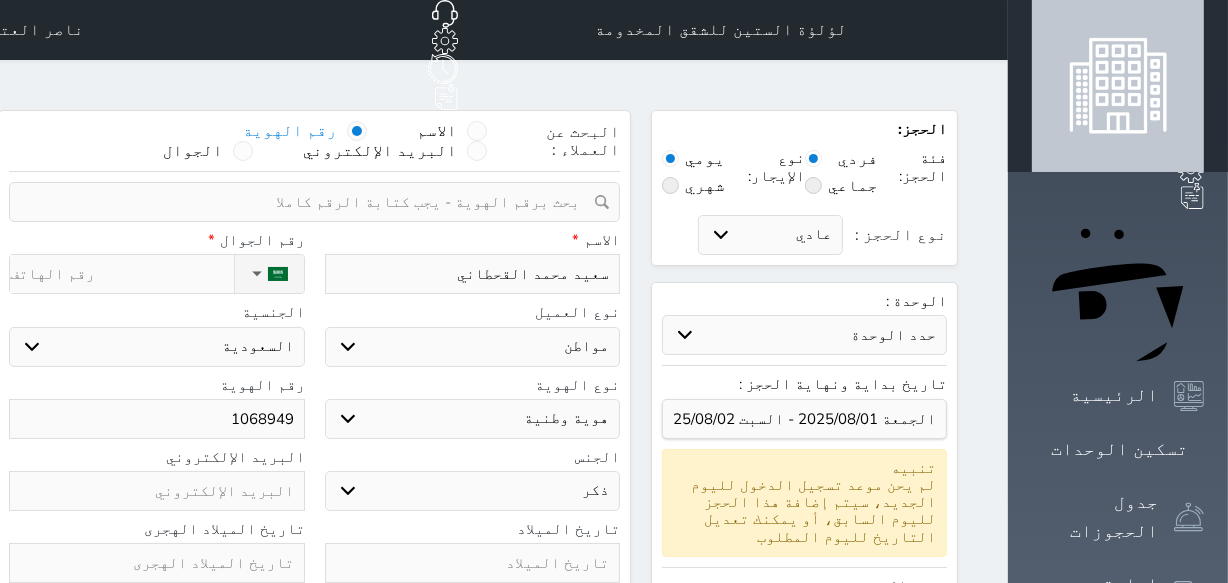 select 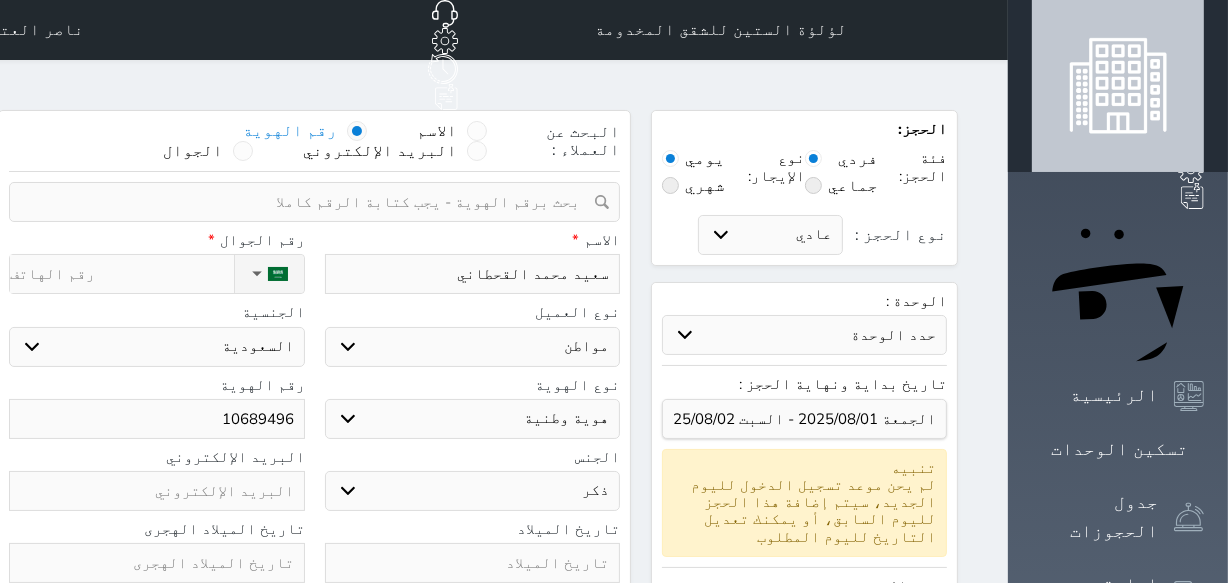 type on "106894963" 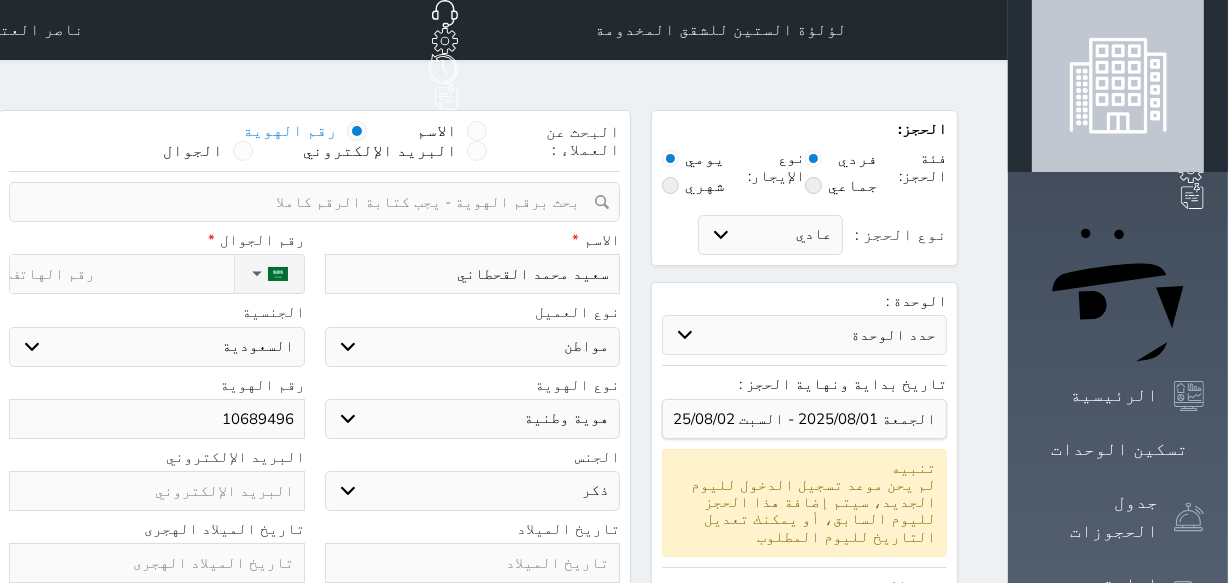 select 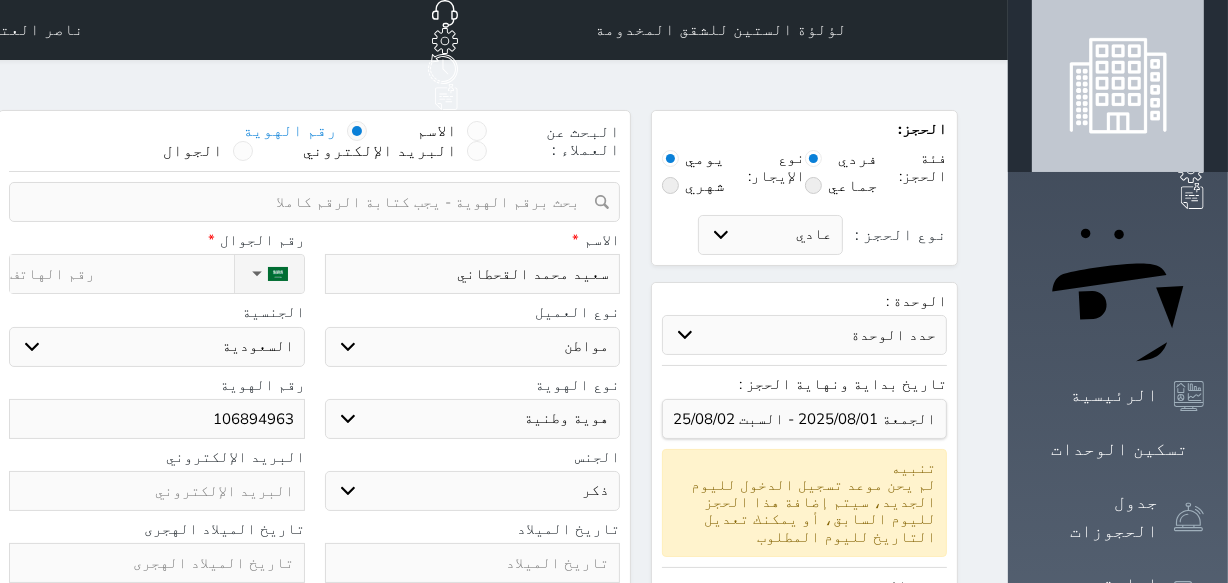 type on "1068949633" 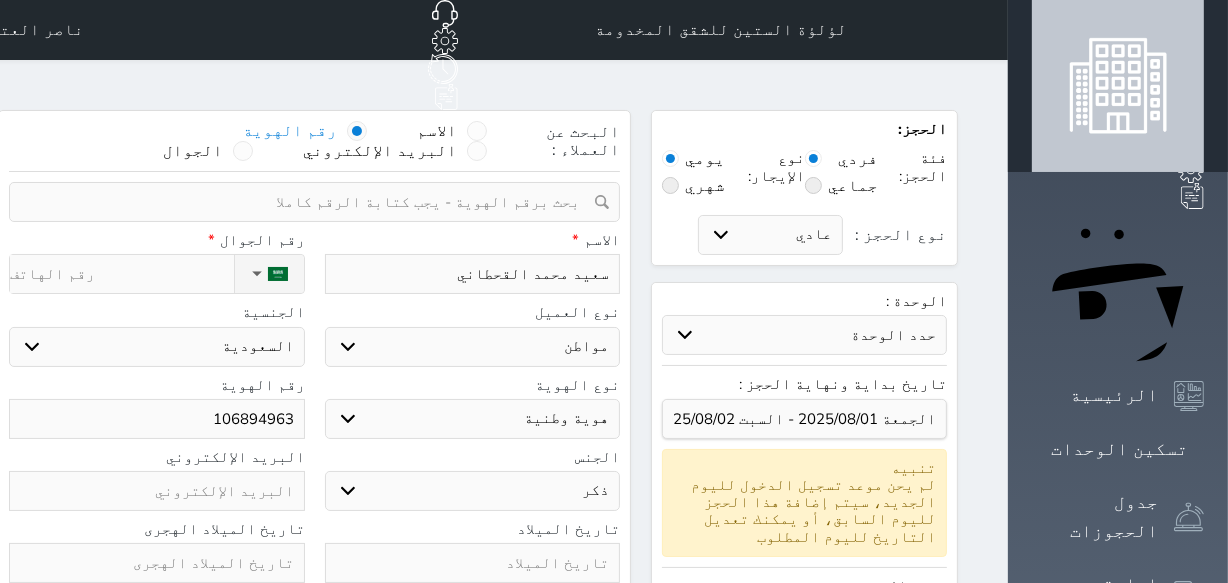 select 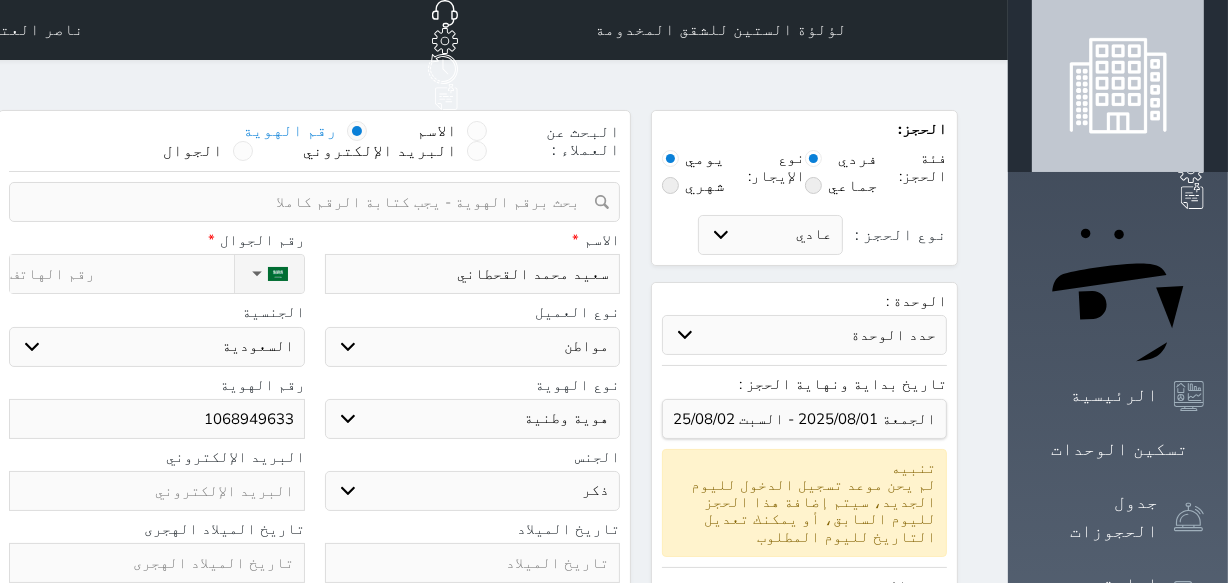 type on "1068949633" 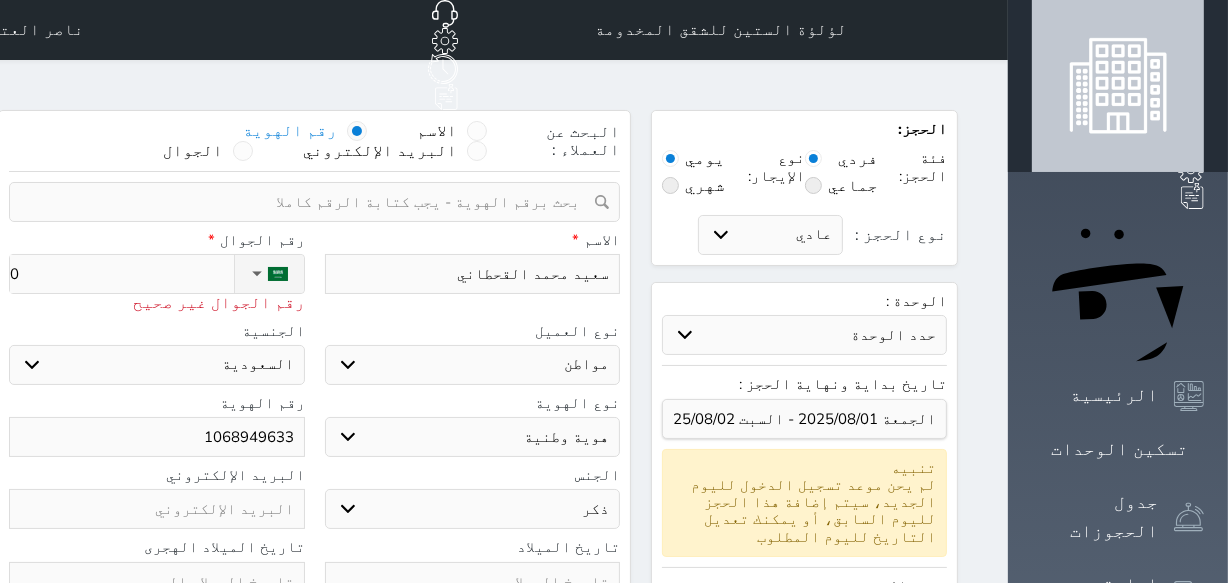 type on "05" 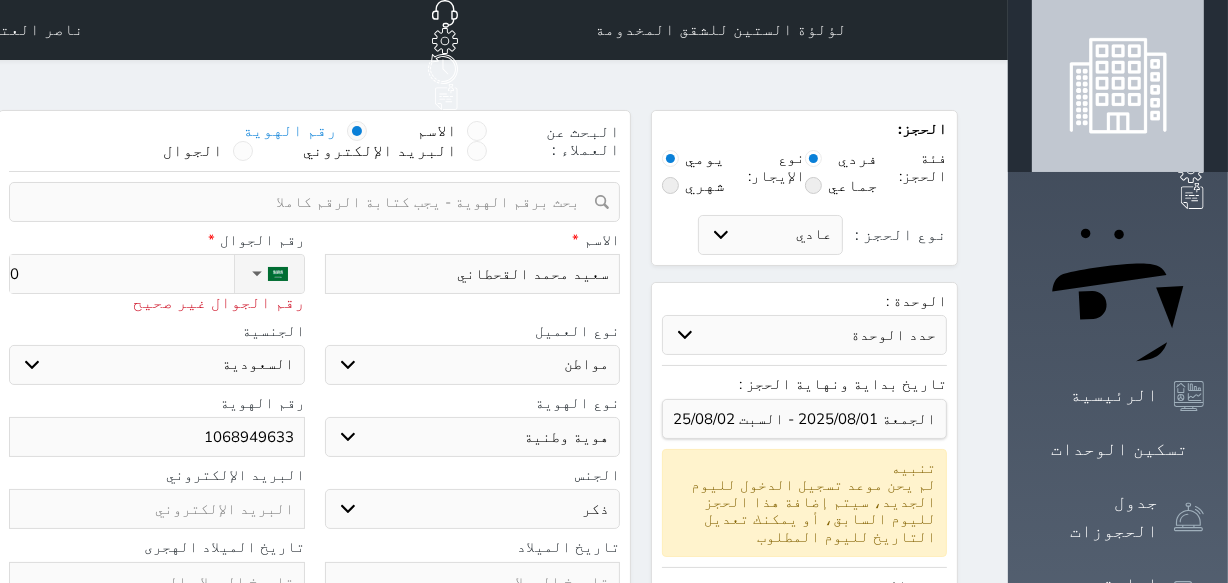 select 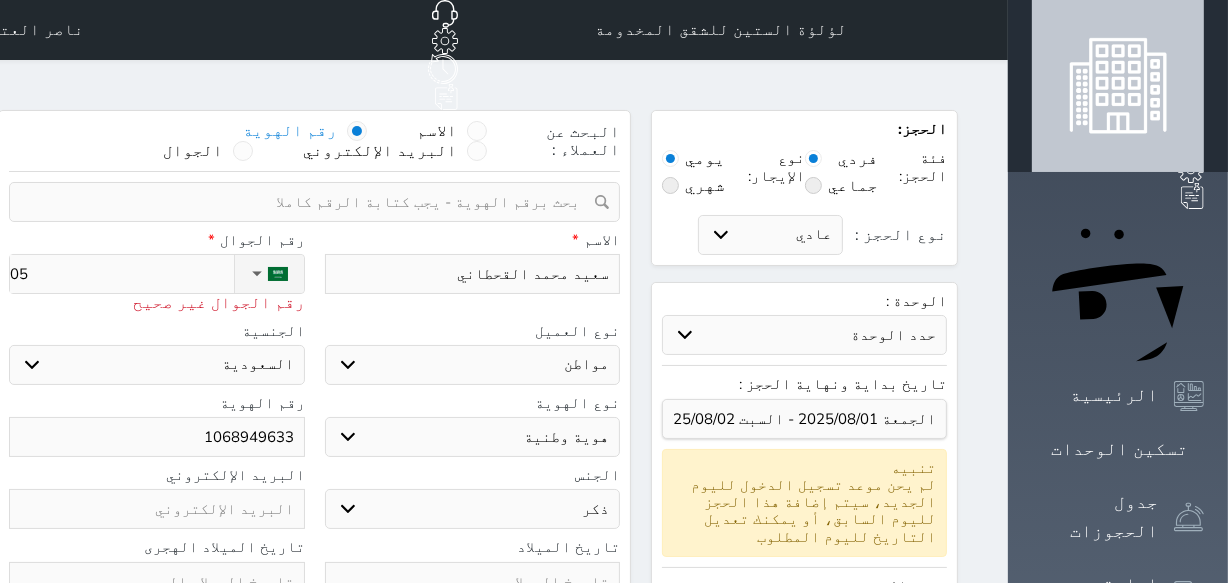 type on "055" 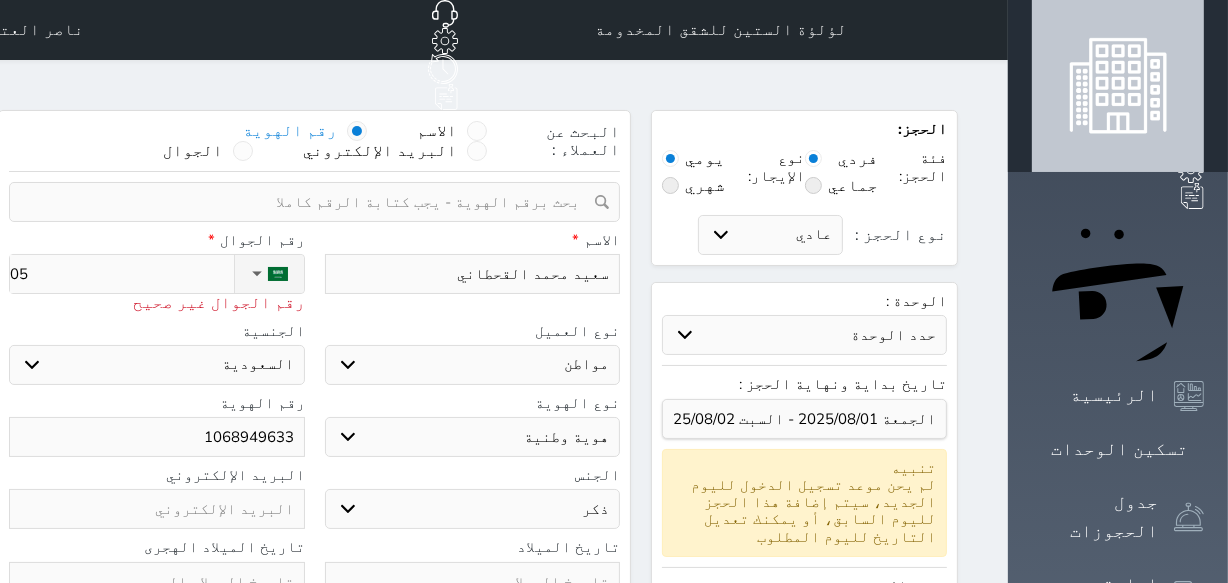 select 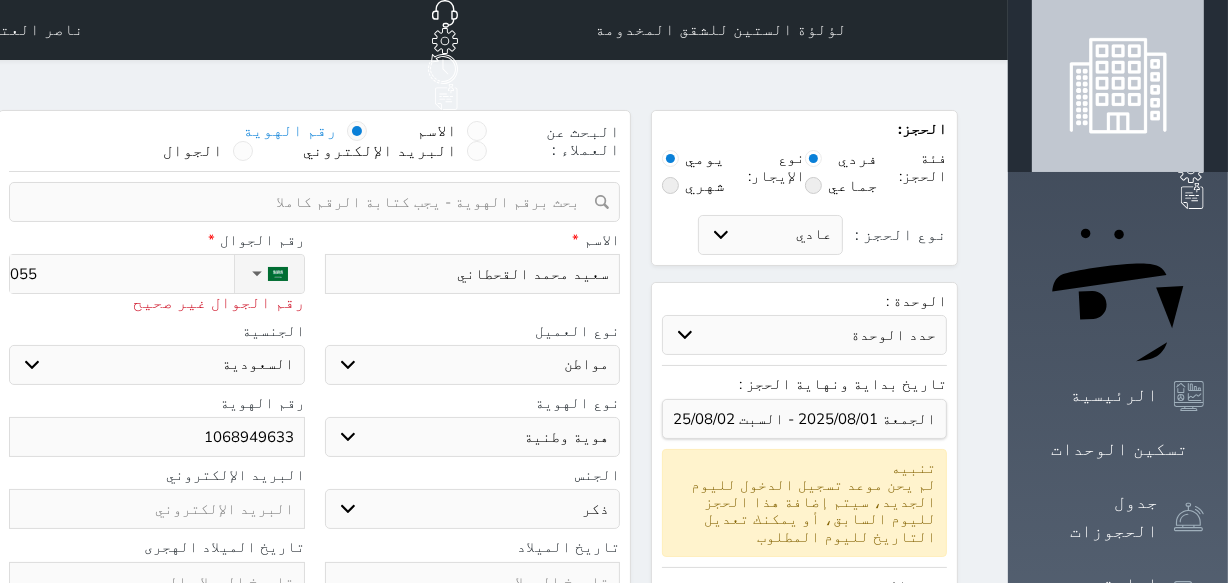 type on "0559" 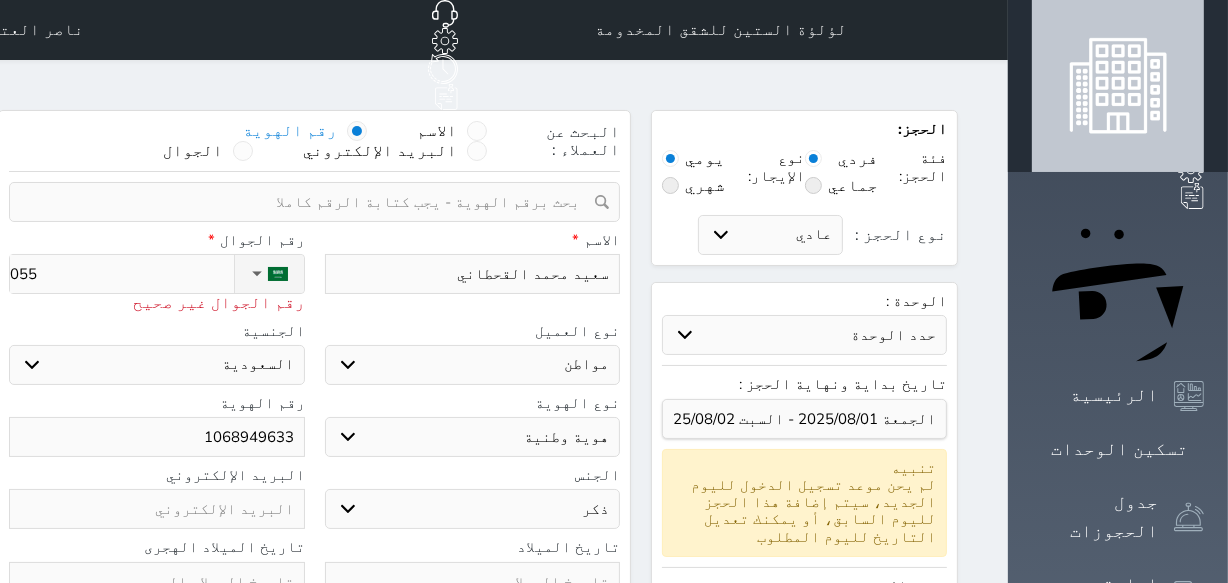 select 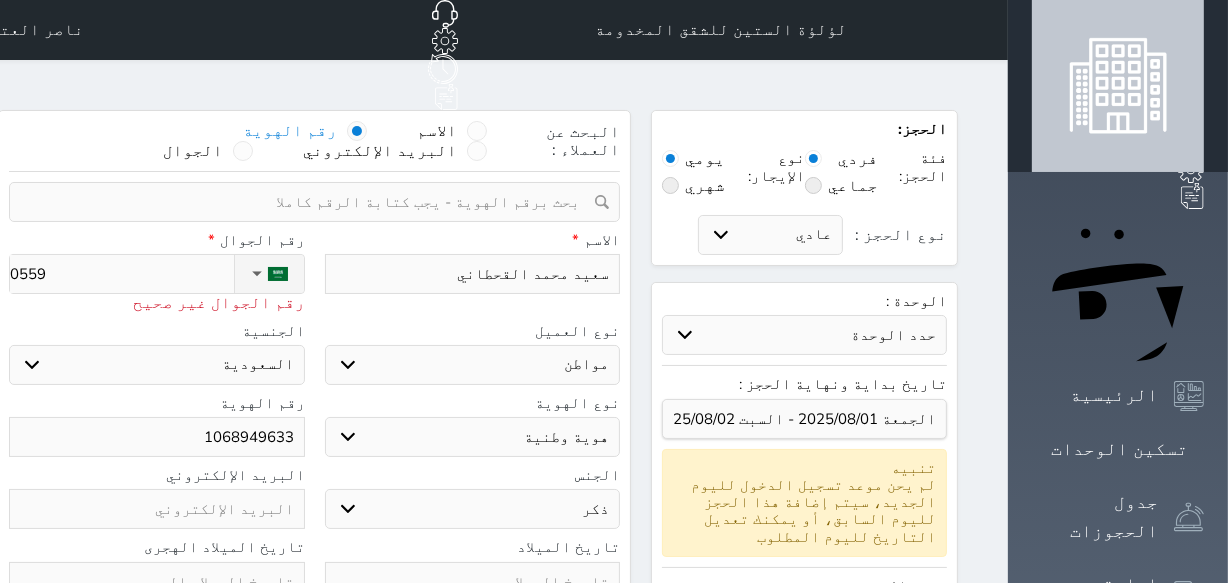 type on "[PHONE]" 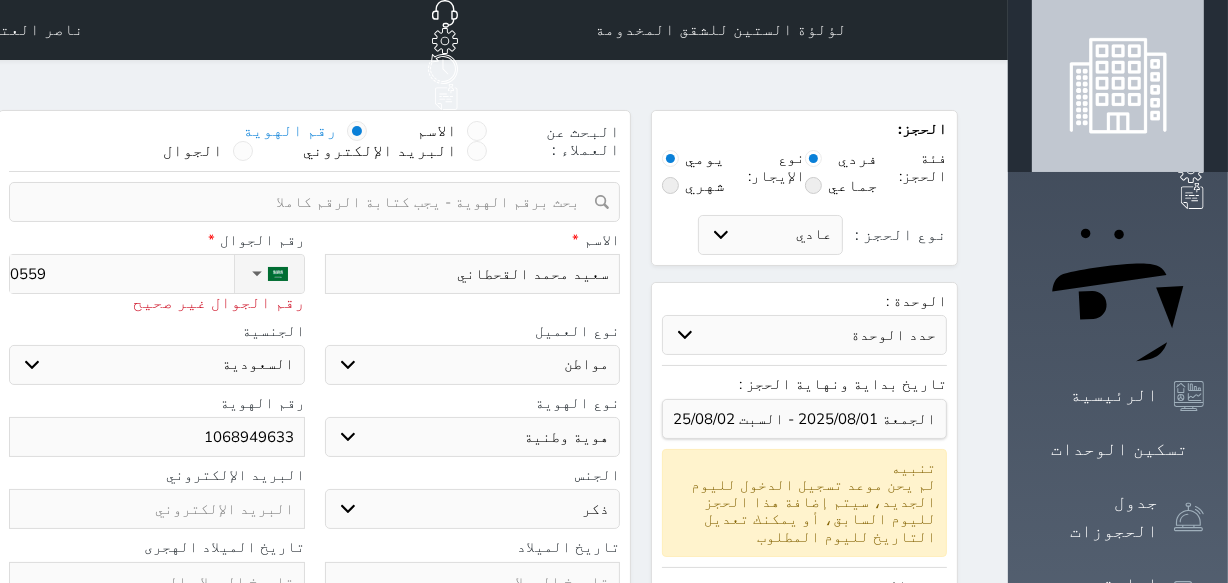 select 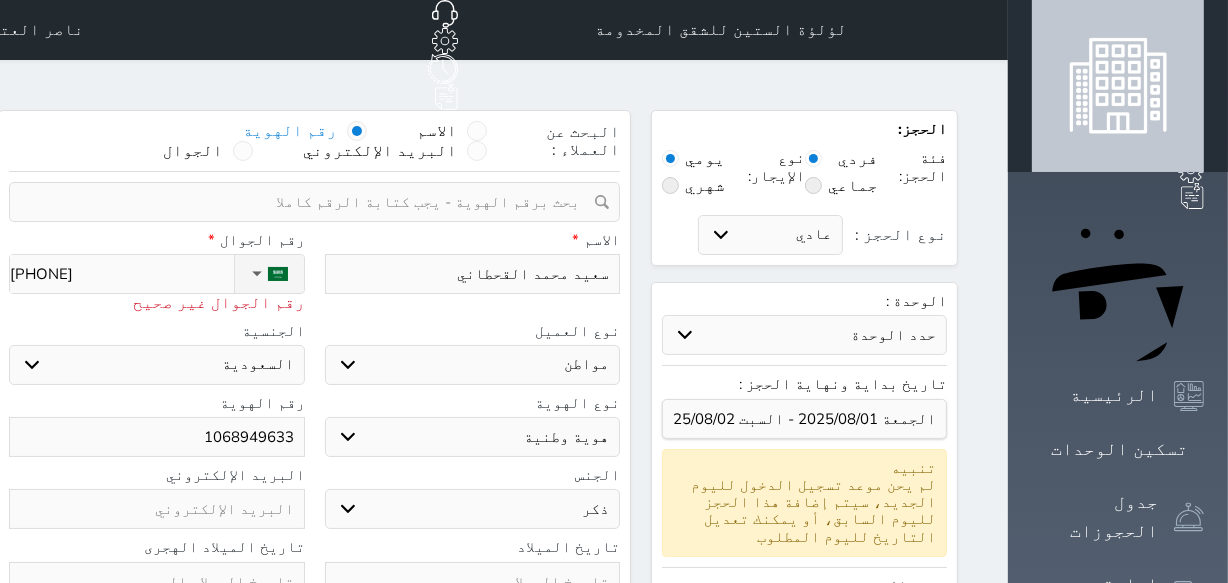 type on "[PHONE]" 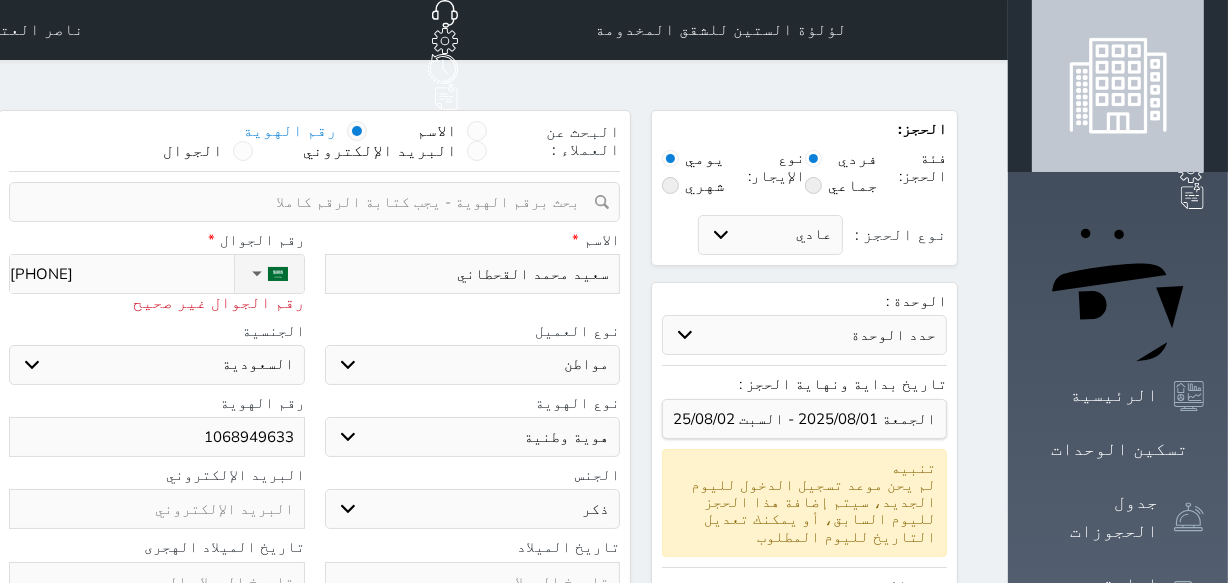 select 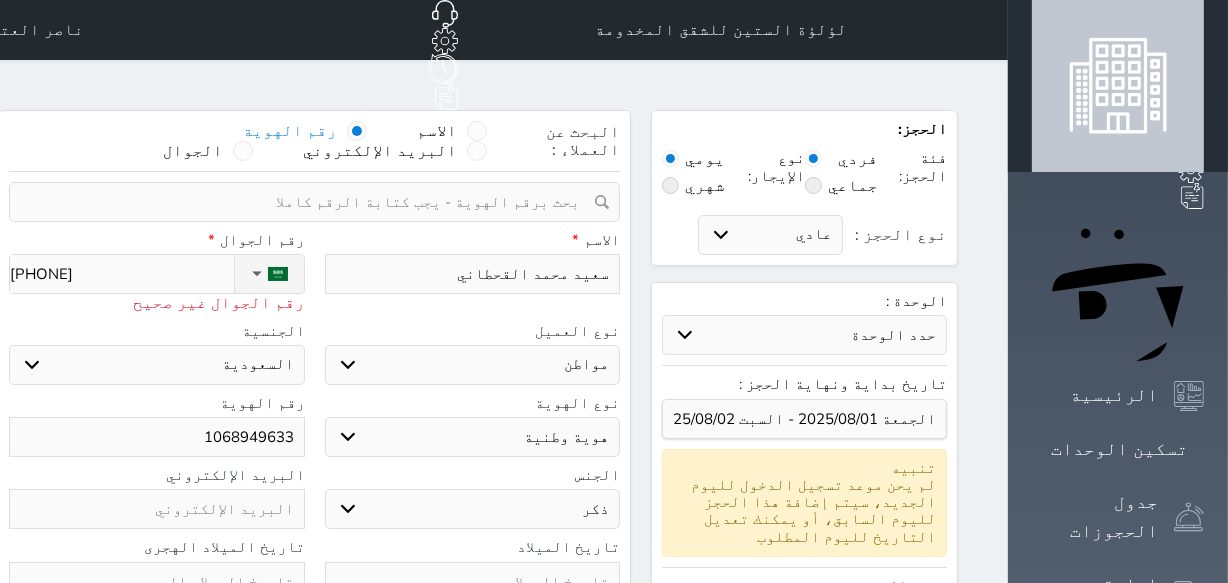type on "[PHONE]" 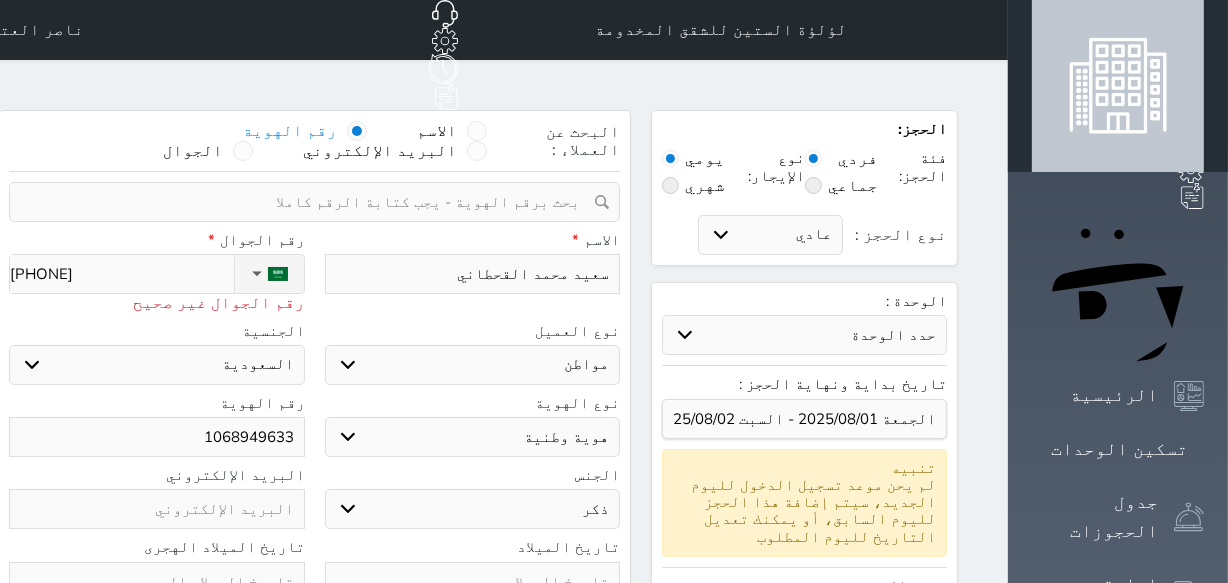 select 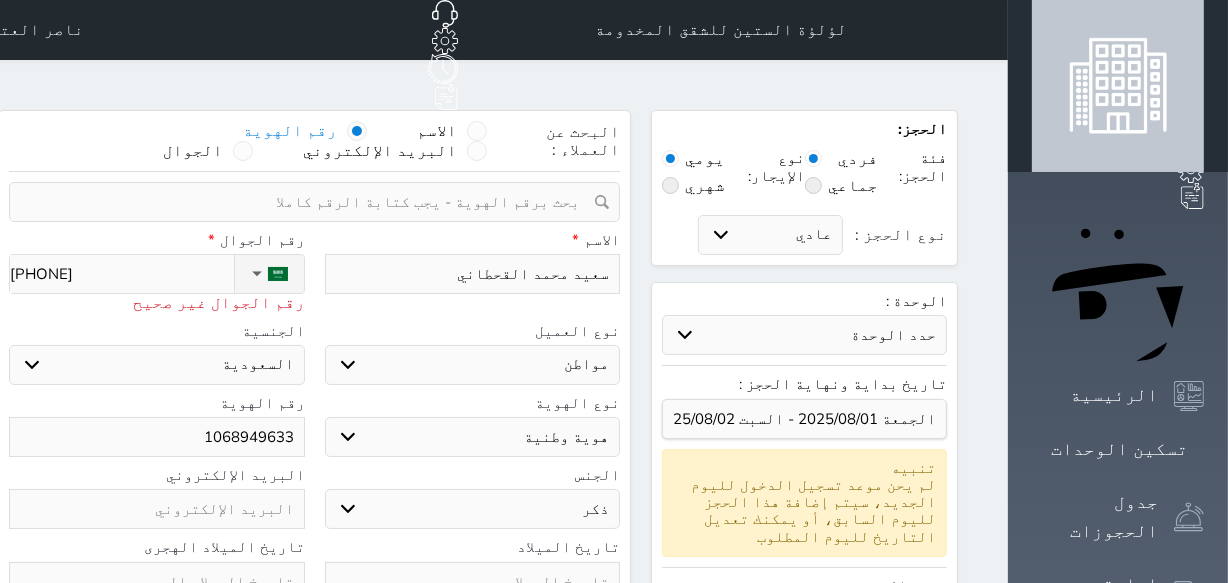 type on "[PHONE]" 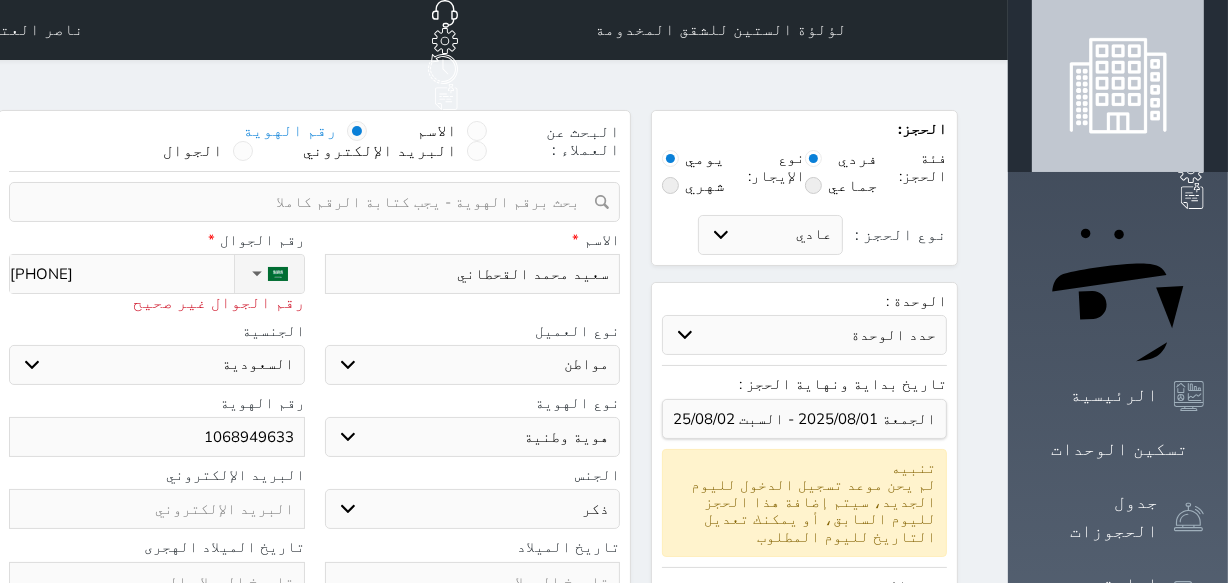 select 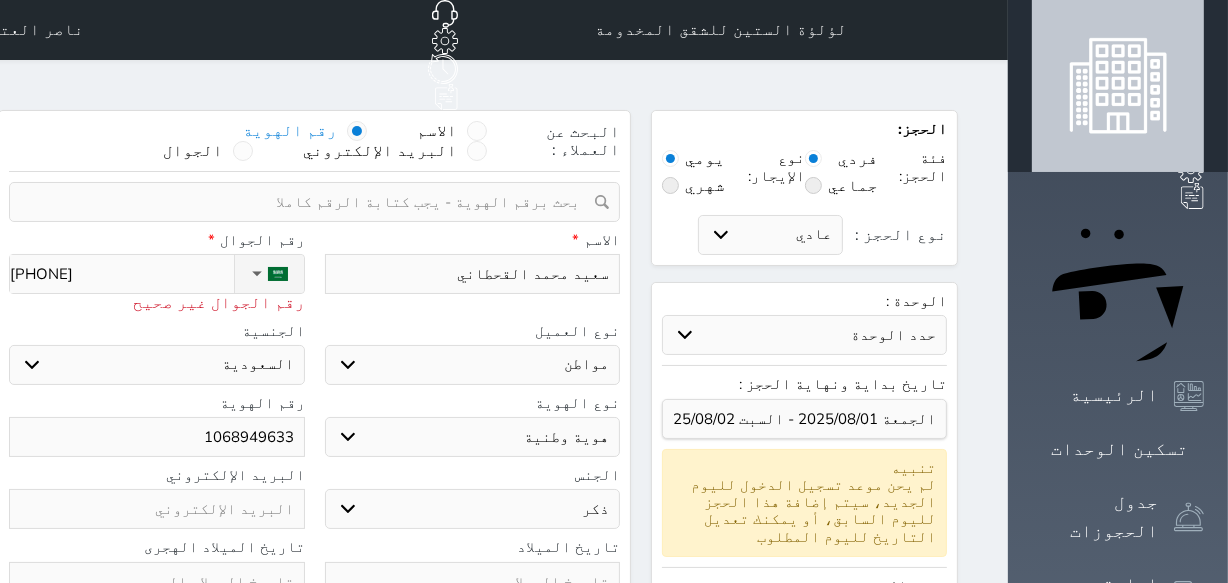 type on "[PHONE]" 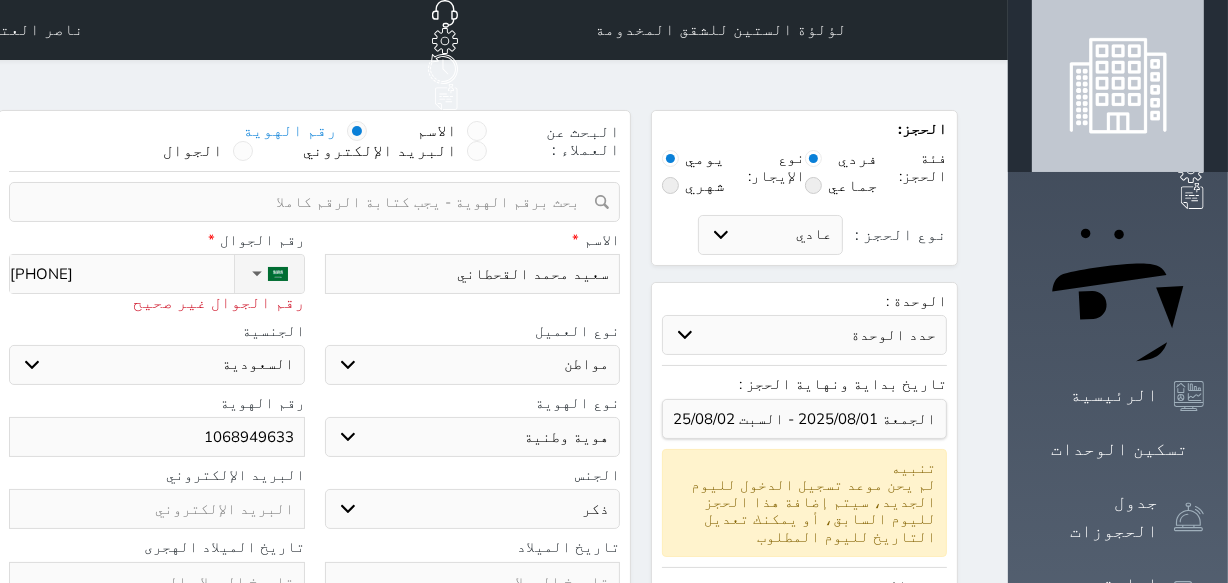 select 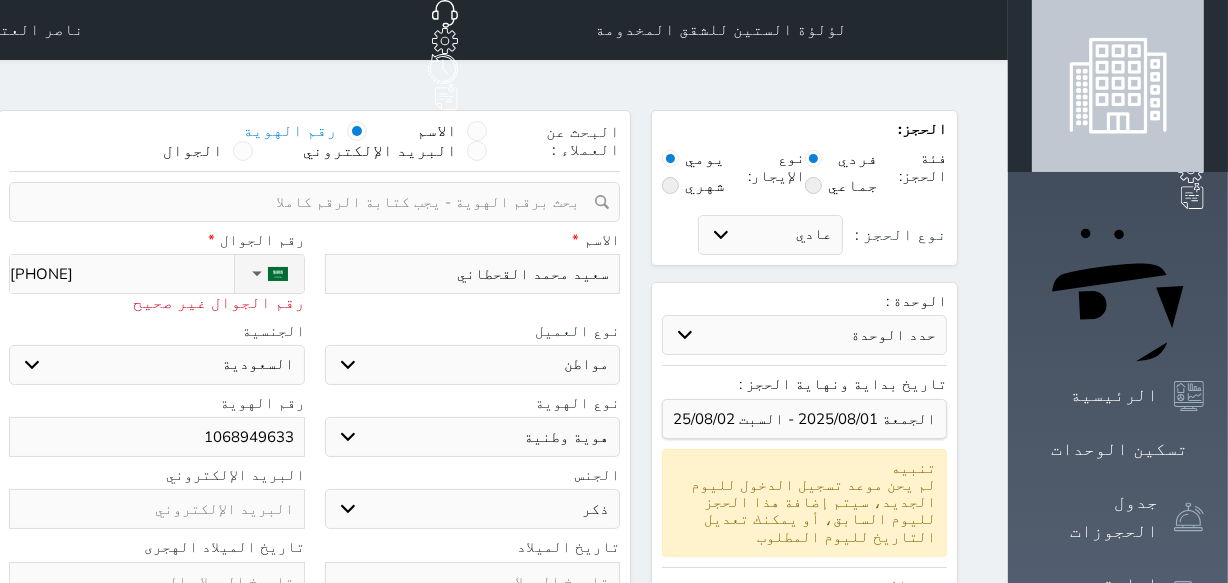 type on "[PHONE]" 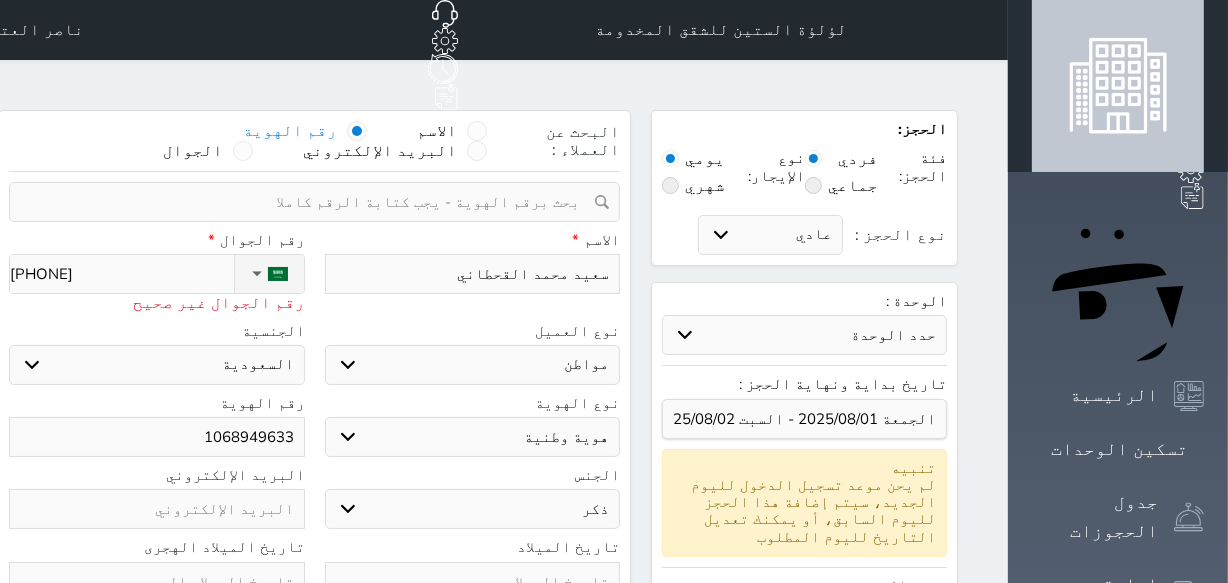 select 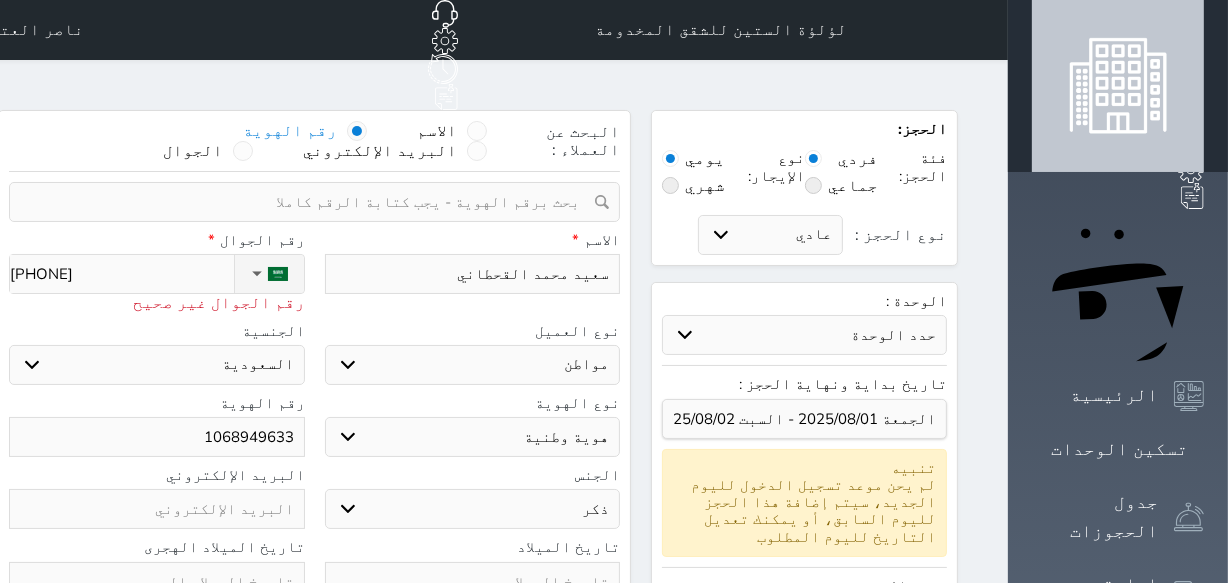 type on "[PHONE]" 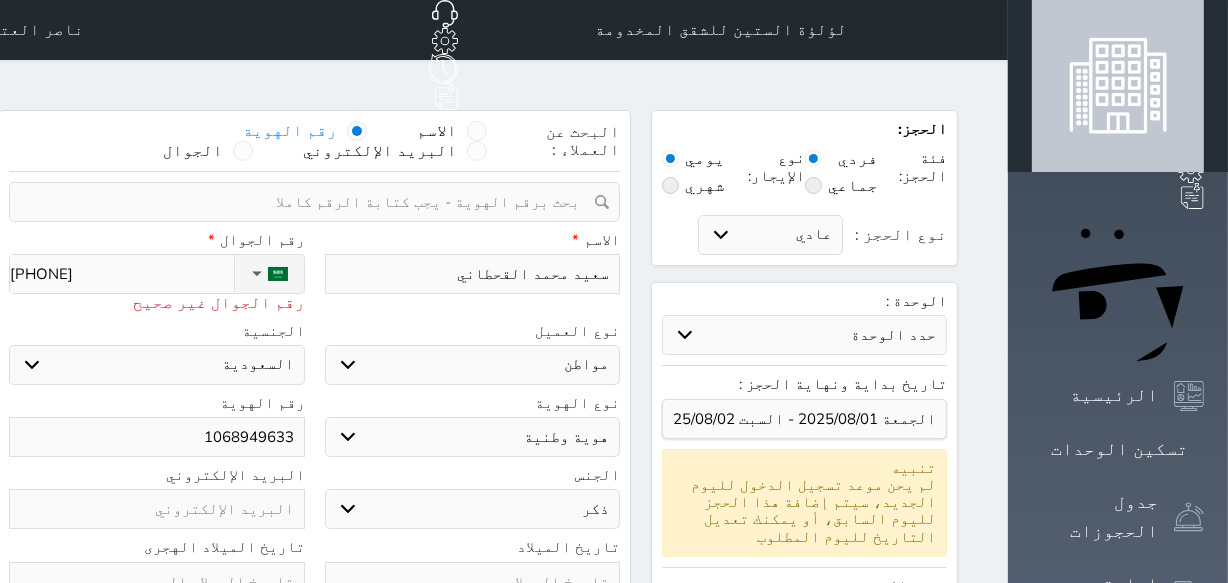 select 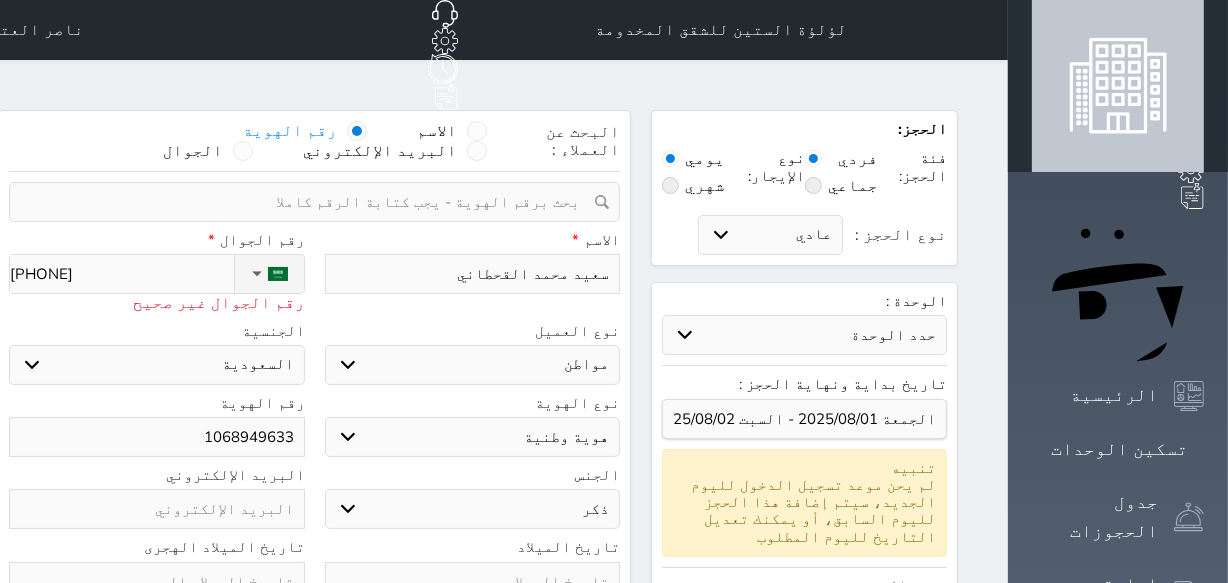 type on "[PHONE]" 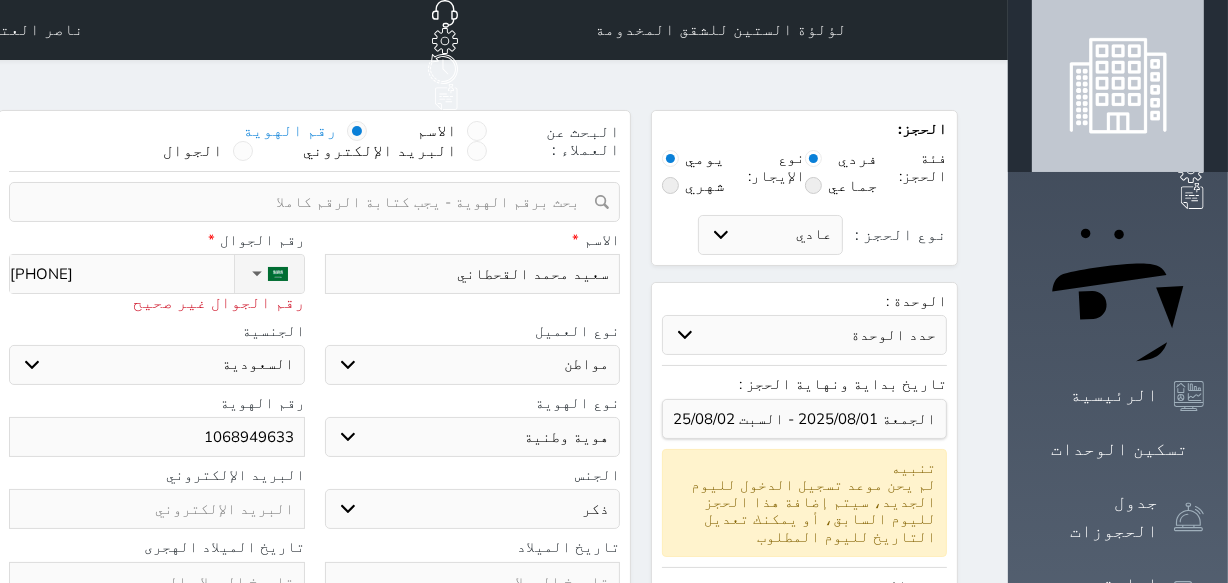 select 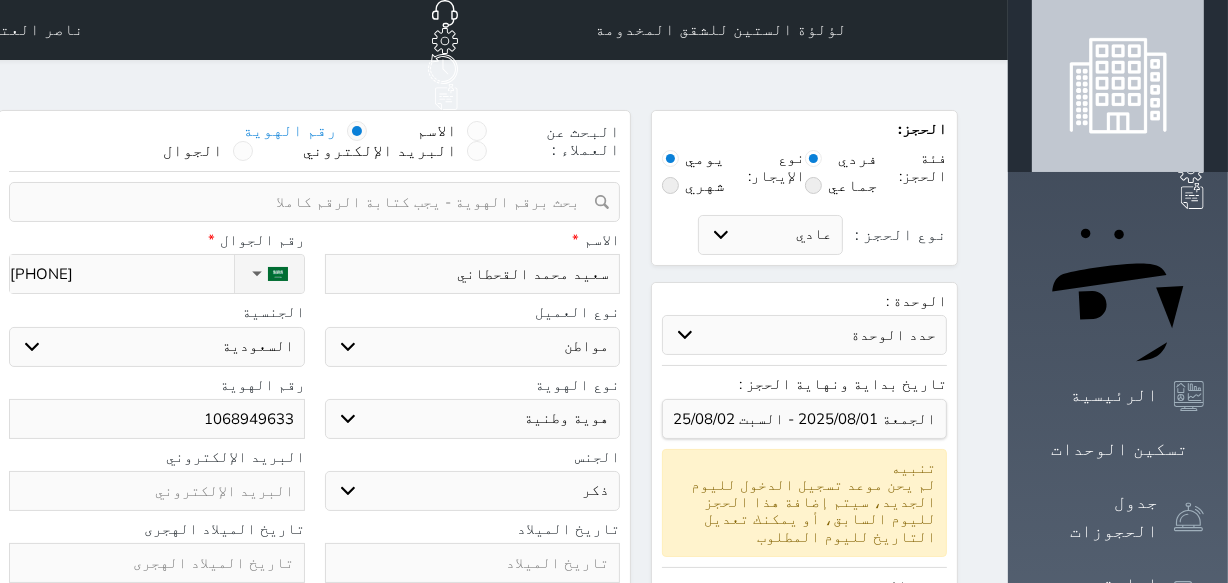 type on "[PHONE]" 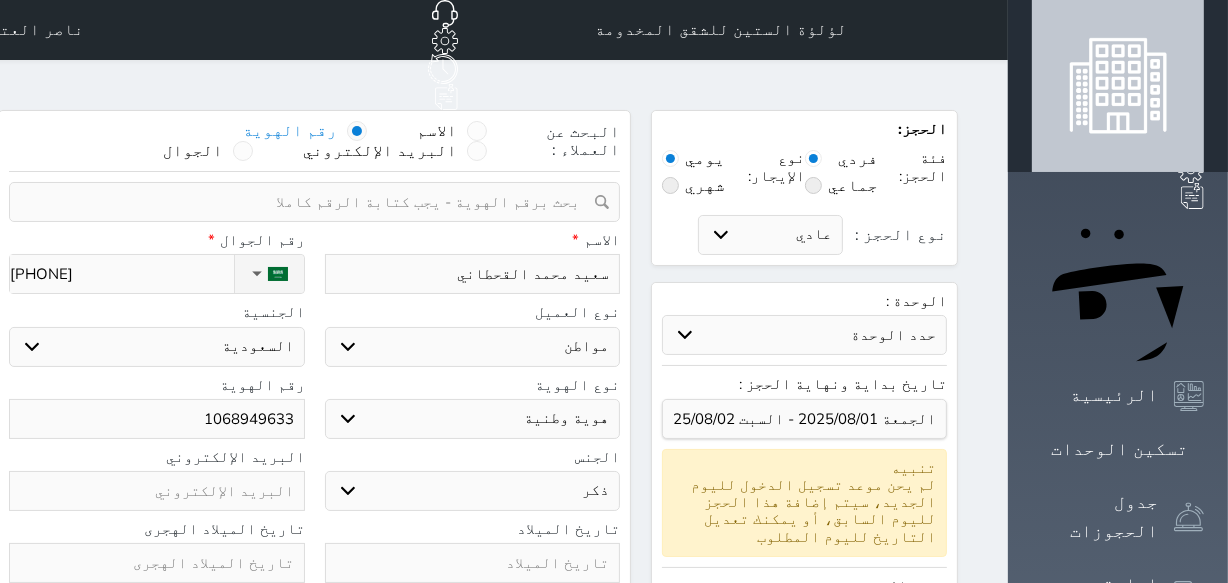 select 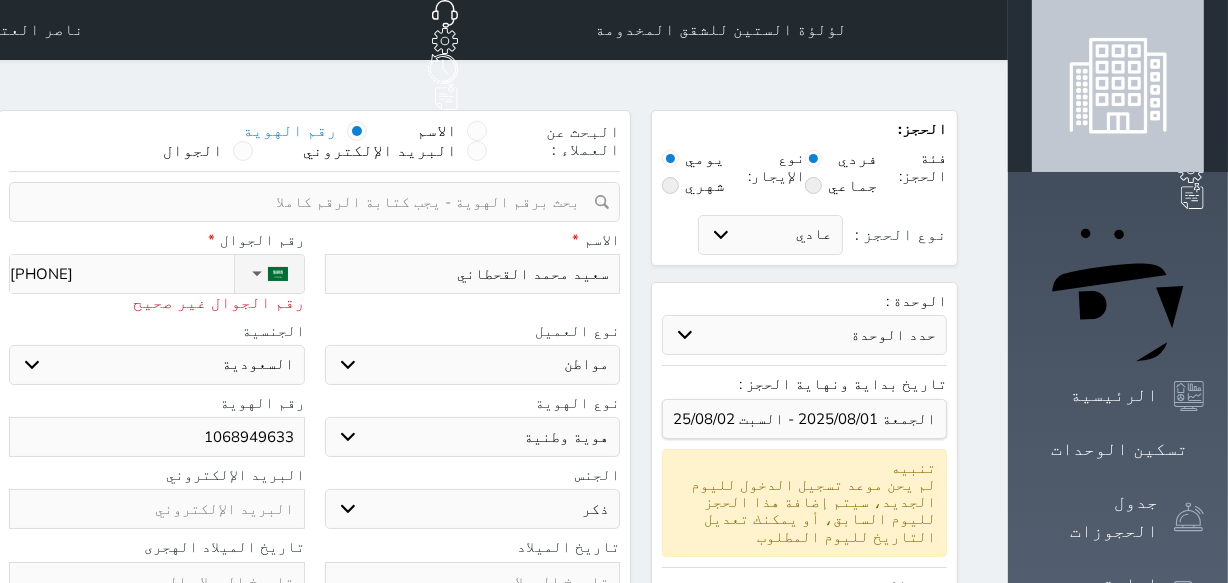 type on "[PHONE]" 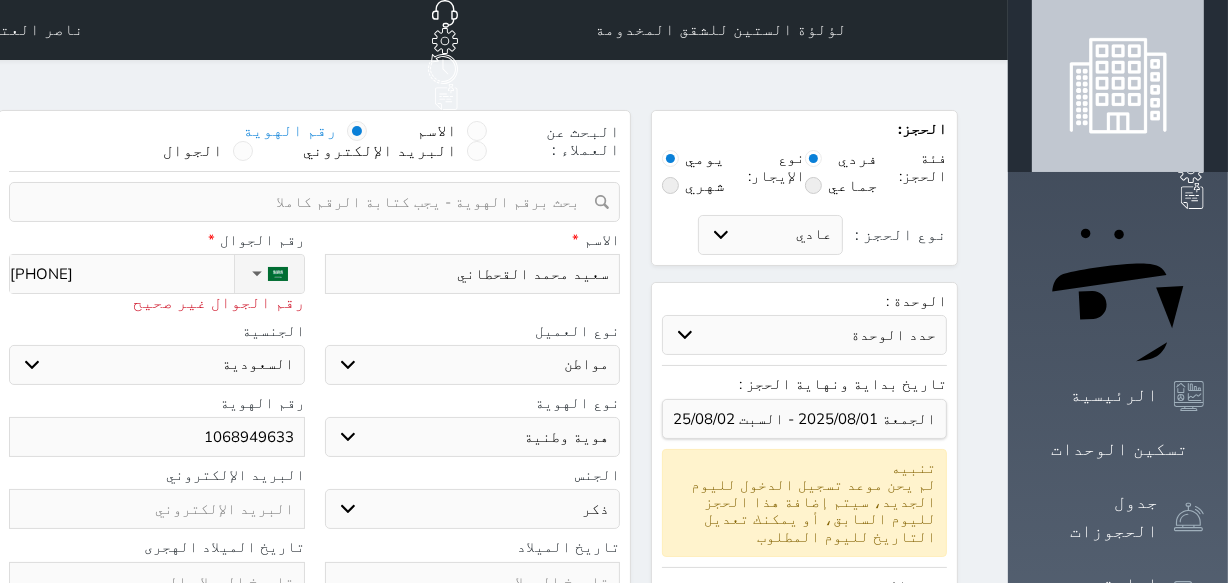 select 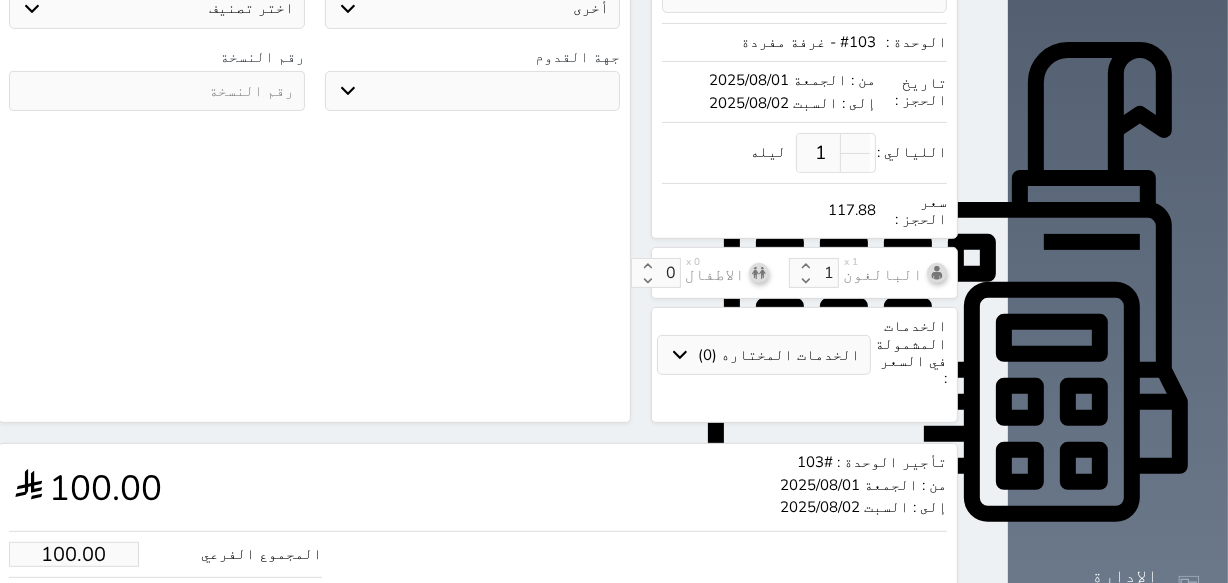 scroll, scrollTop: 742, scrollLeft: 0, axis: vertical 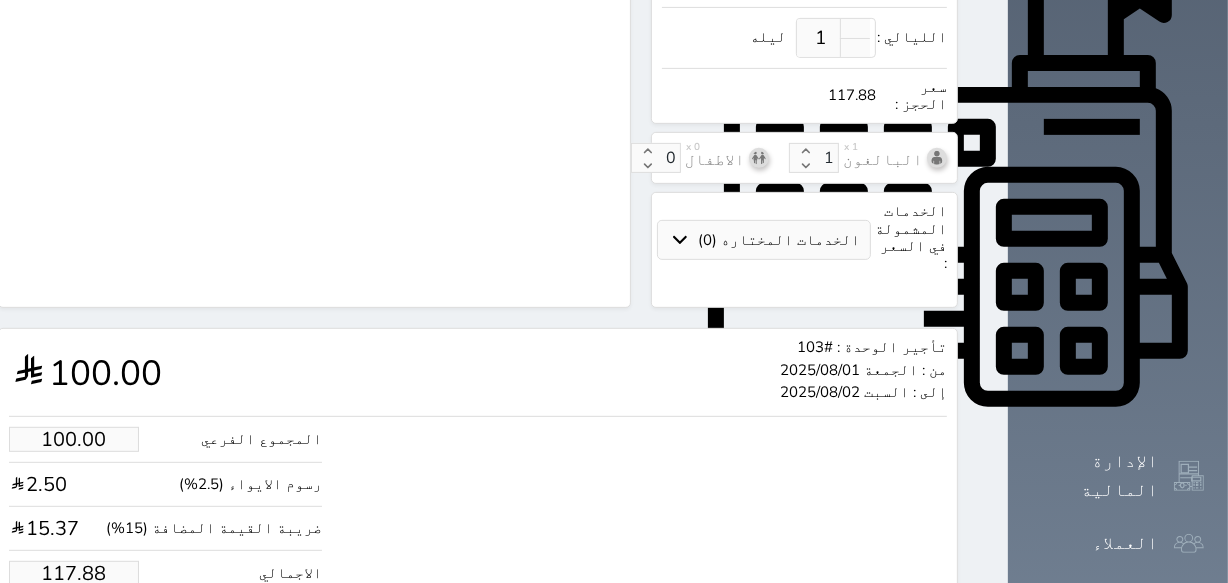 type on "[PHONE]" 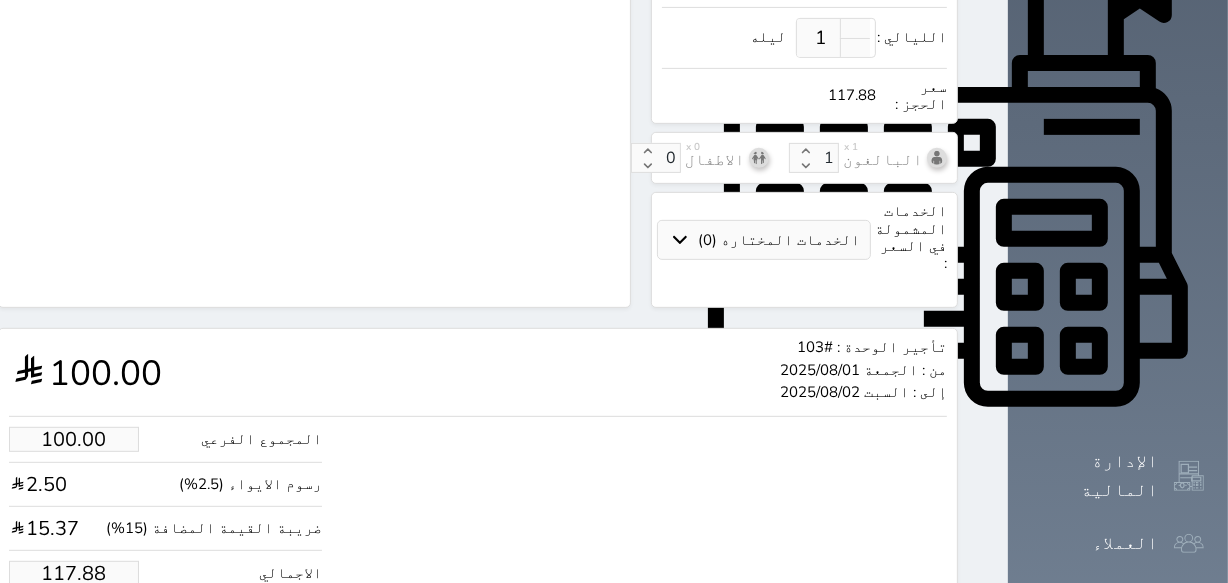 type on "1.70" 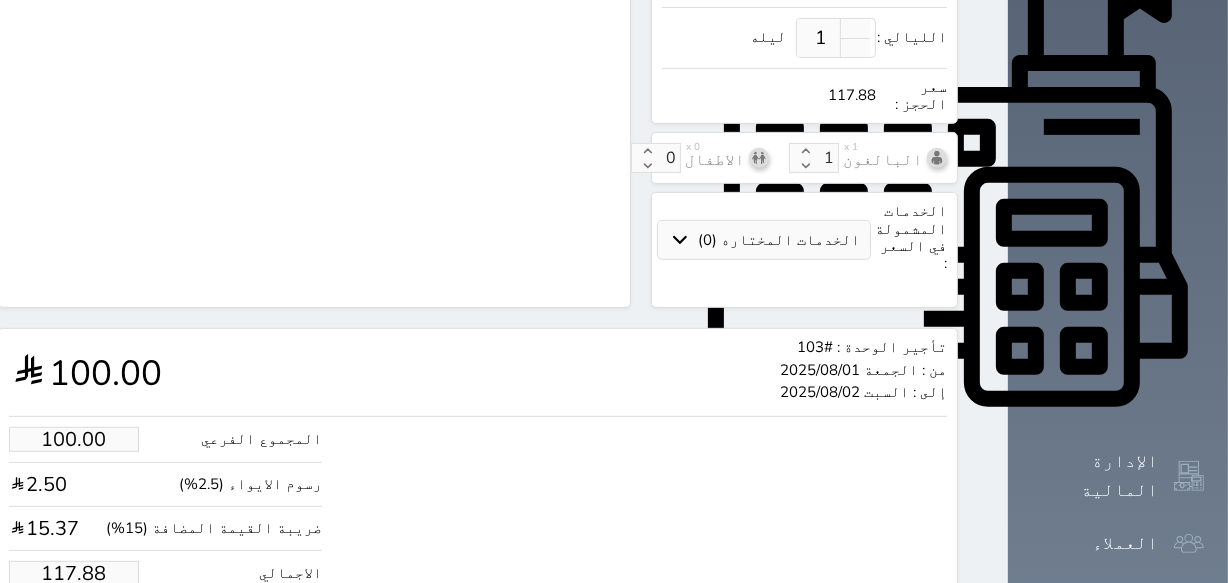 type on "2" 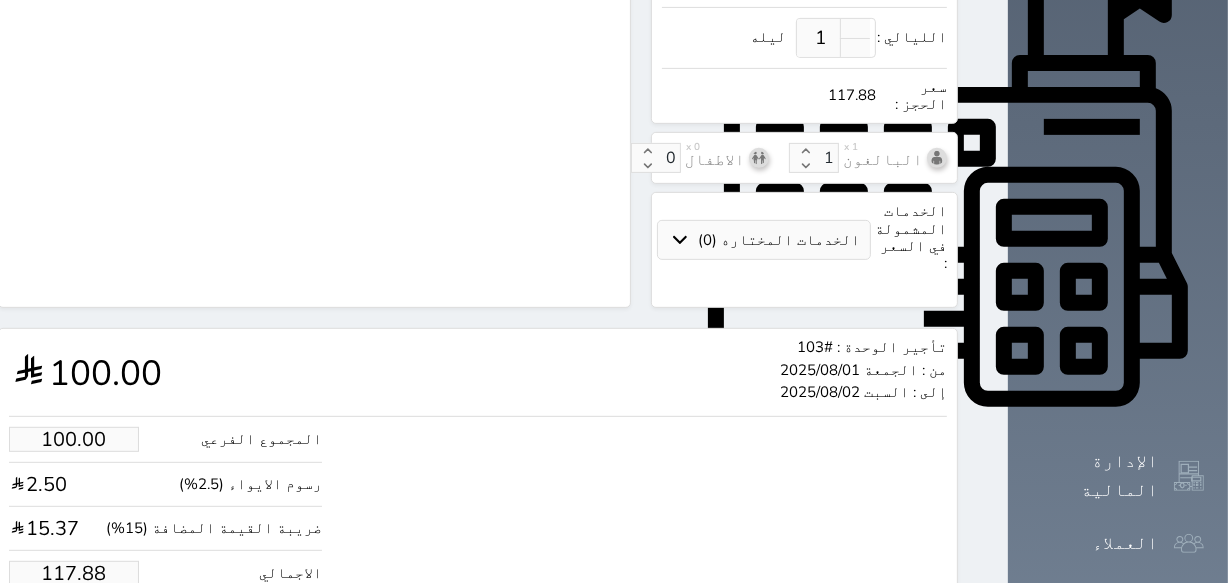 select 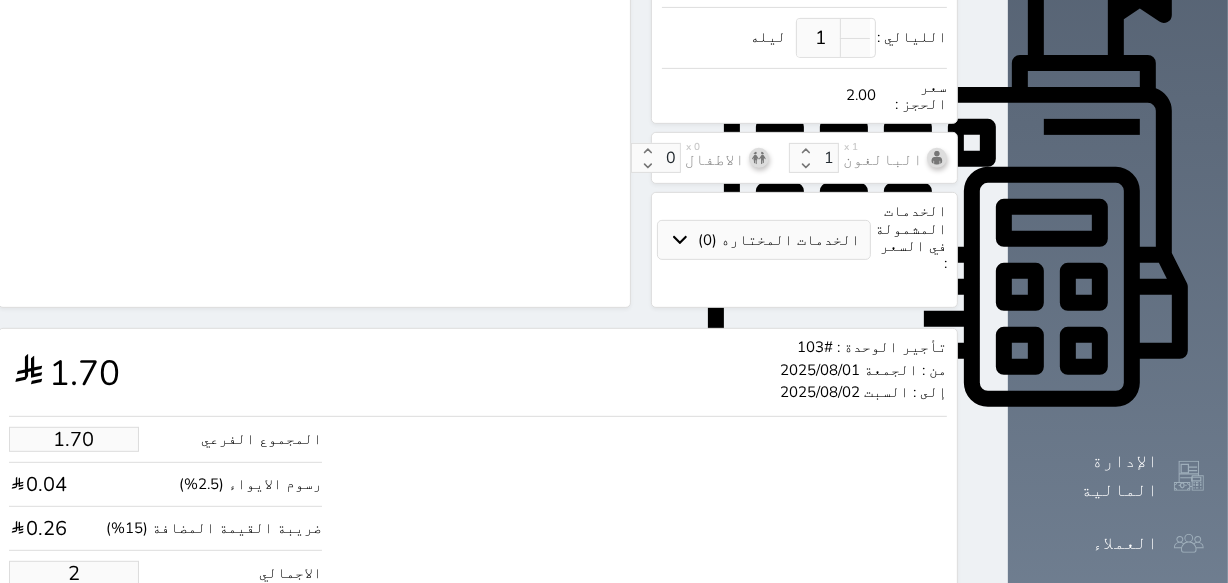 type on "22.91" 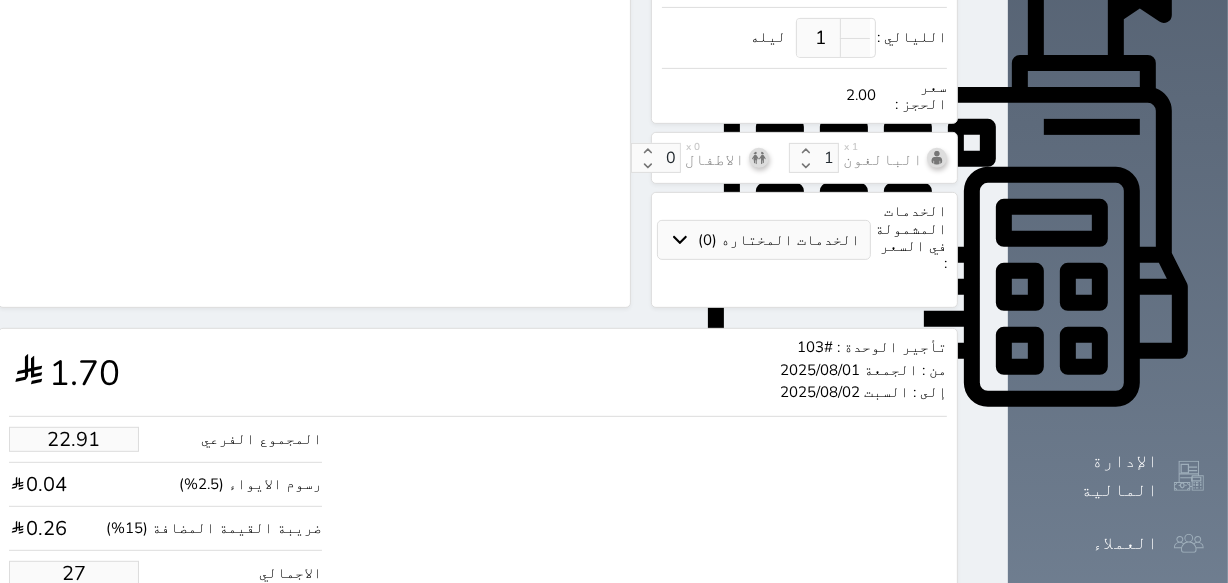 type on "229.06" 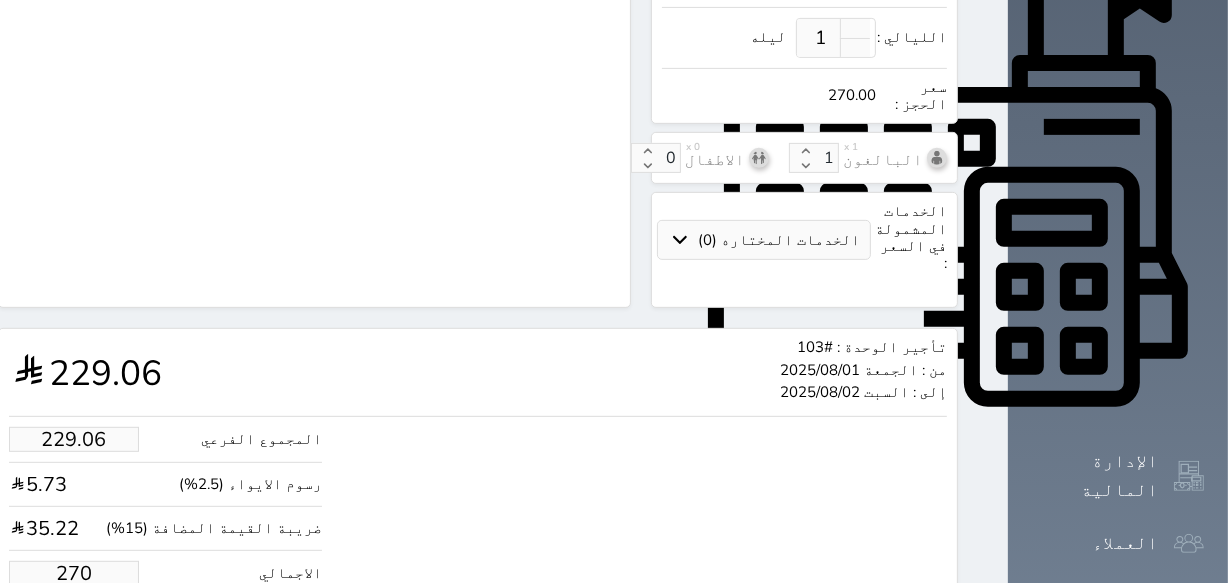 type on "22.91" 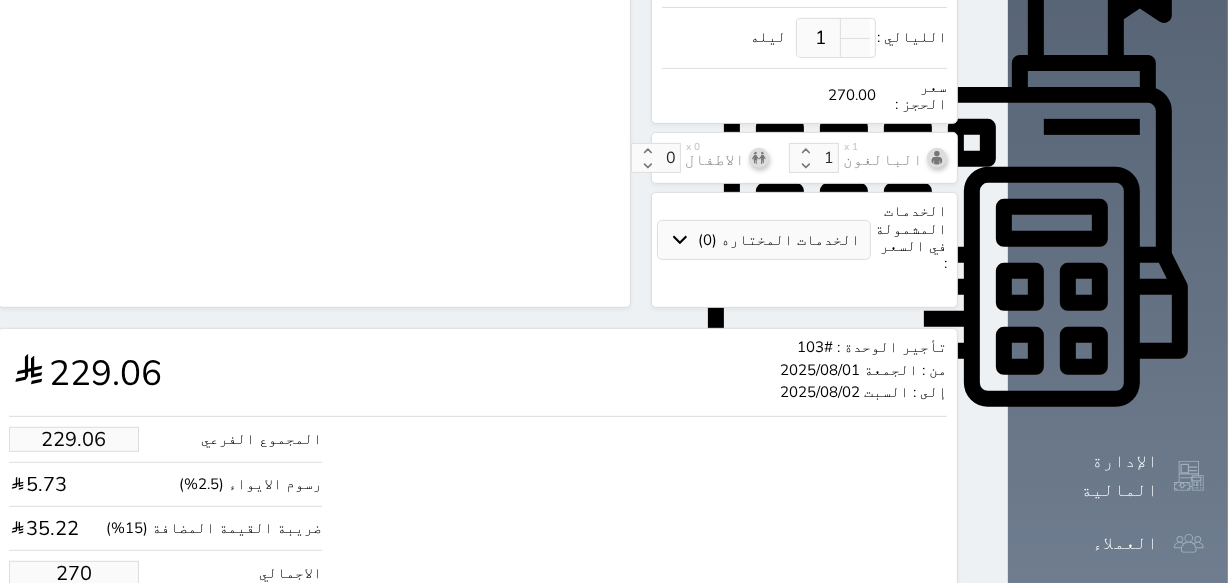 type on "27" 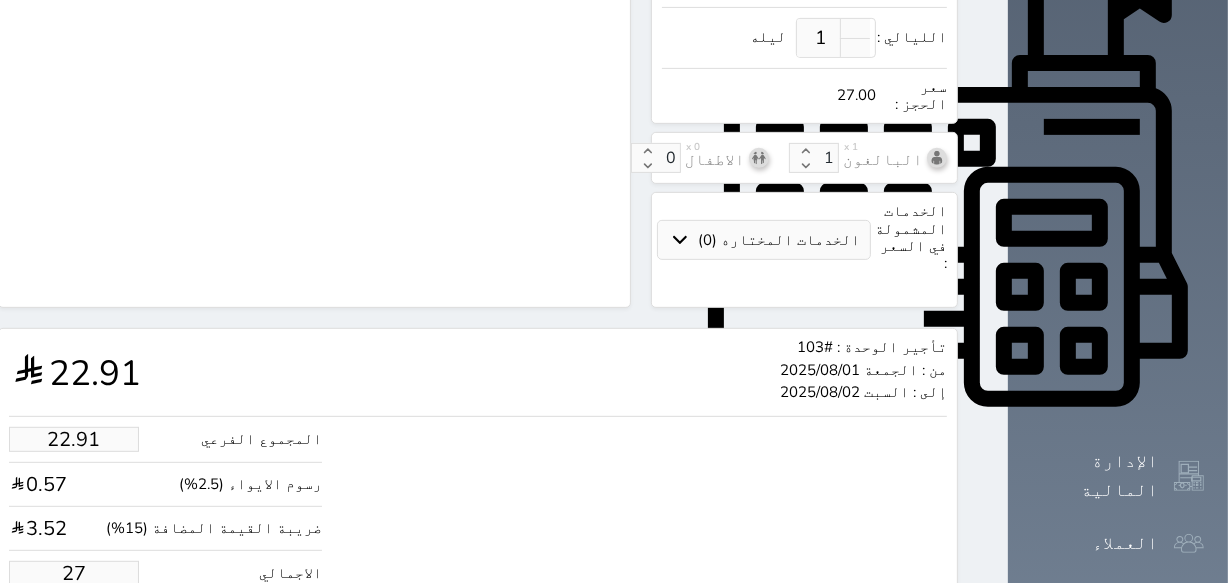 type on "1.70" 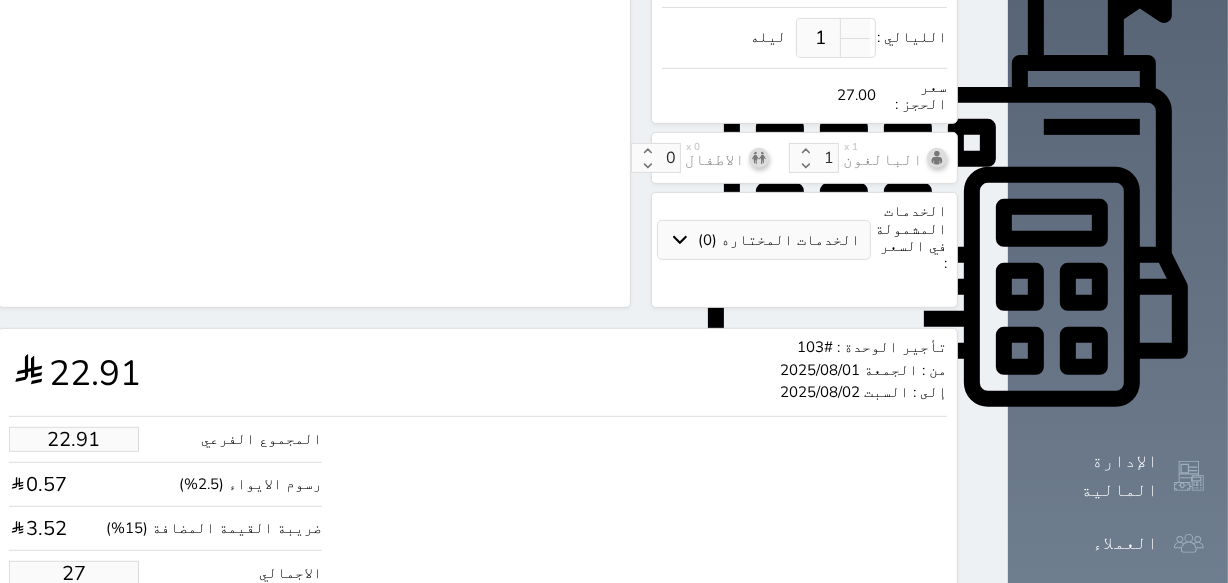 select 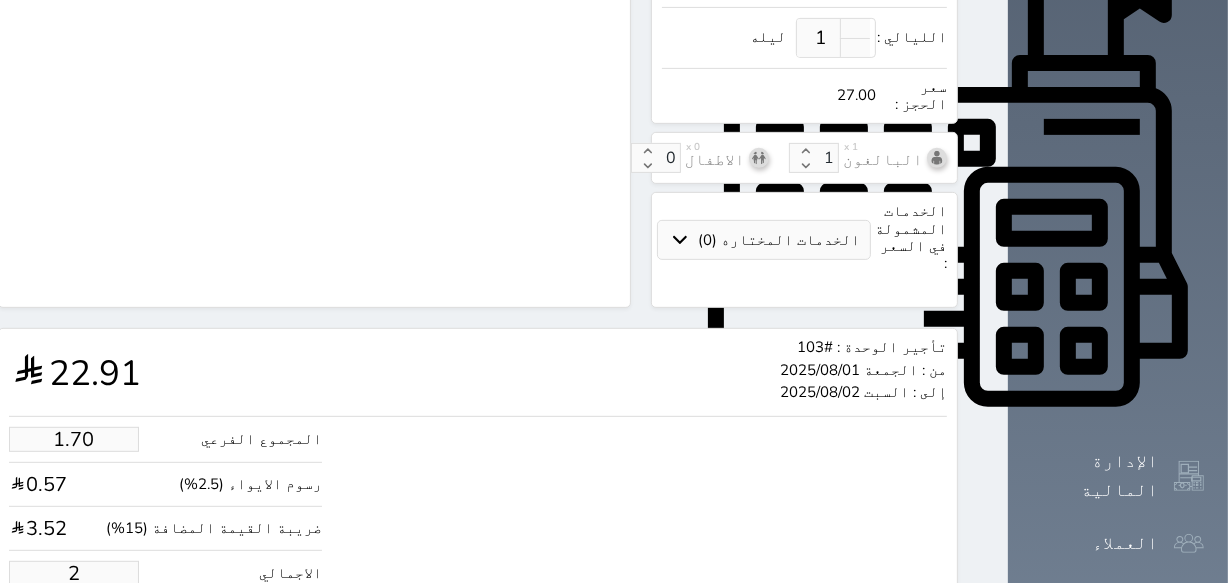 type on "1.17875" 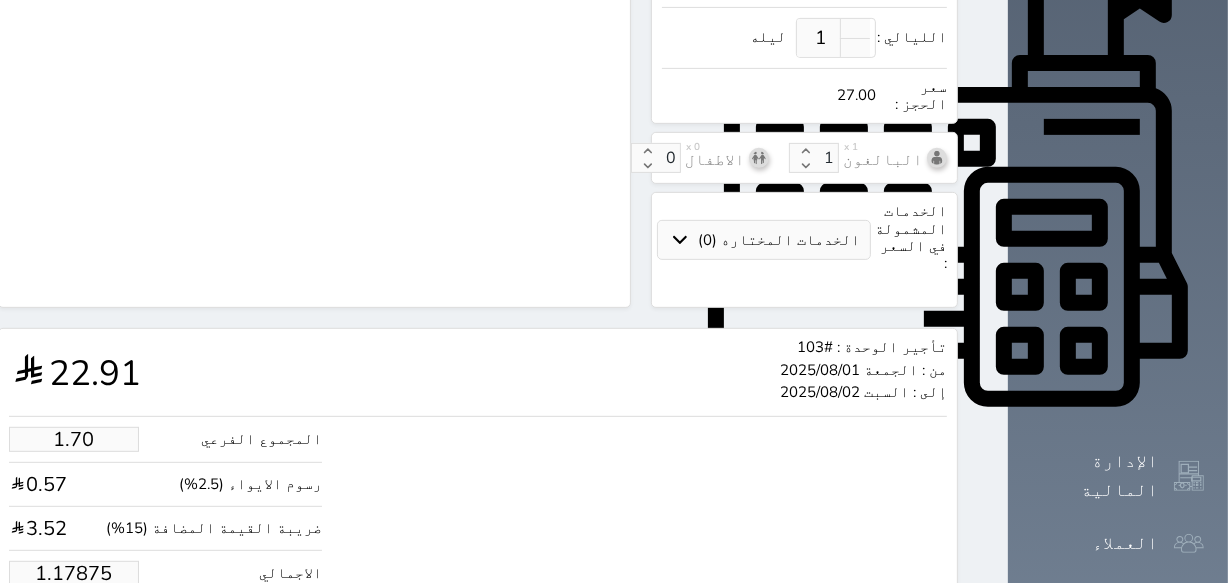 type on "1.00" 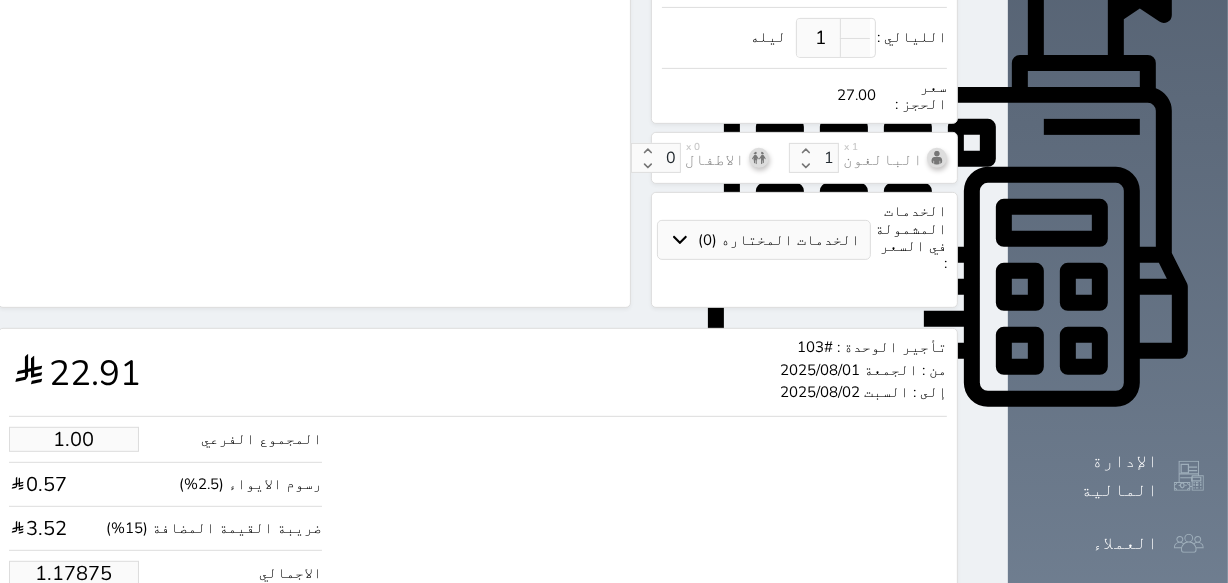select 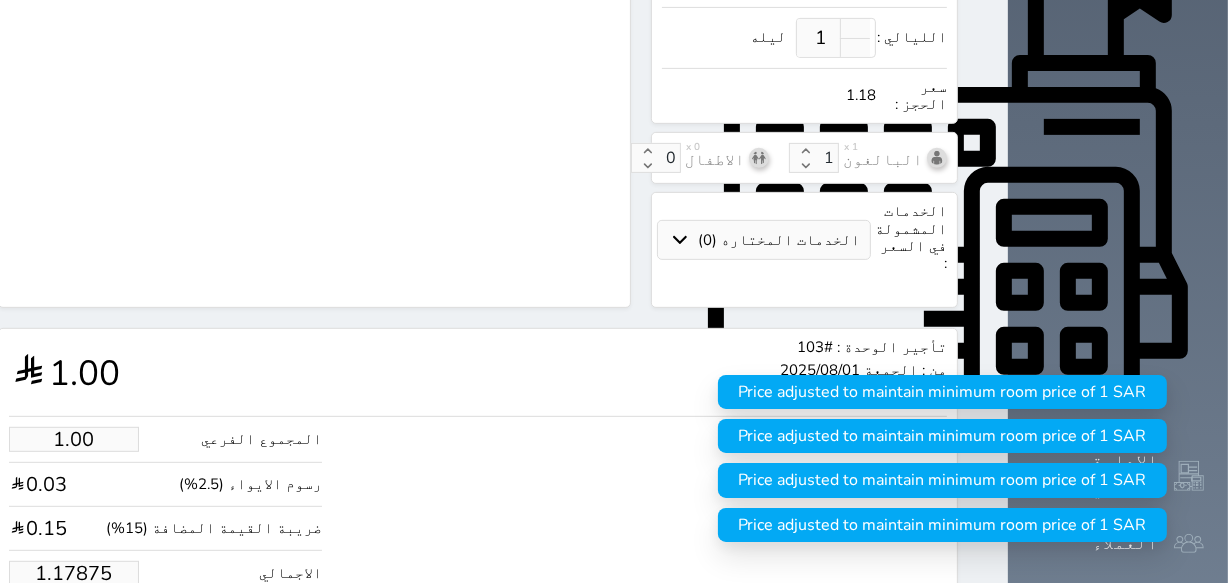 type on "1.1787" 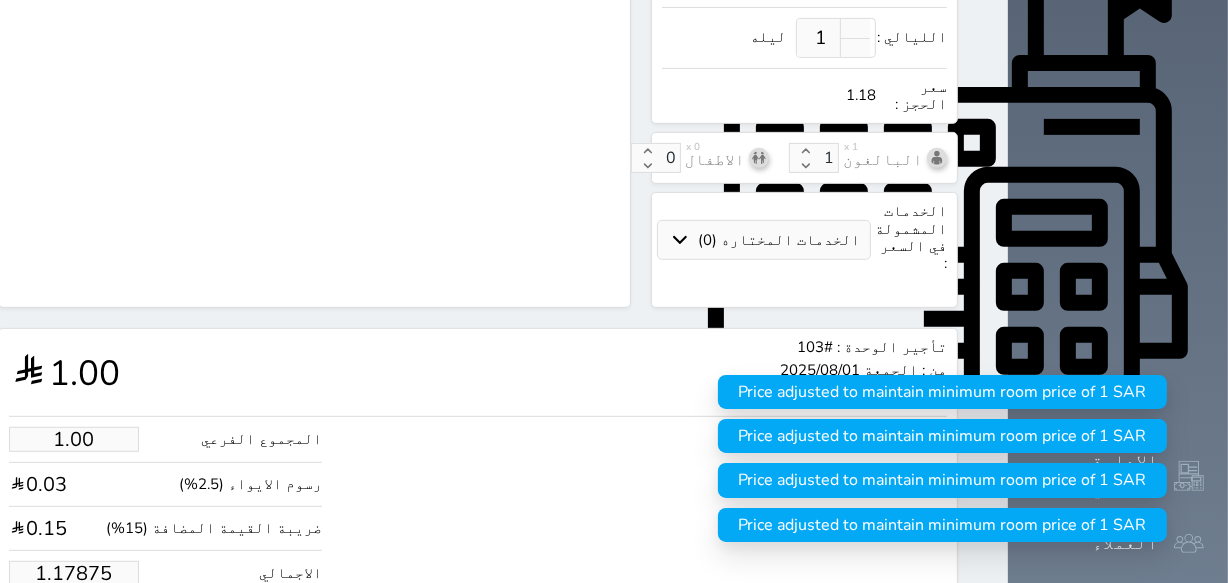 select 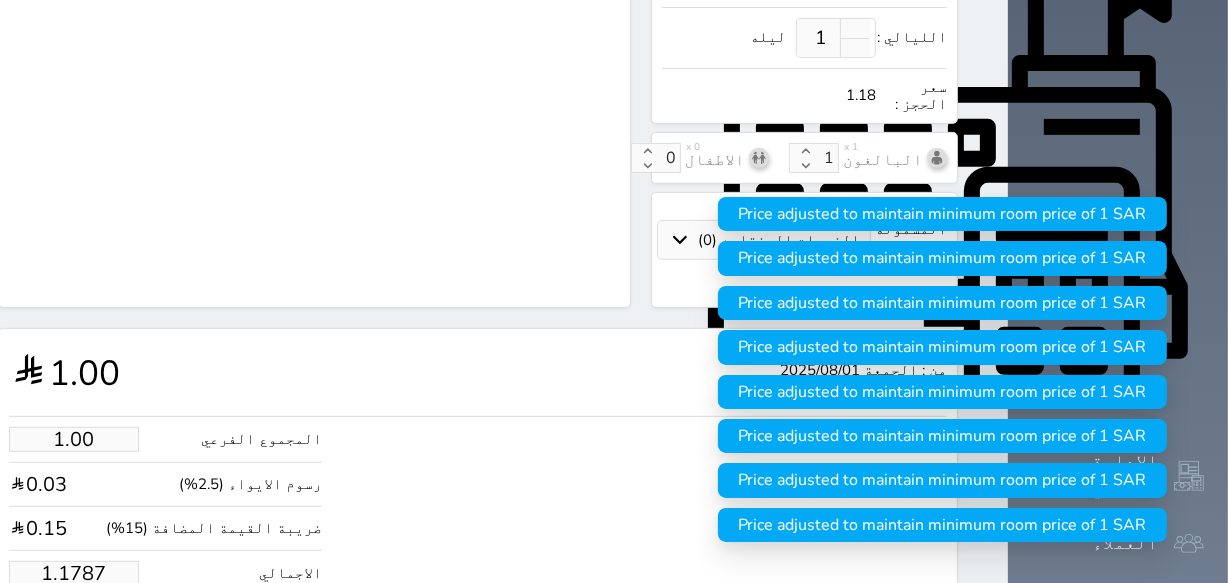 type on "1.178" 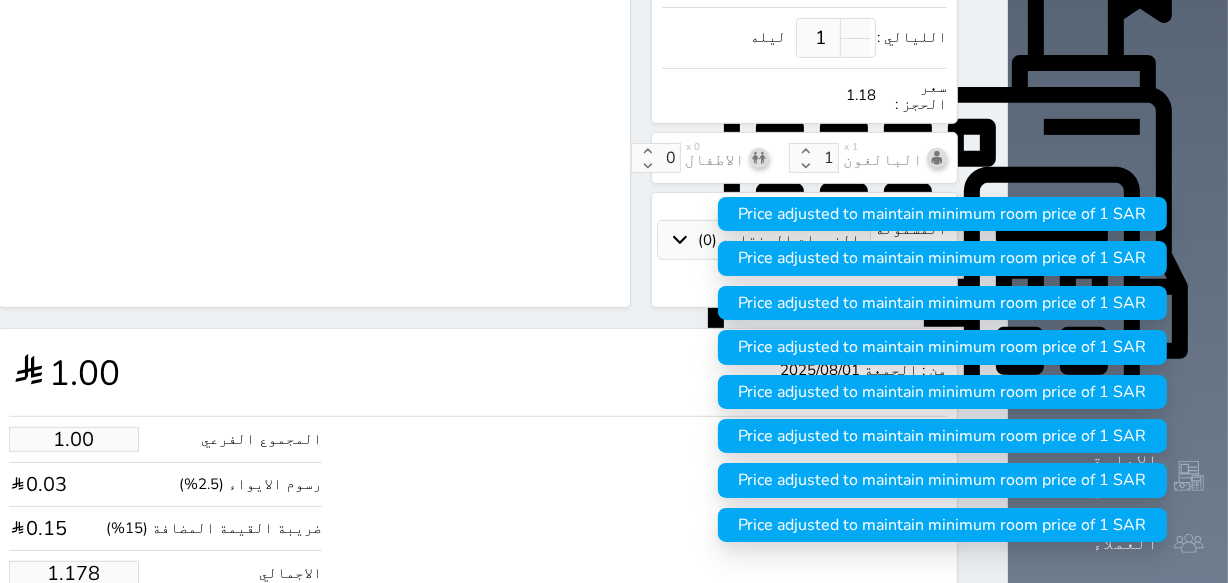 select 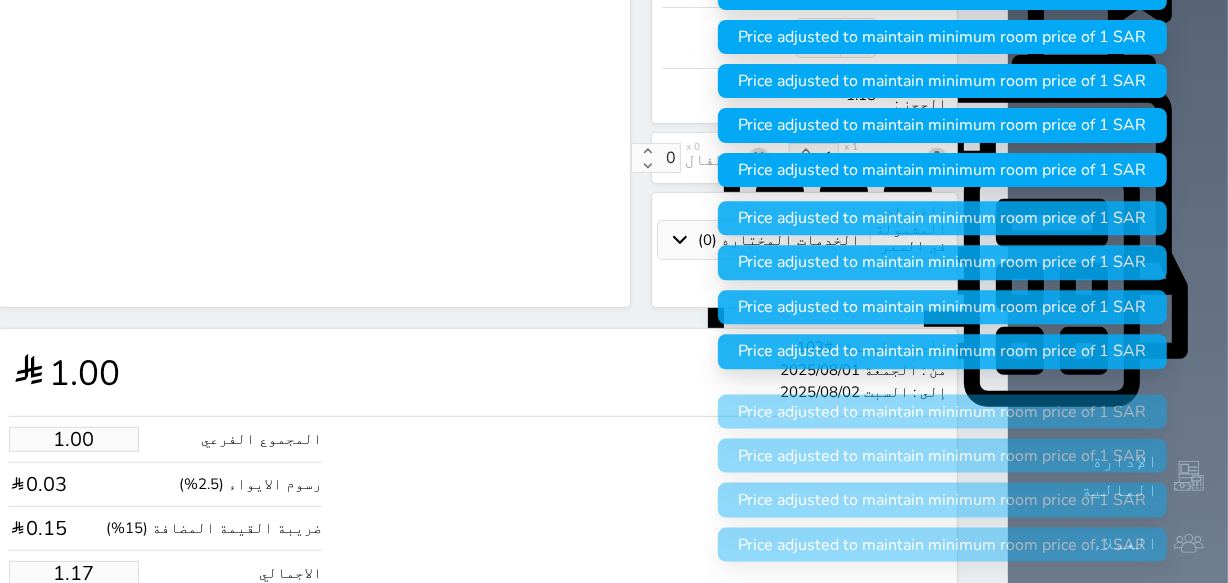 type 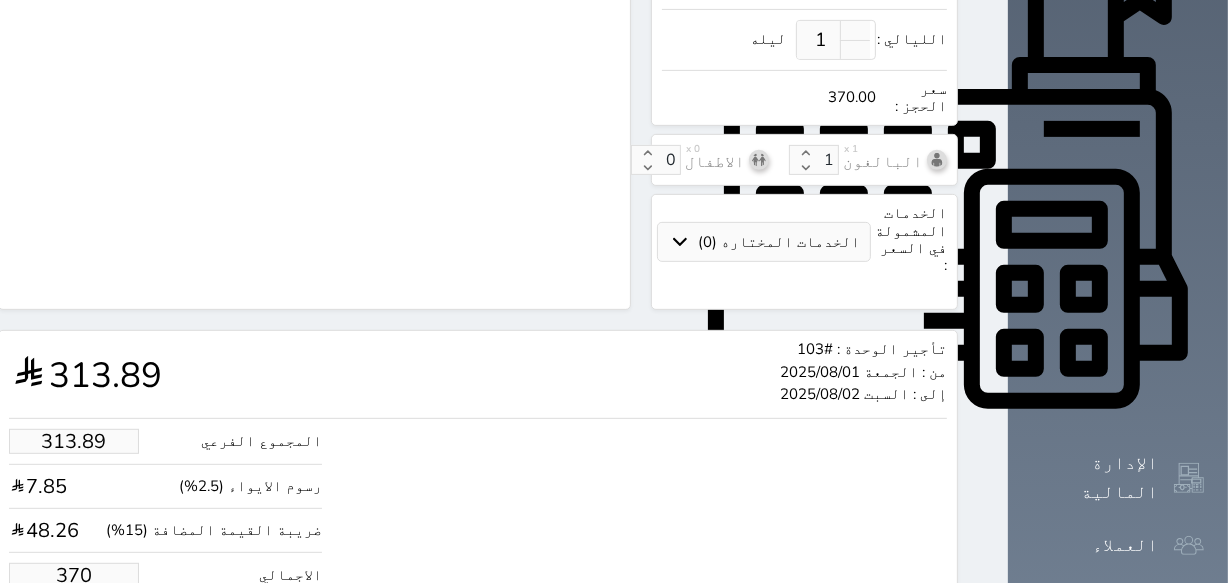 scroll, scrollTop: 742, scrollLeft: 0, axis: vertical 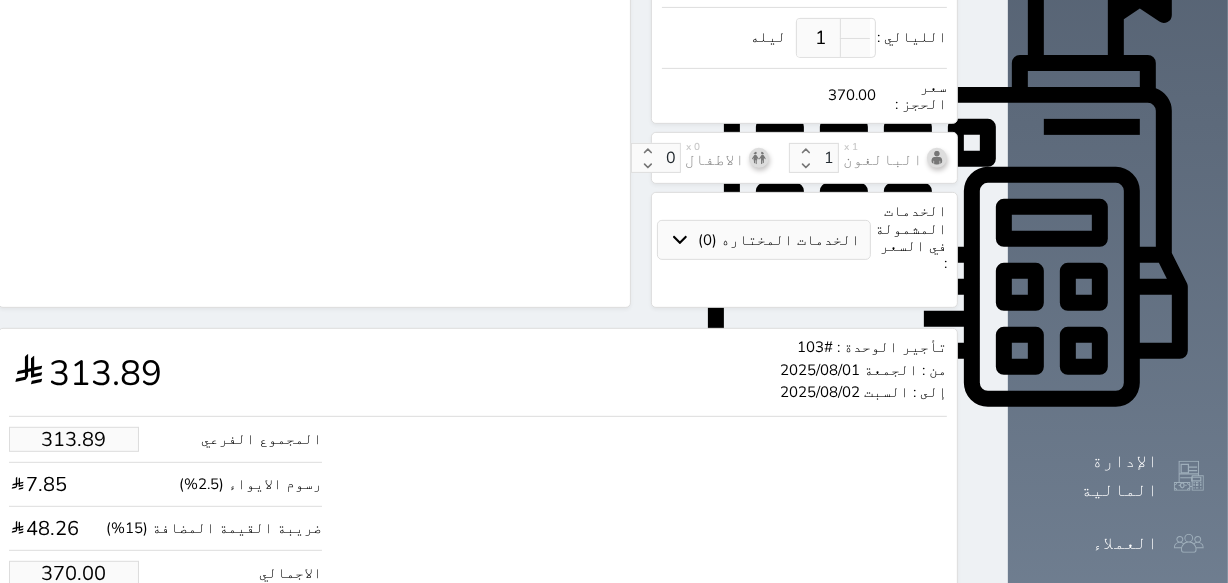 click on "حجز" at bounding box center [91, 634] 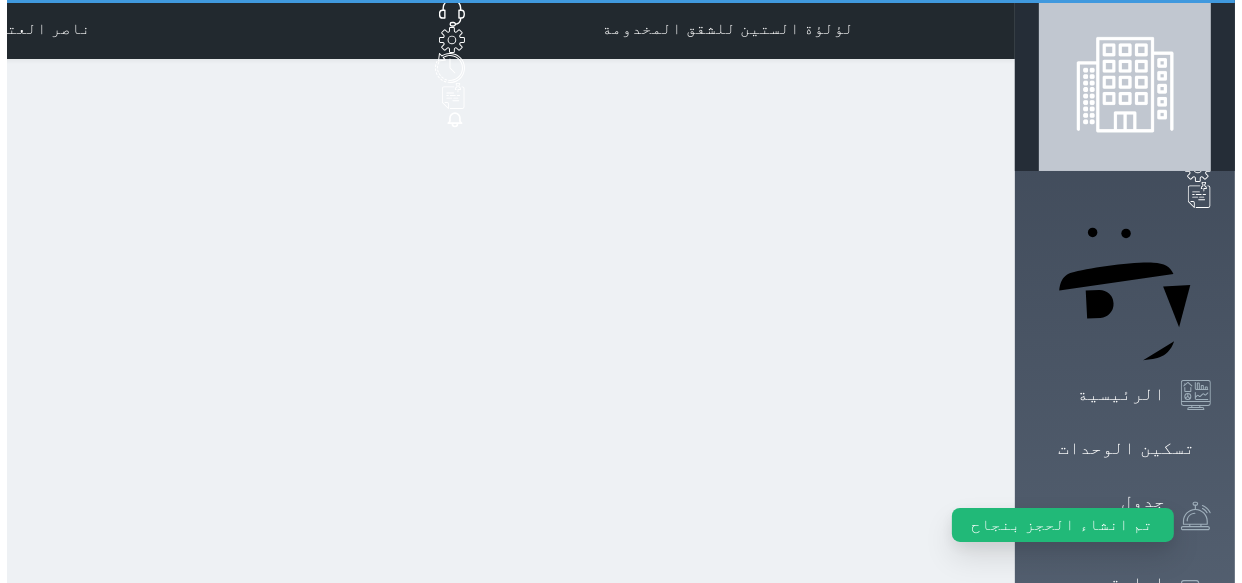 scroll, scrollTop: 0, scrollLeft: 0, axis: both 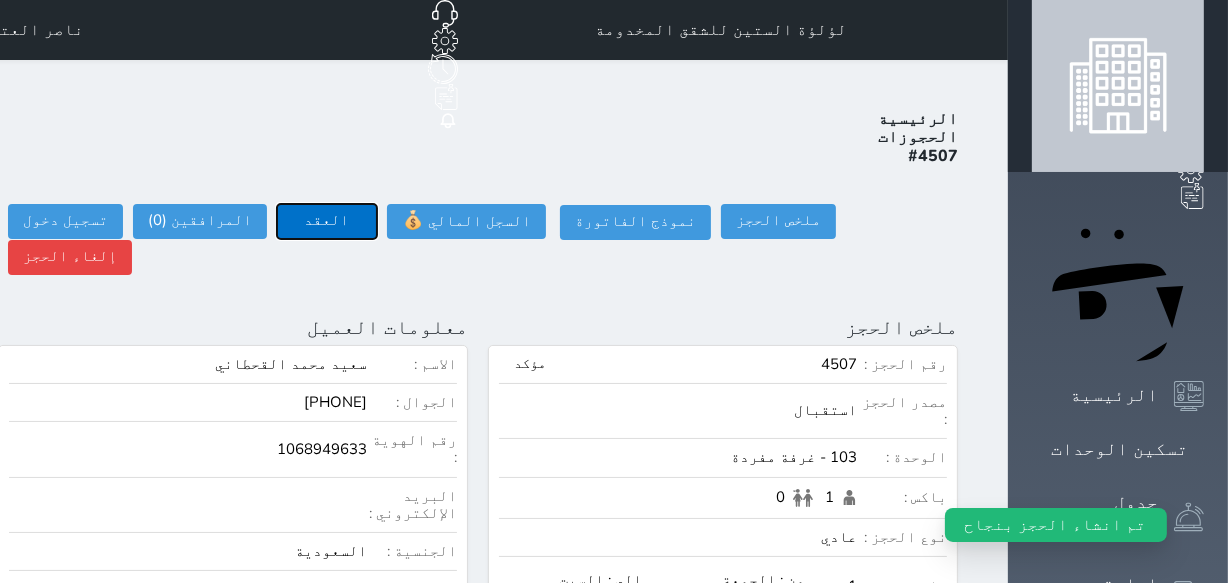 click on "العقد" at bounding box center (327, 221) 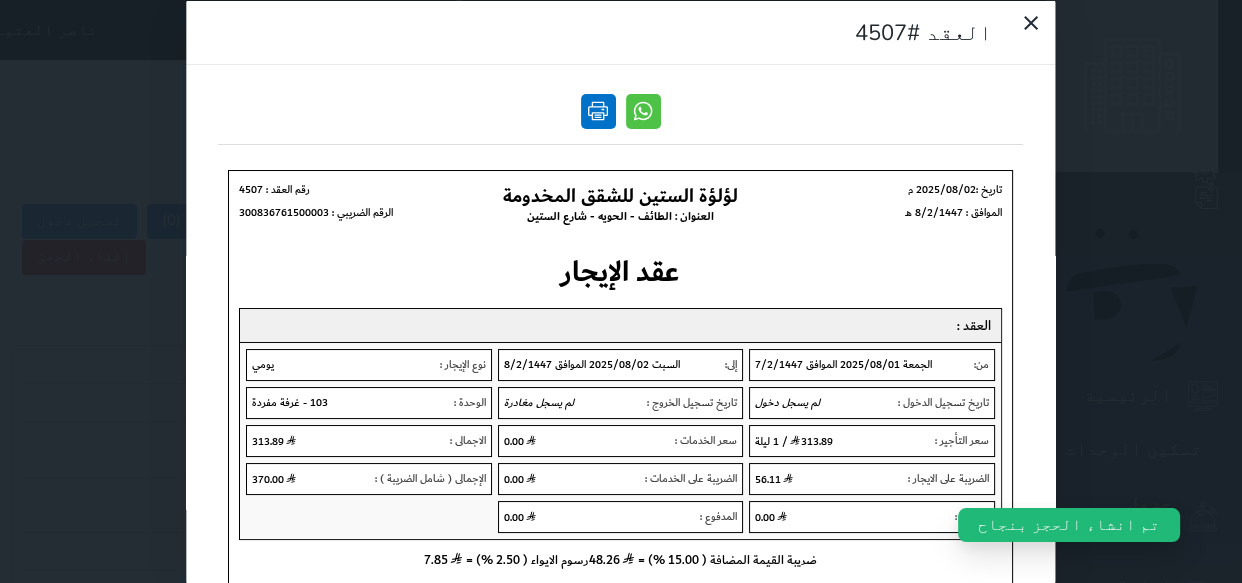 scroll, scrollTop: 0, scrollLeft: 0, axis: both 